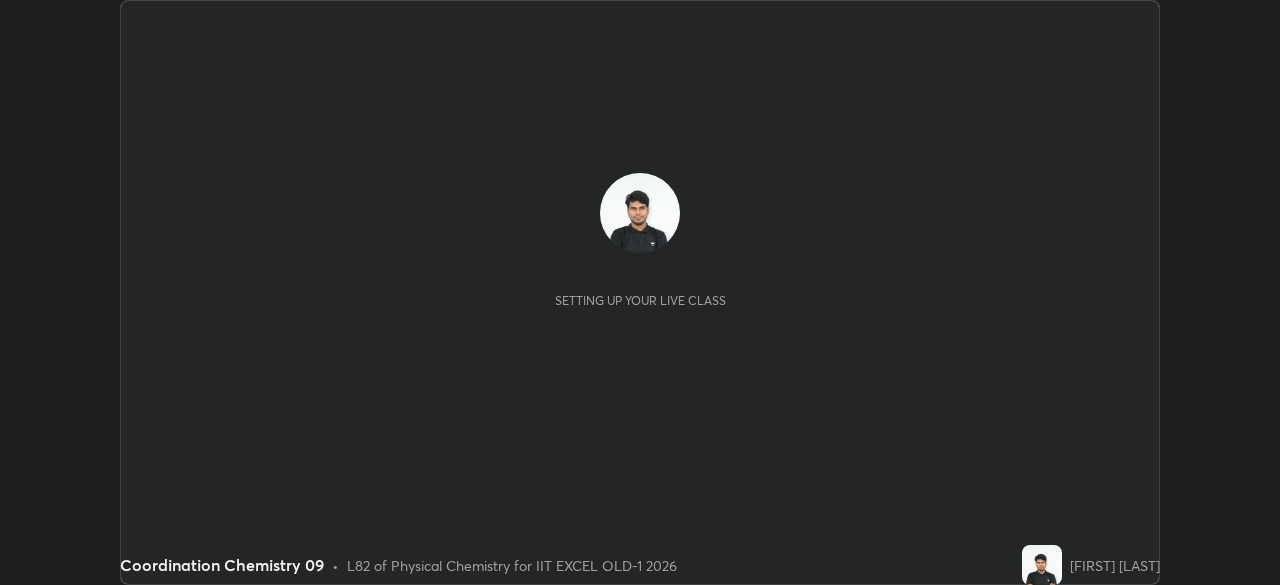 scroll, scrollTop: 0, scrollLeft: 0, axis: both 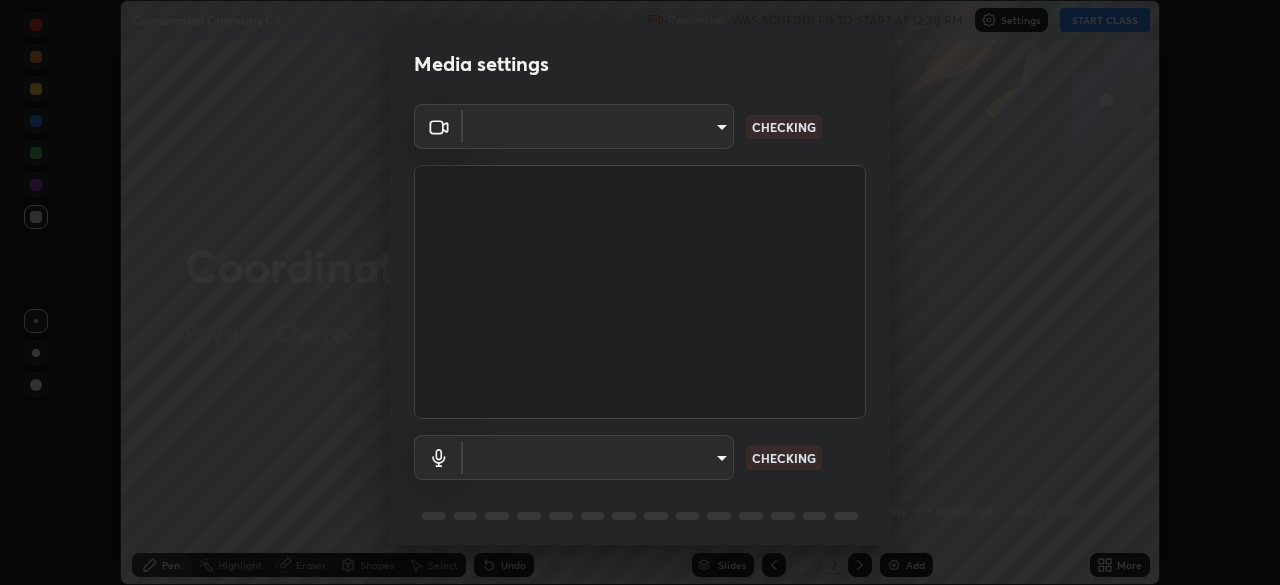 type on "a2c9e0304fea7a197325265949ed38064ec23766b16e4a4df4757bcf8ee53c87" 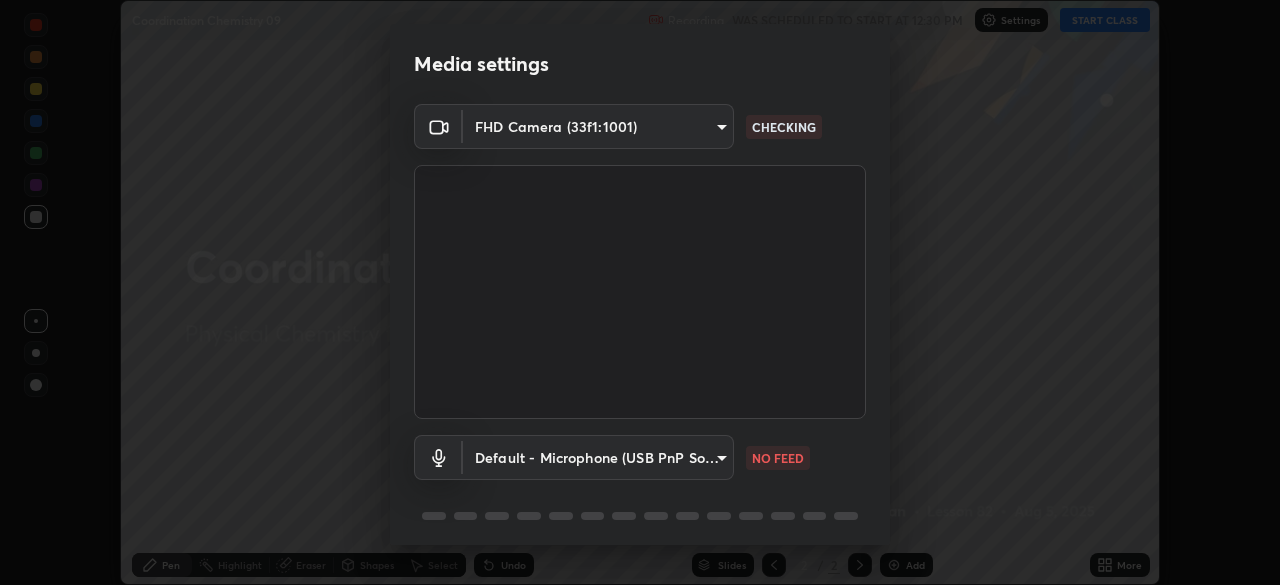 scroll, scrollTop: 71, scrollLeft: 0, axis: vertical 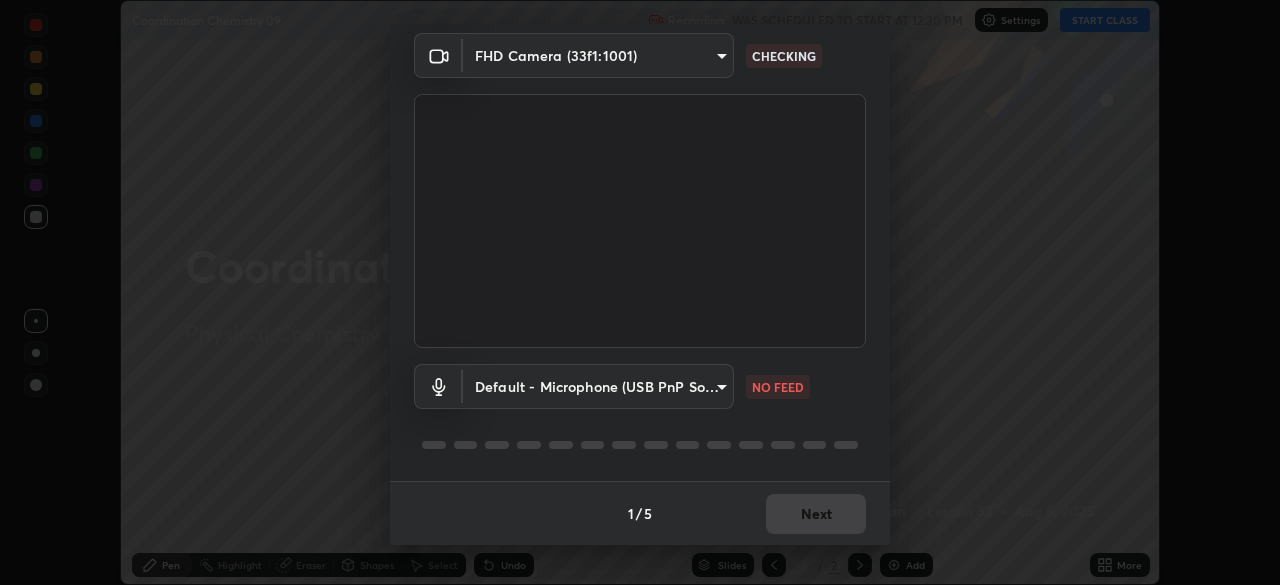 click on "Erase all Coordination Chemistry 09 Recording WAS SCHEDULED TO START AT  12:30 PM Settings START CLASS Setting up your live class Coordination Chemistry 09 • L82 of Physical Chemistry for IIT EXCEL OLD-1 2026 [FIRST] [LAST] Pen Highlight Eraser Shapes Select Undo Slides 2 / 2 Add More No doubts shared Encourage your learners to ask a doubt for better clarity Report an issue Reason for reporting Buffering Chat not working Audio - Video sync issue Educator video quality low ​ Attach an image Report Media settings FHD Camera (33f1:1001) a2c9e0304fea7a197325265949ed38064ec23766b16e4a4df4757bcf8ee53c87 CHECKING Default - Microphone (USB PnP Sound Device) default NO FEED 1 / 5 Next" at bounding box center (640, 292) 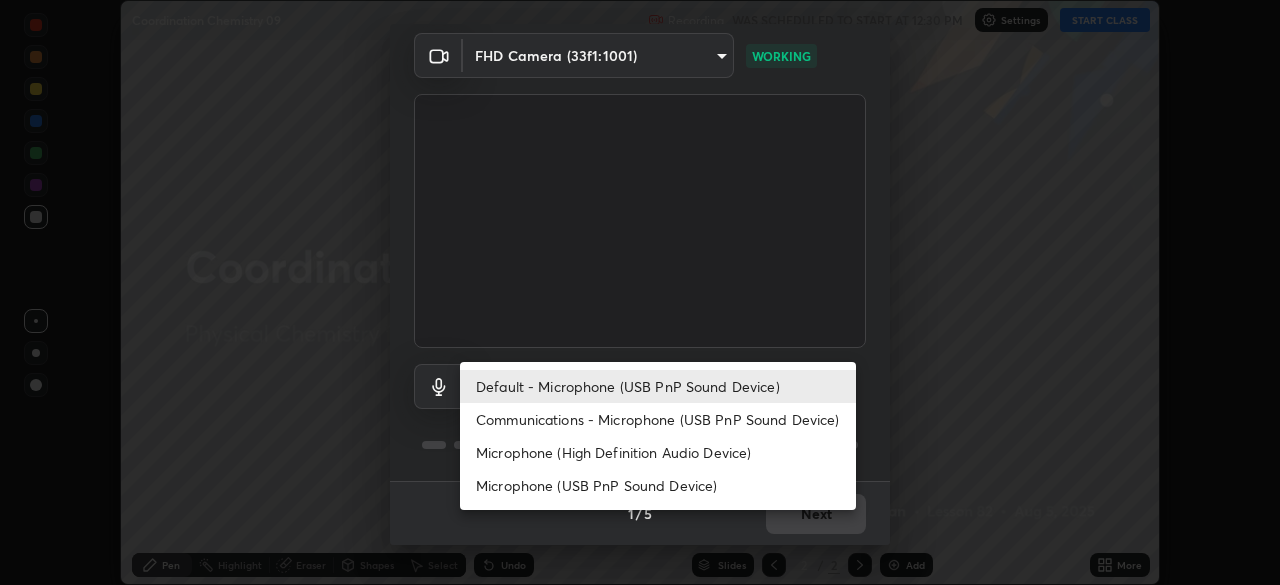 click on "Microphone (High Definition Audio Device)" at bounding box center [658, 452] 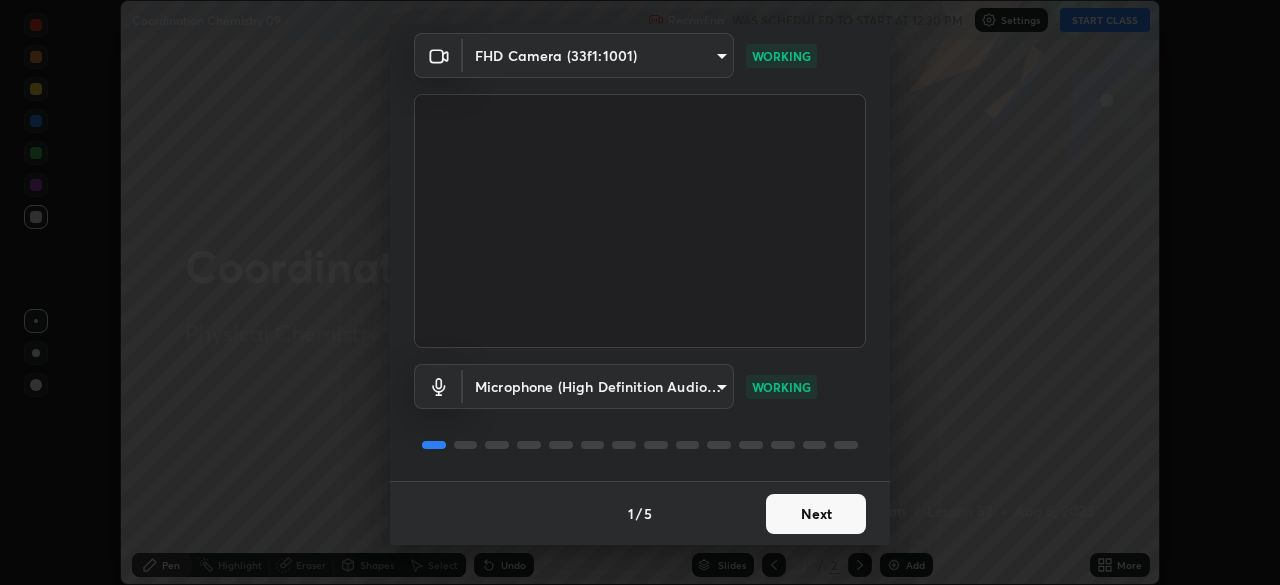 click on "Next" at bounding box center [816, 514] 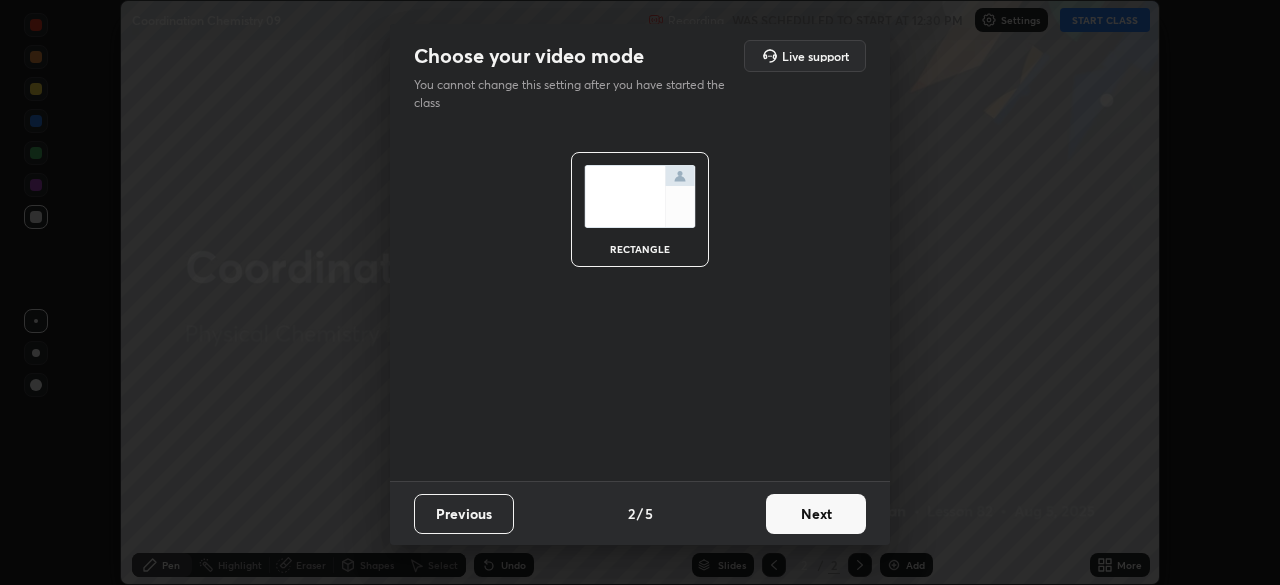click on "Next" at bounding box center [816, 514] 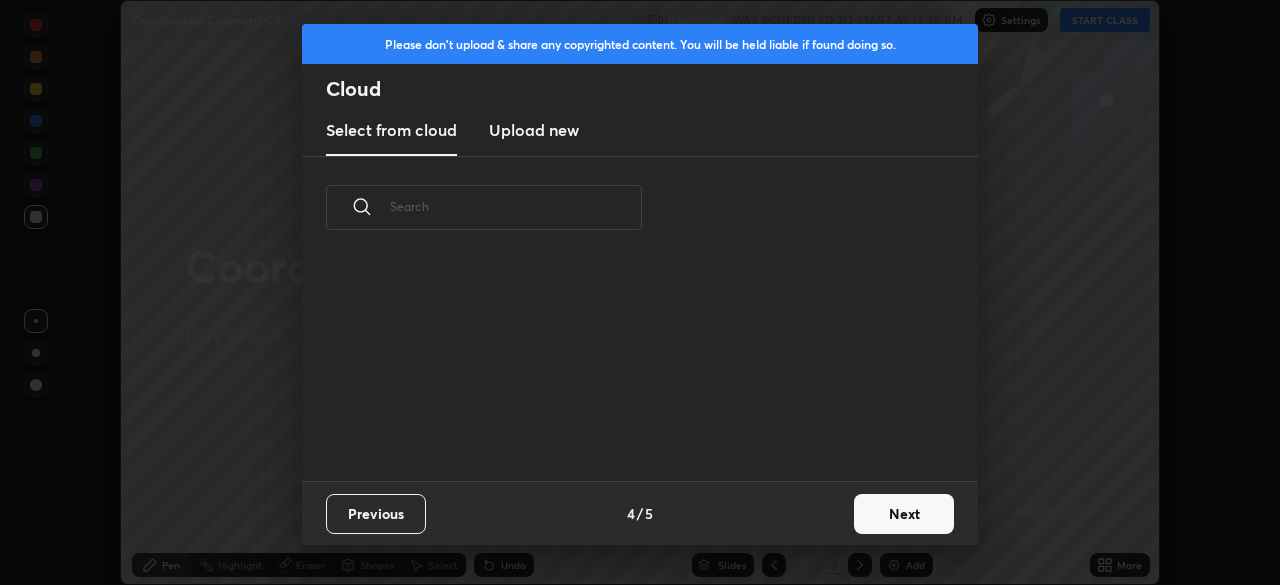 click on "Previous 4 / 5 Next" at bounding box center (640, 513) 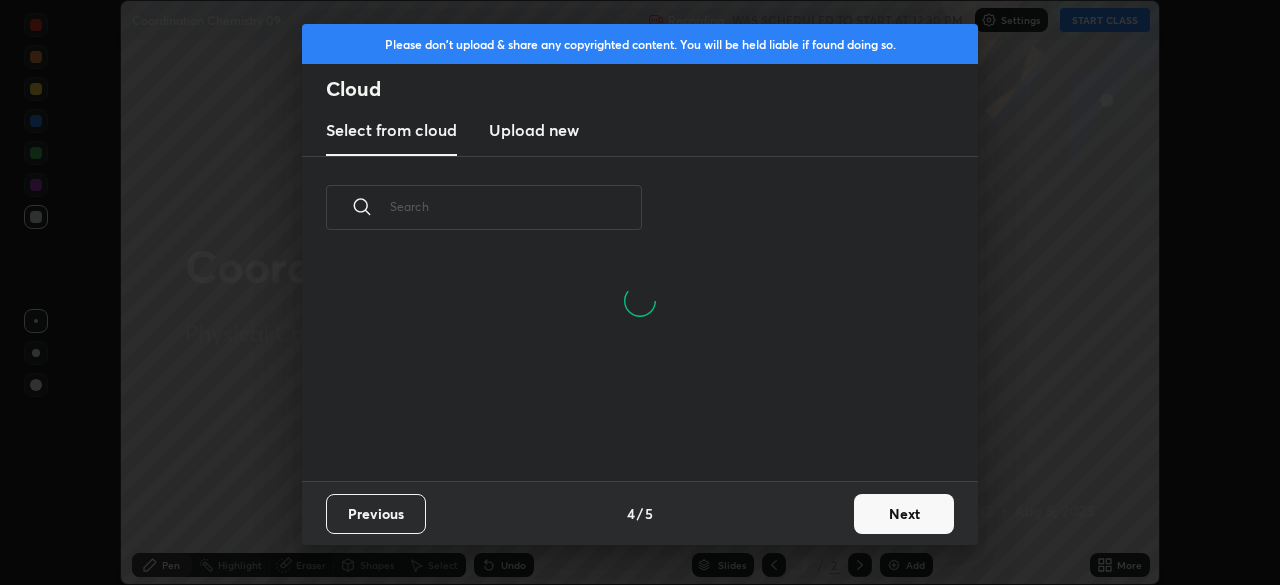 scroll, scrollTop: 222, scrollLeft: 642, axis: both 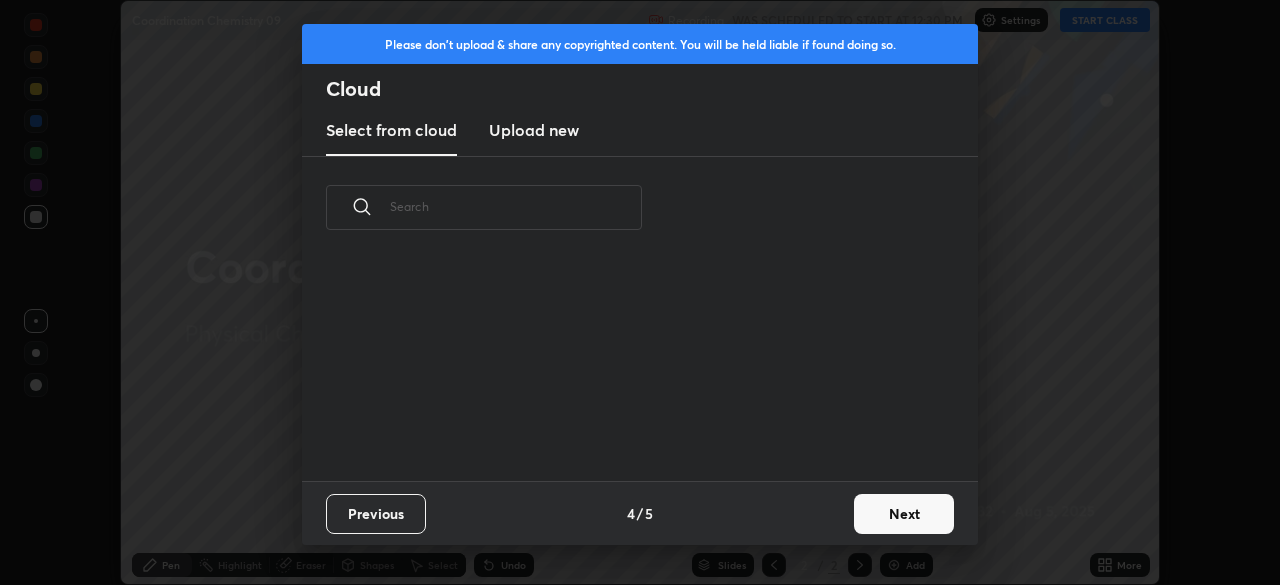 click on "Next" at bounding box center [904, 514] 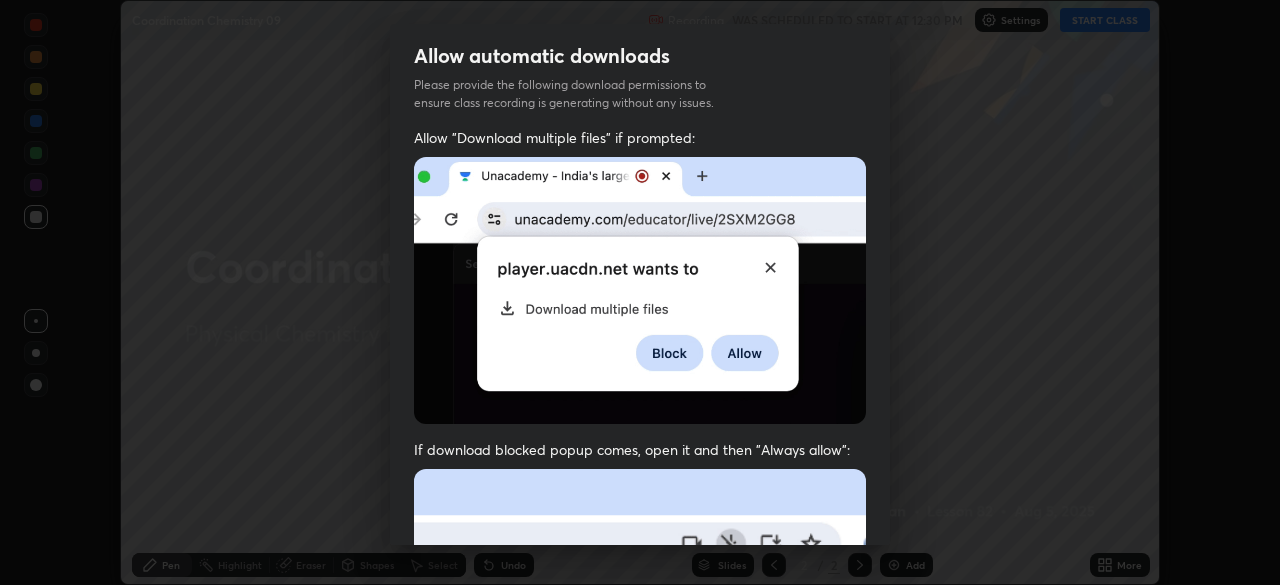 click on "Allow "Download multiple files" if prompted: If download blocked popup comes, open it and then "Always allow": I agree that if I don't provide required permissions, class recording will not be generated" at bounding box center [640, 549] 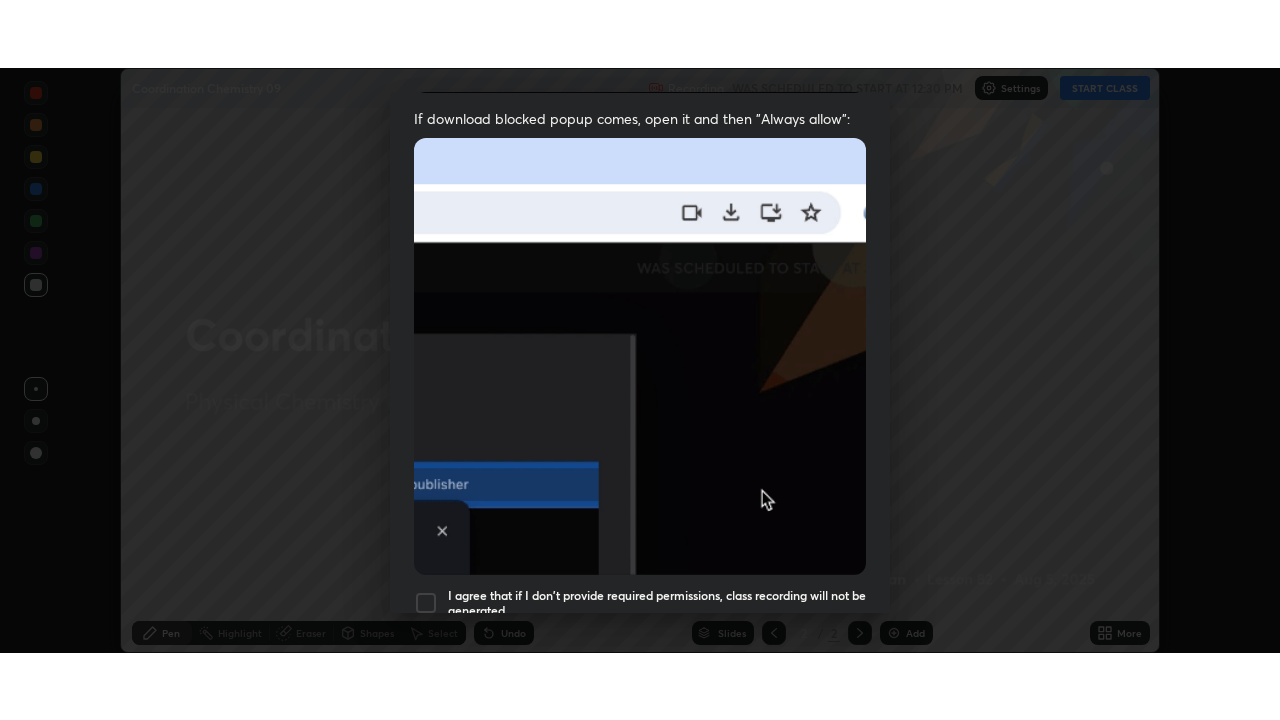 scroll, scrollTop: 479, scrollLeft: 0, axis: vertical 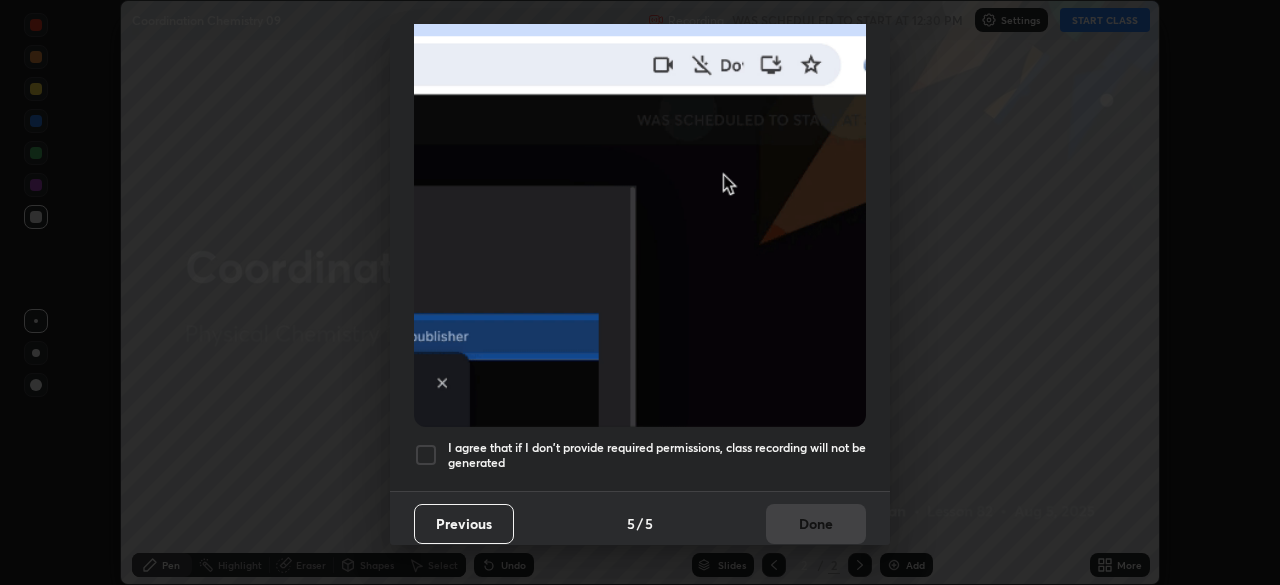 click at bounding box center (426, 455) 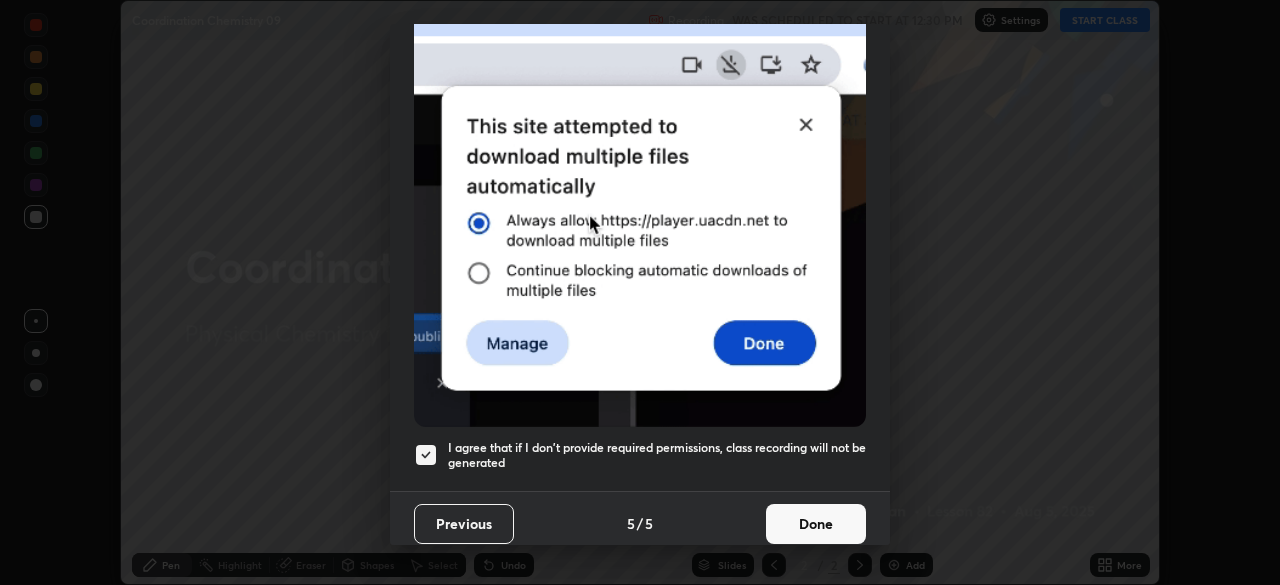 click on "Done" at bounding box center [816, 524] 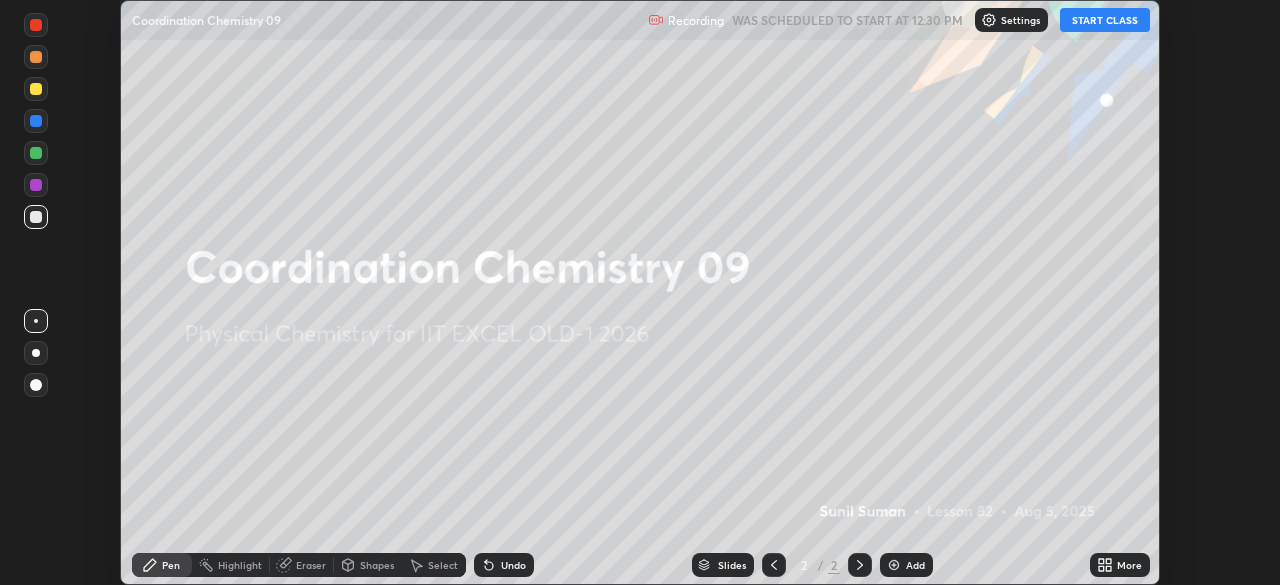 click 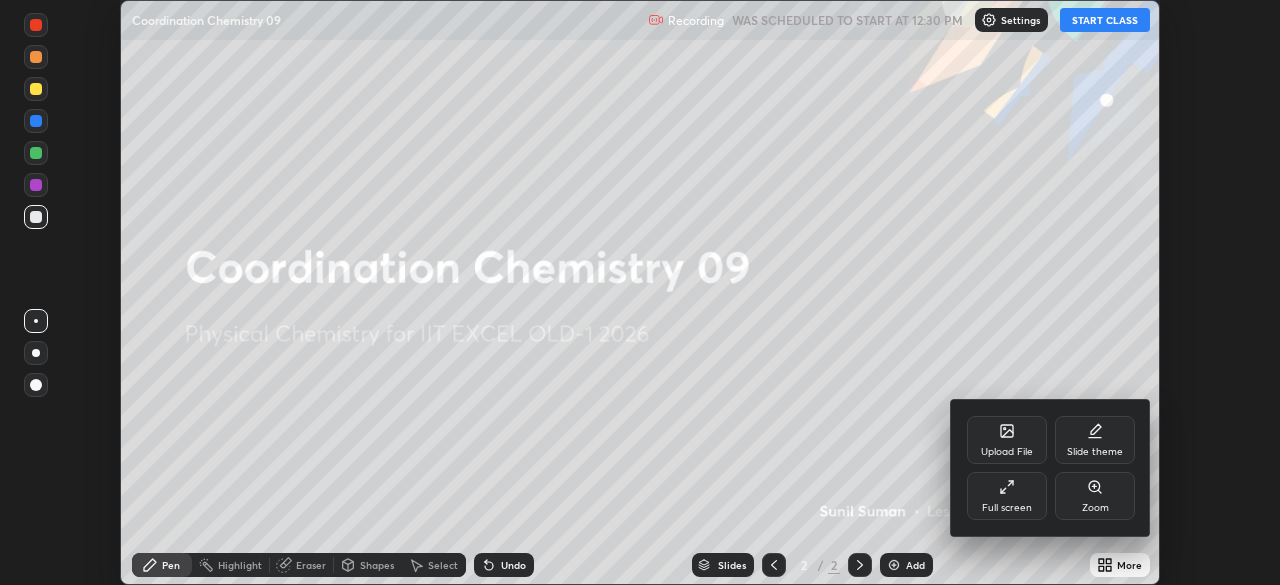 click 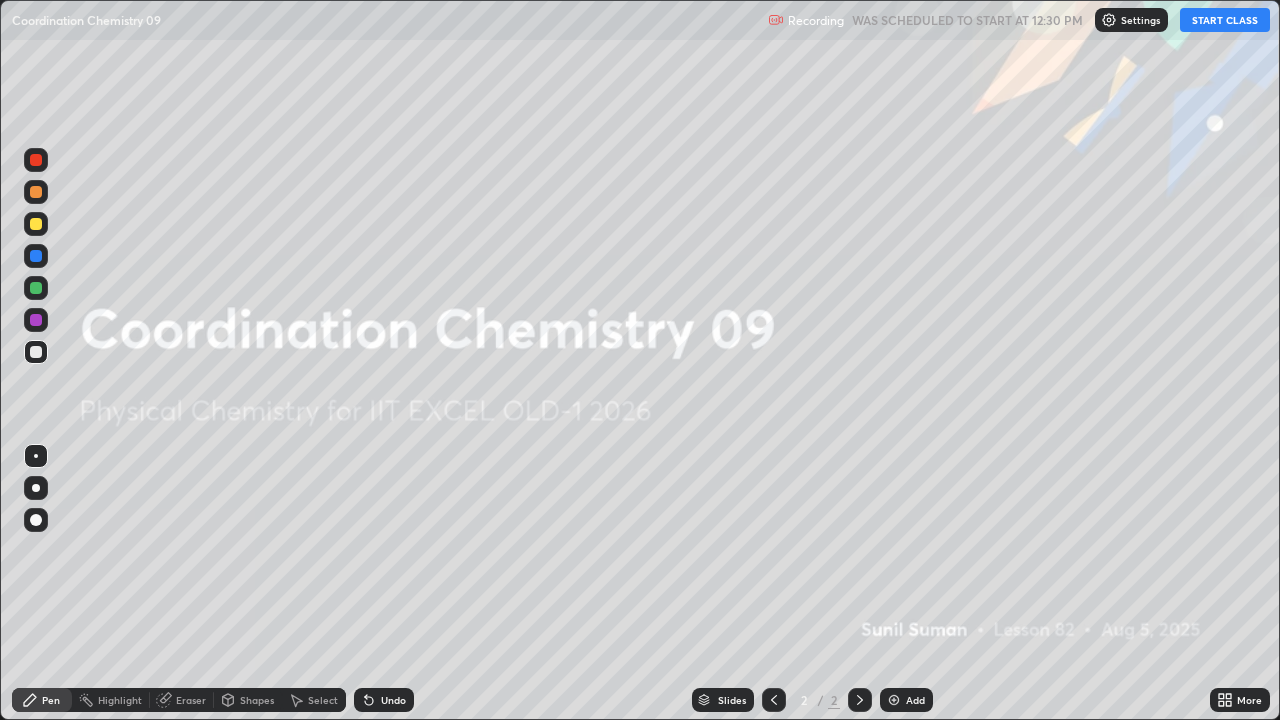 scroll, scrollTop: 99280, scrollLeft: 98720, axis: both 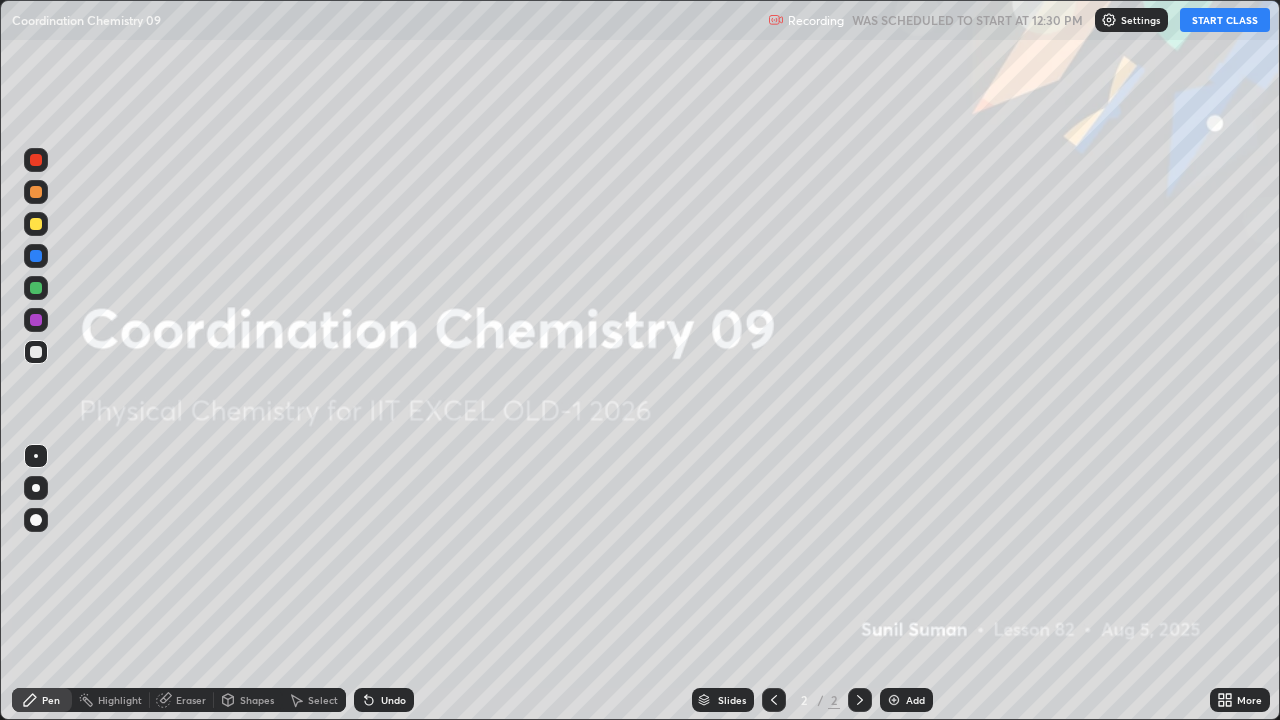 click on "START CLASS" at bounding box center (1225, 20) 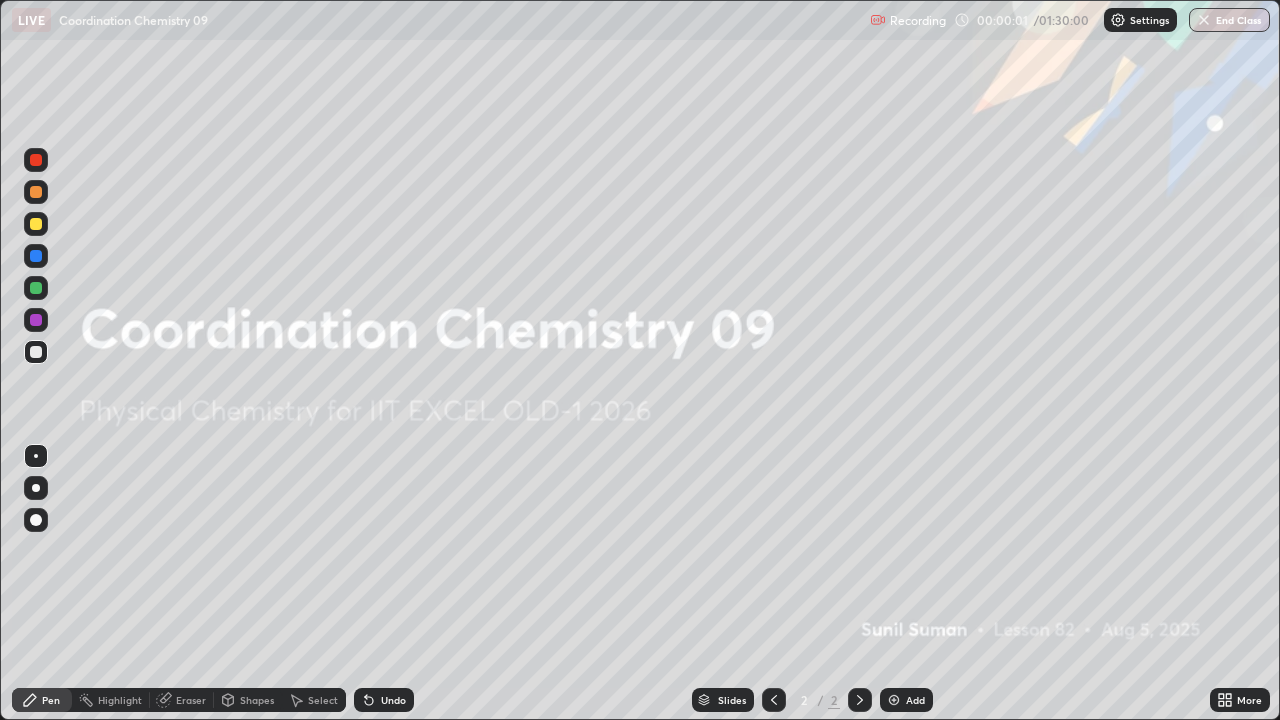 click at bounding box center [894, 700] 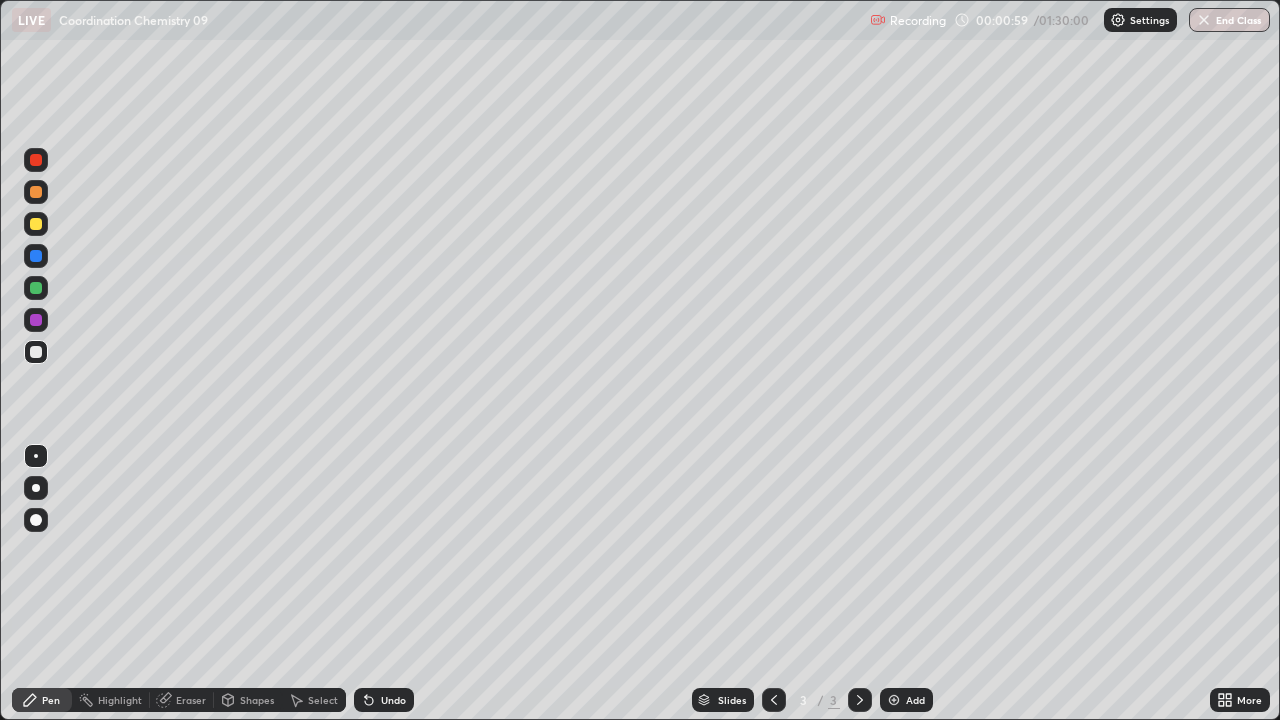 click at bounding box center (36, 224) 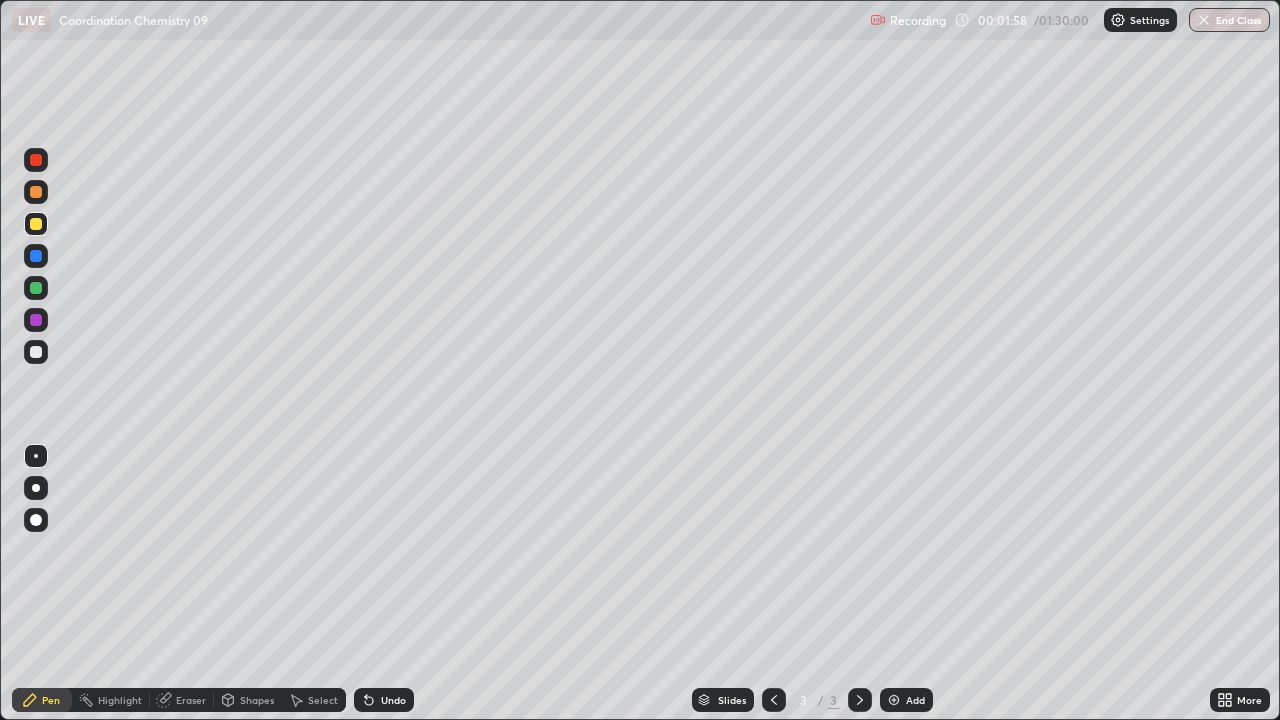 click at bounding box center (894, 700) 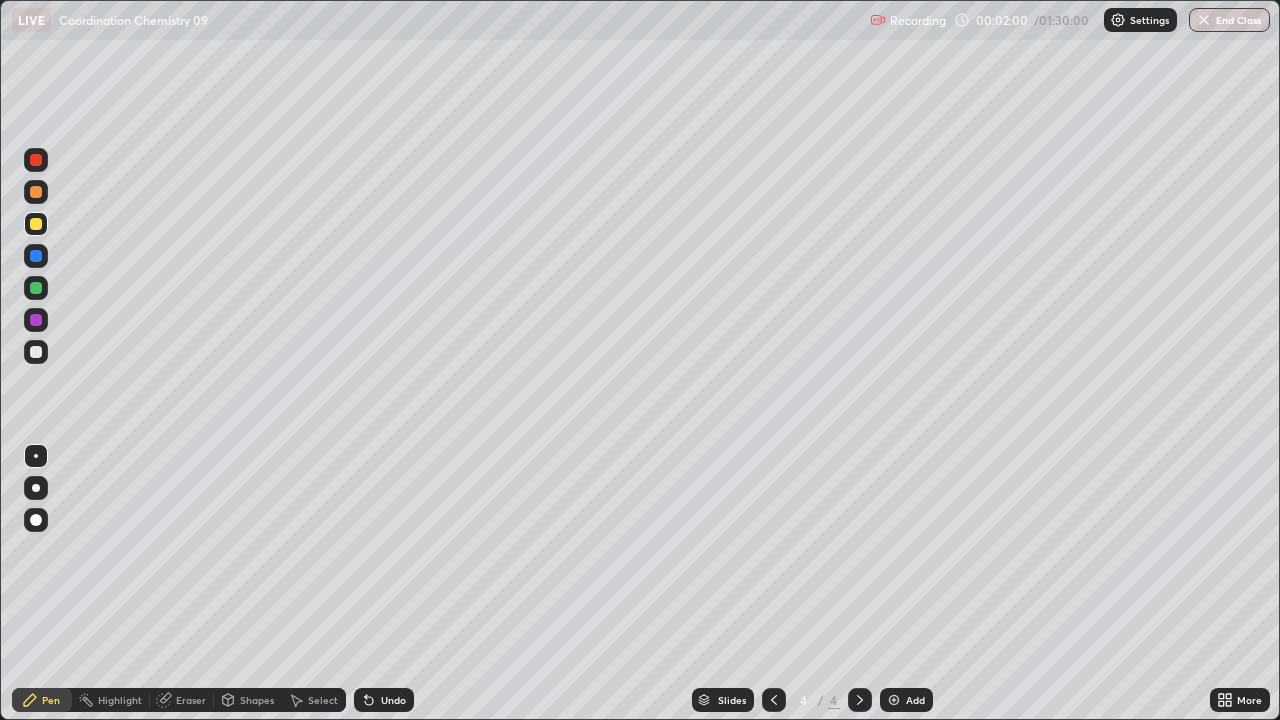 click at bounding box center (36, 352) 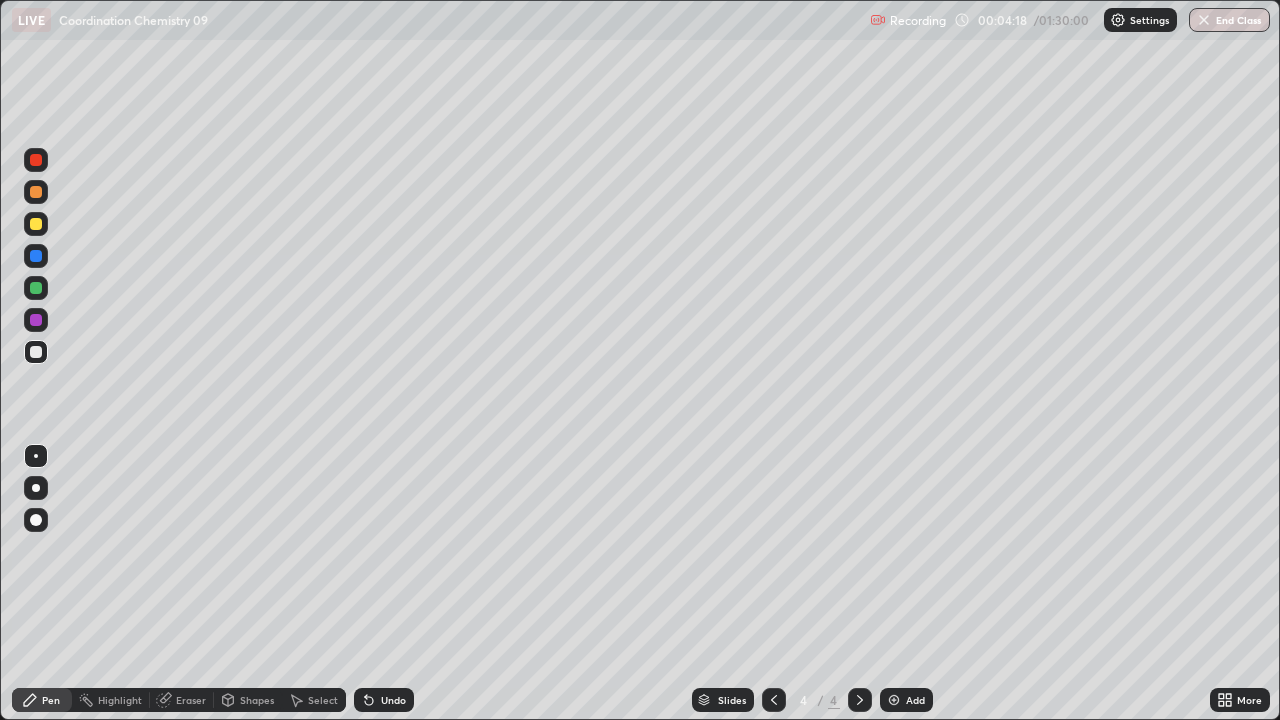 click on "Eraser" at bounding box center [191, 700] 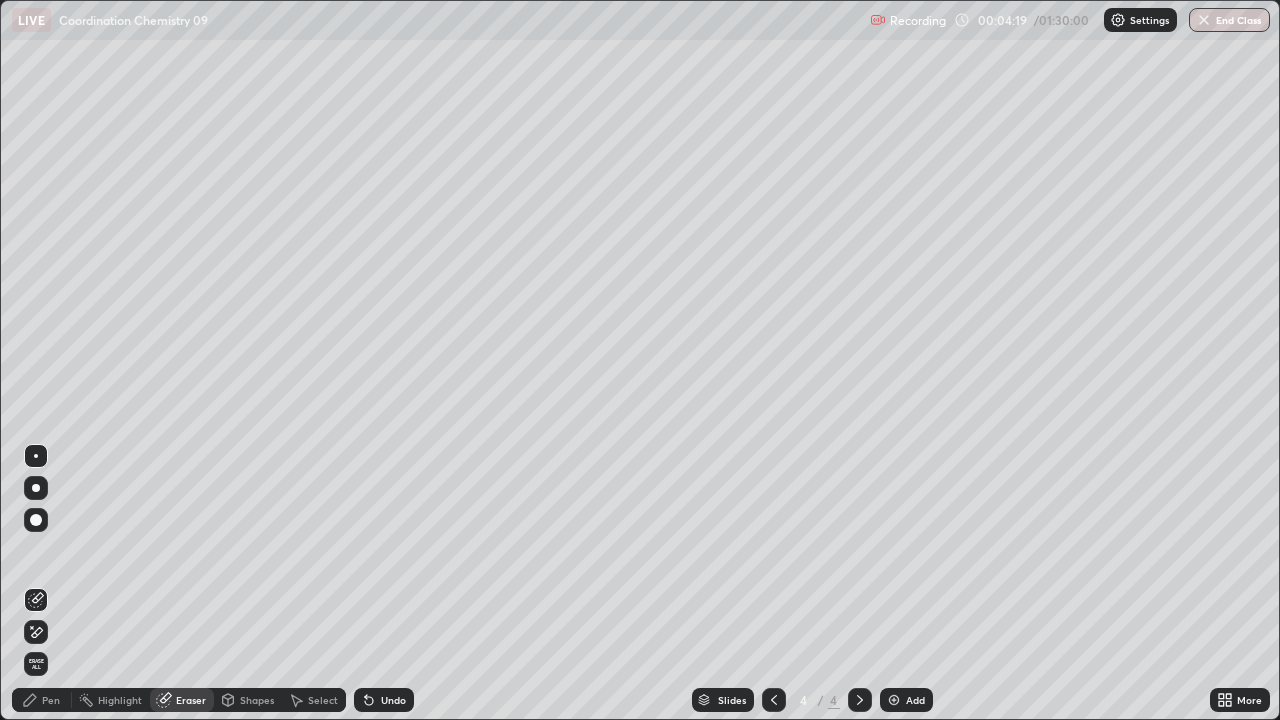 click on "Pen" at bounding box center (42, 700) 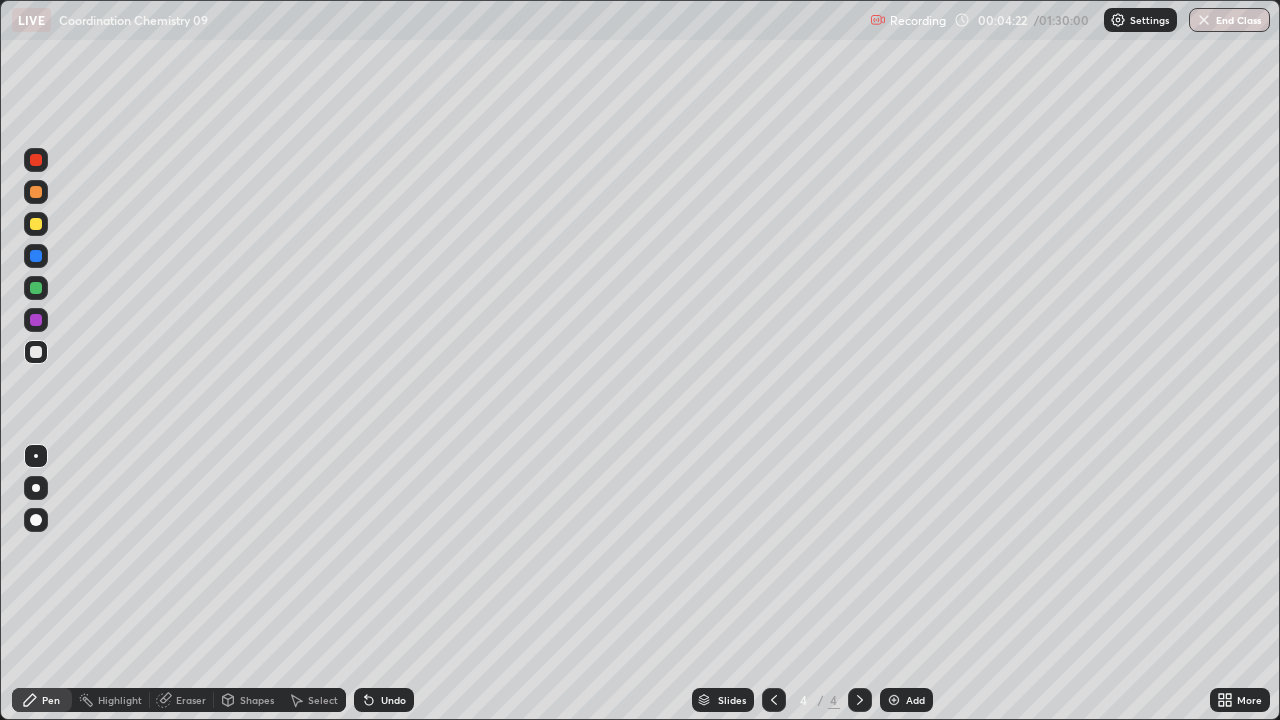 click at bounding box center [36, 288] 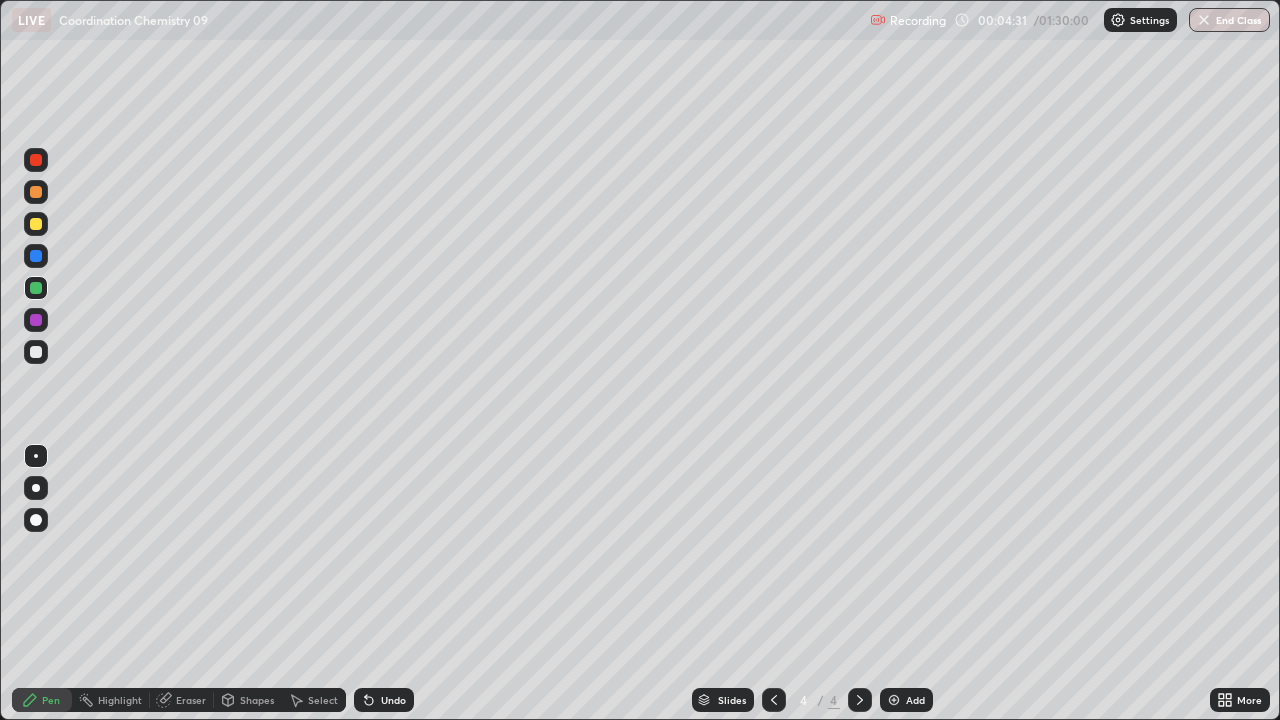 click at bounding box center (36, 352) 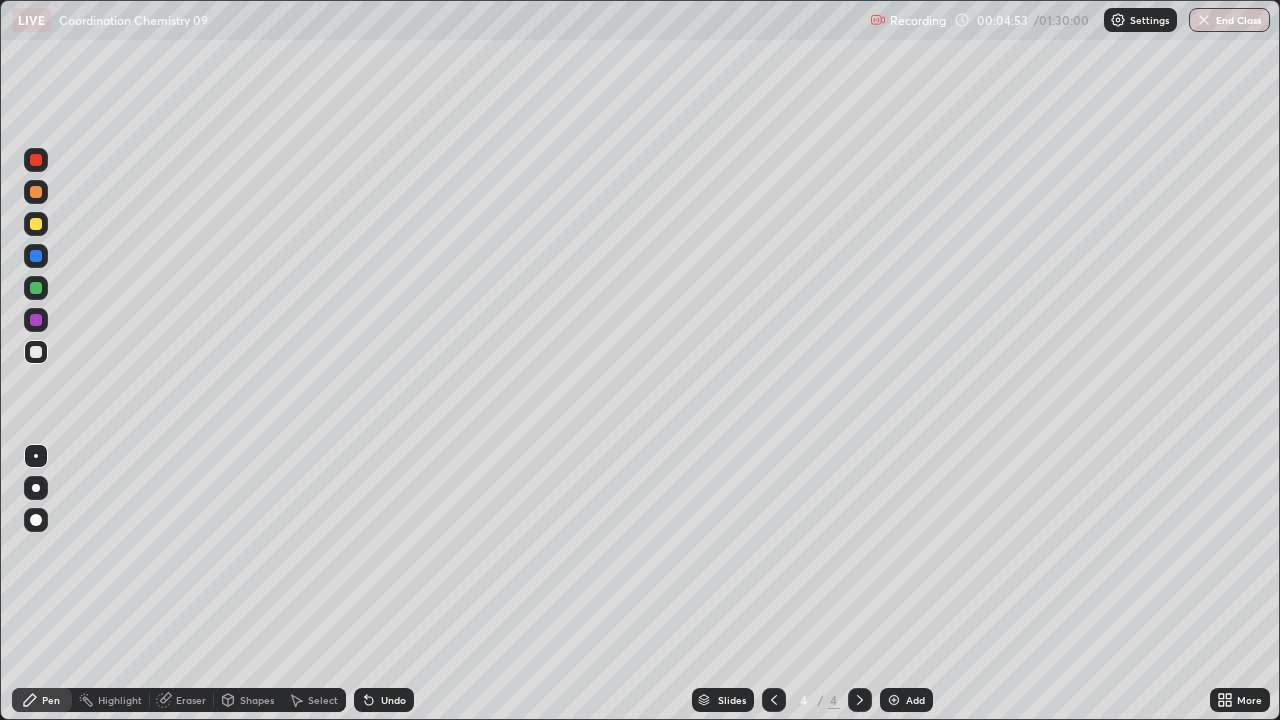 click at bounding box center [36, 352] 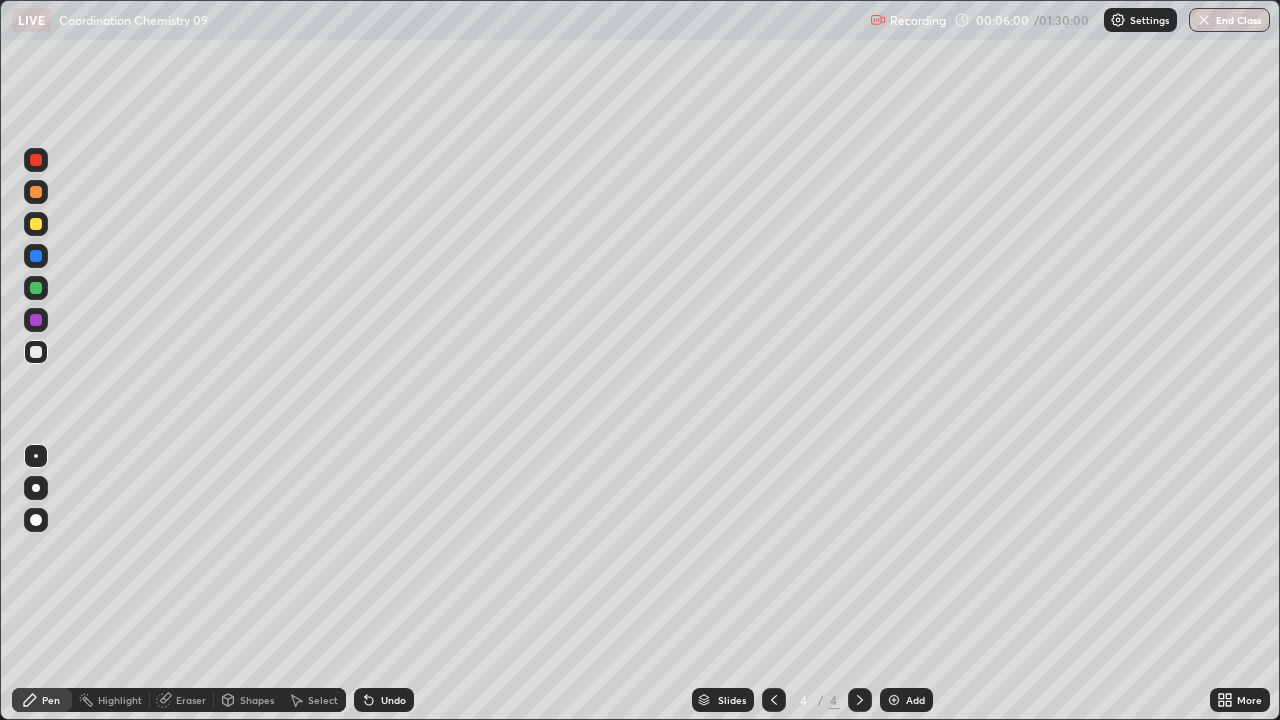 click at bounding box center (36, 224) 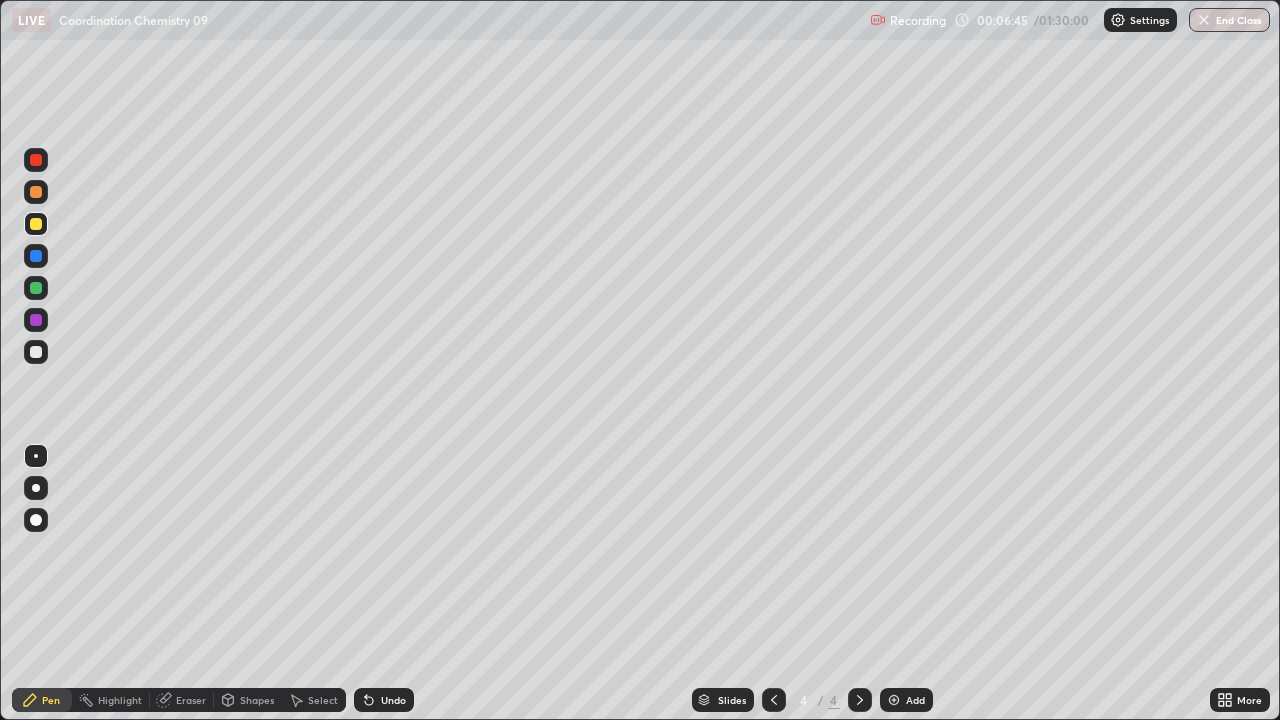 click at bounding box center [36, 320] 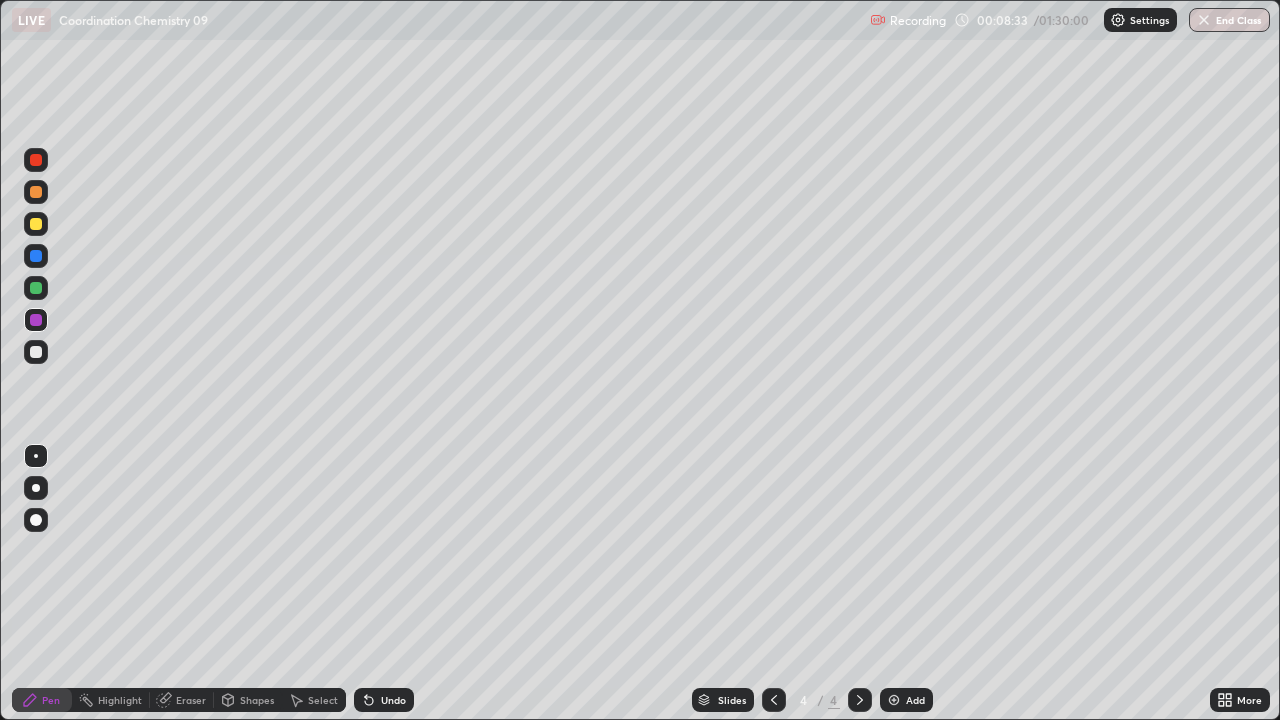 click at bounding box center (36, 224) 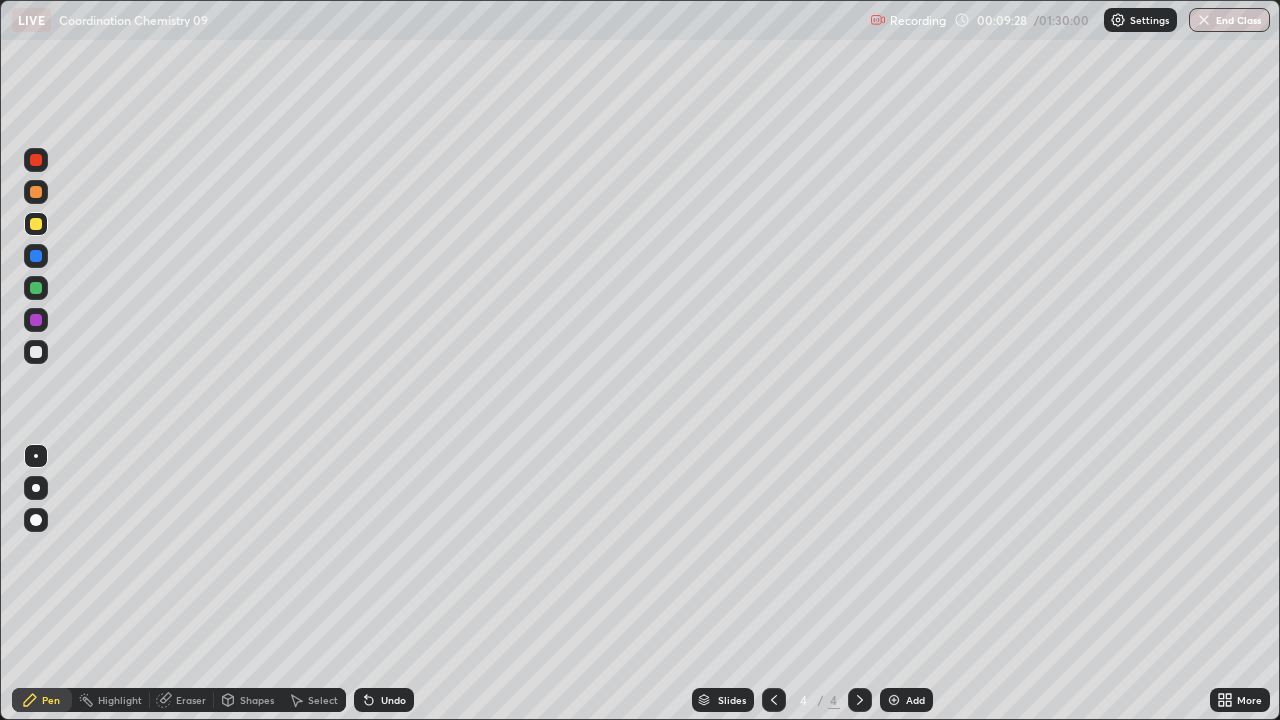click at bounding box center (36, 352) 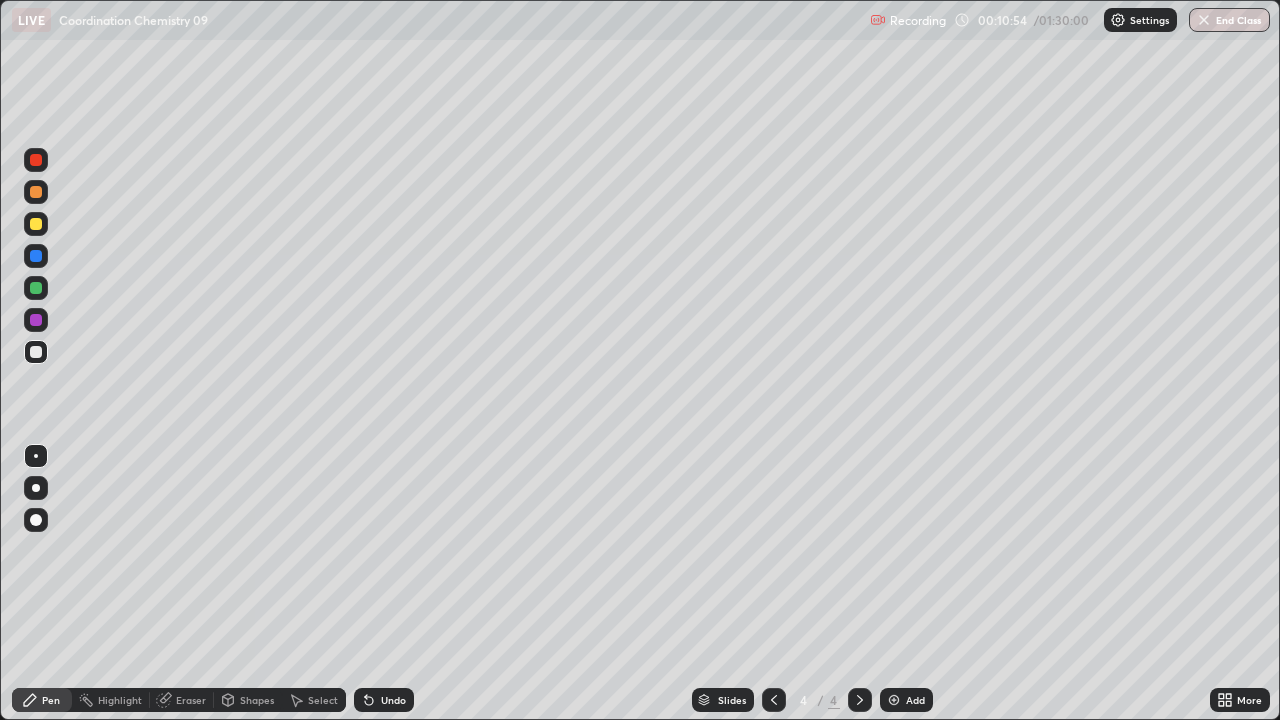 click at bounding box center [894, 700] 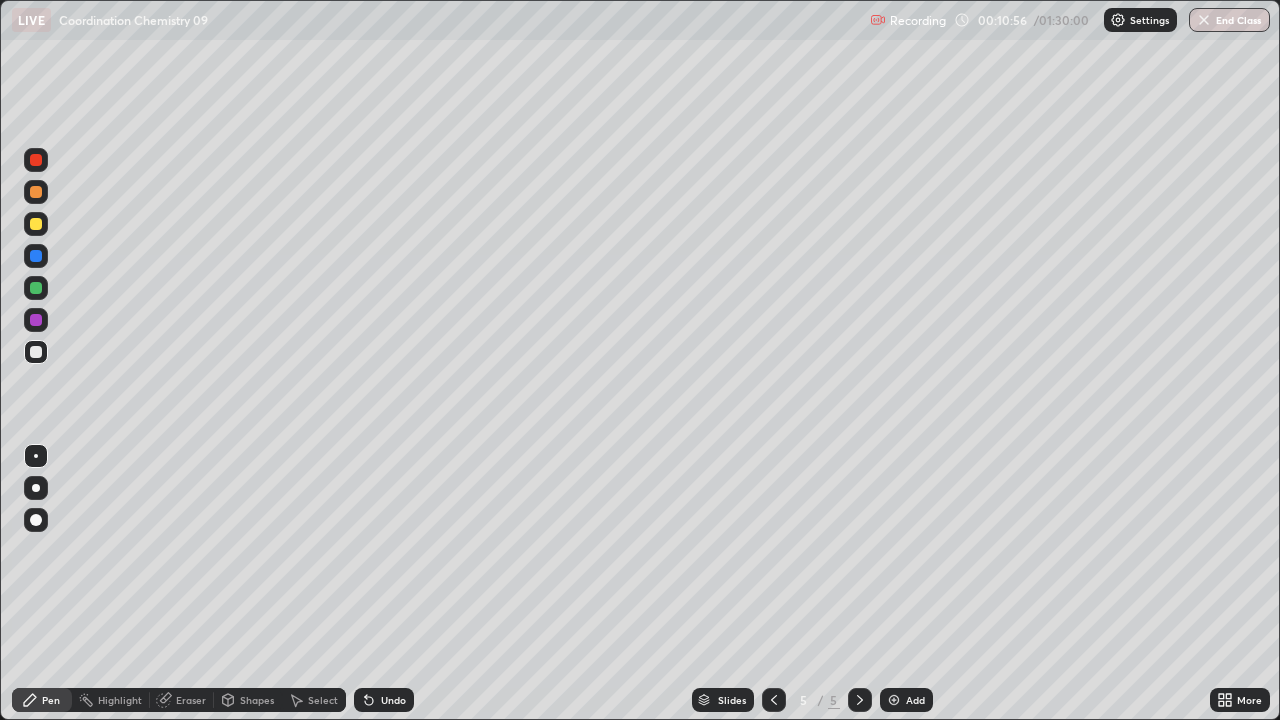 click at bounding box center [36, 352] 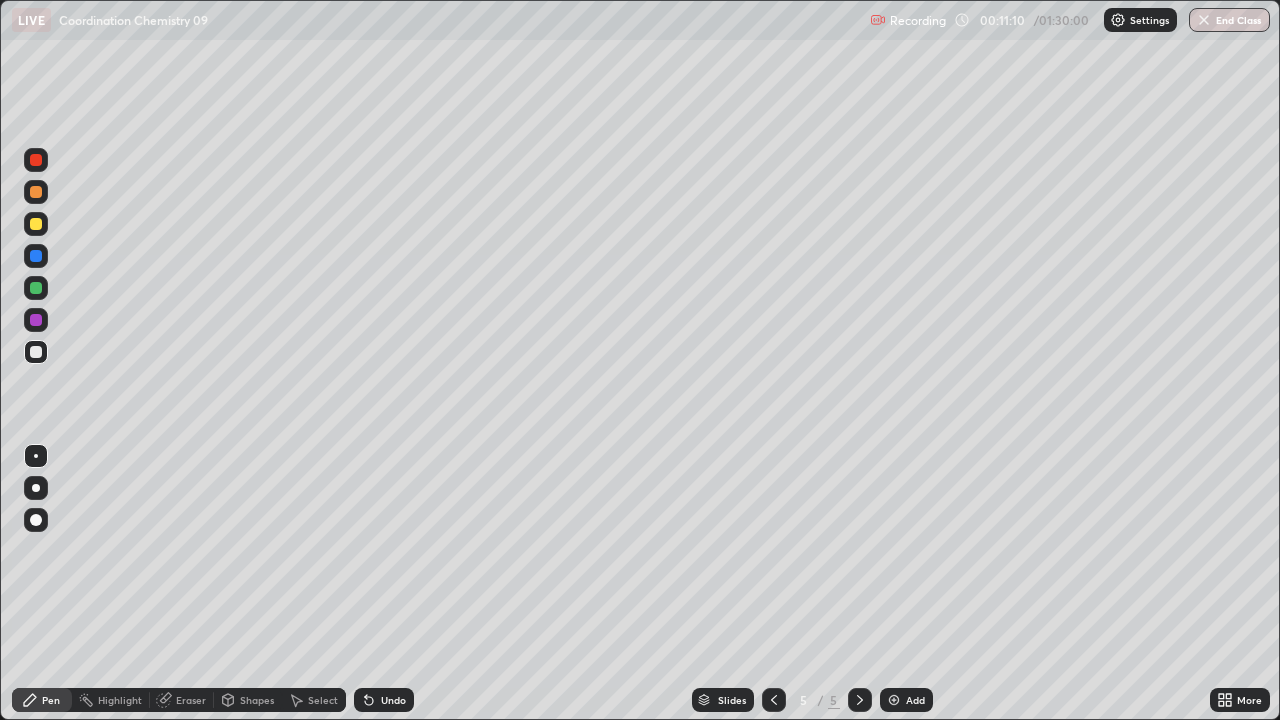 click 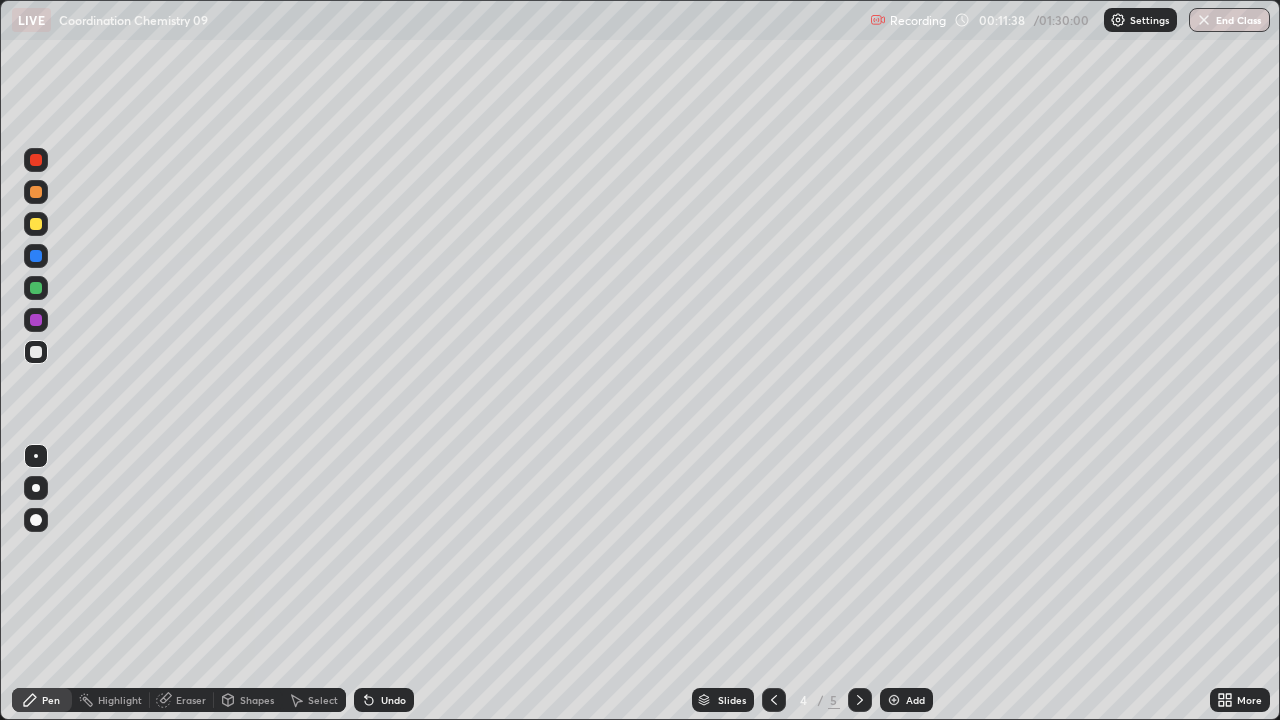 click 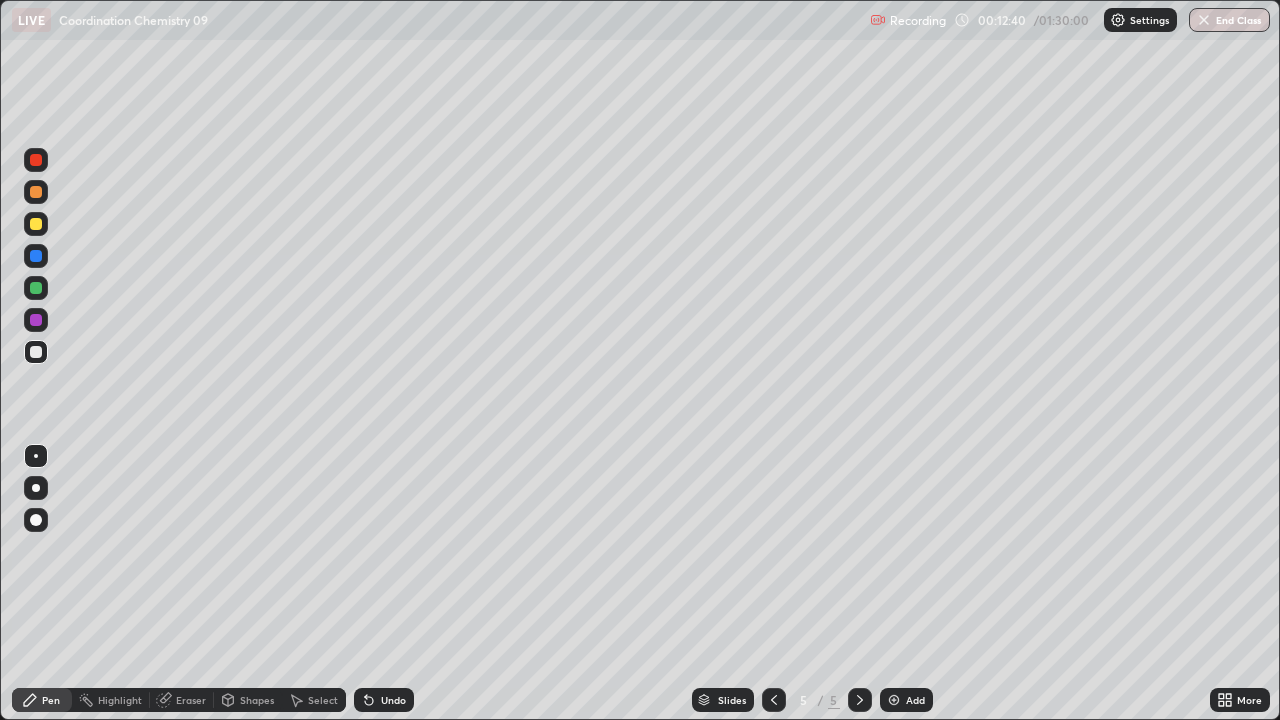 click at bounding box center [36, 288] 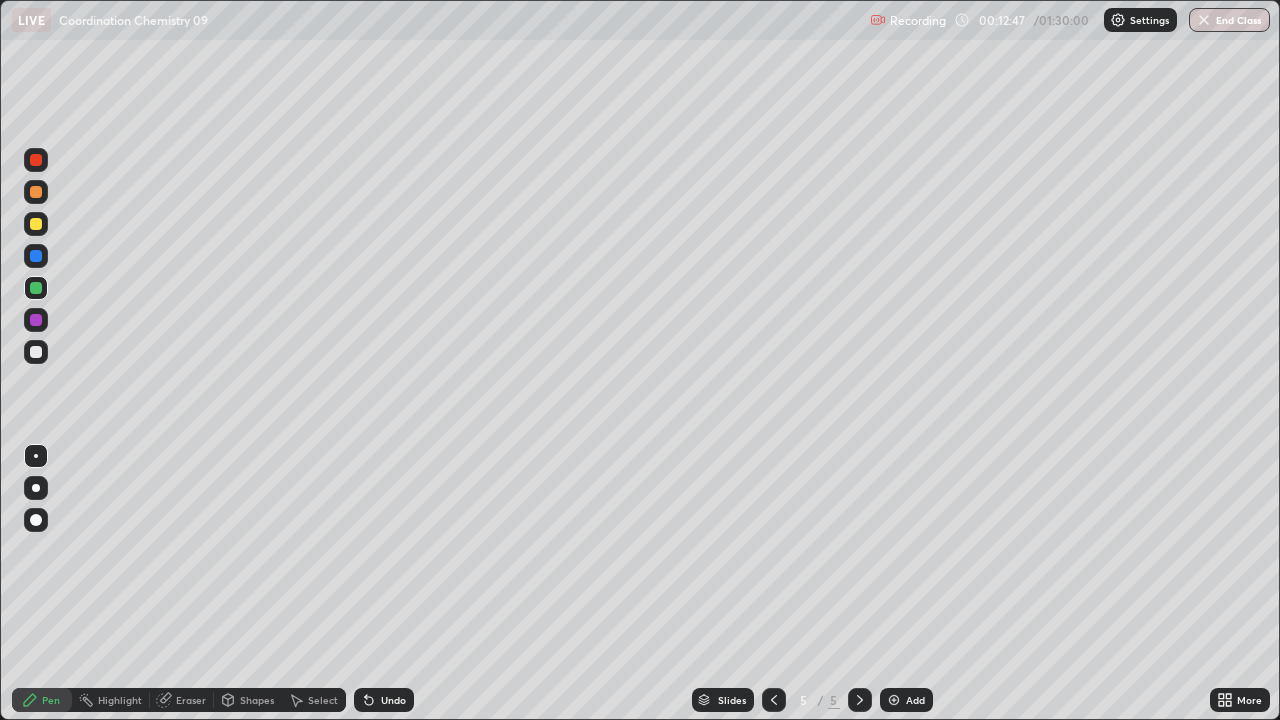 click at bounding box center (36, 224) 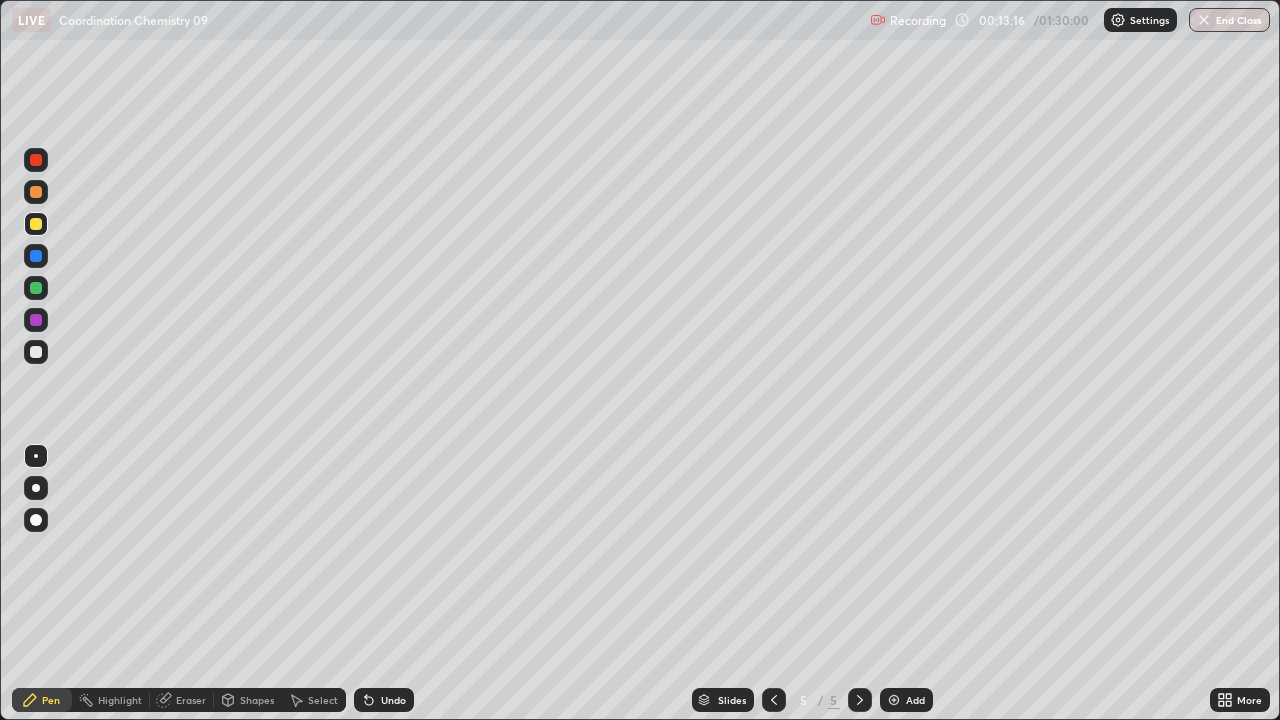 click at bounding box center (36, 352) 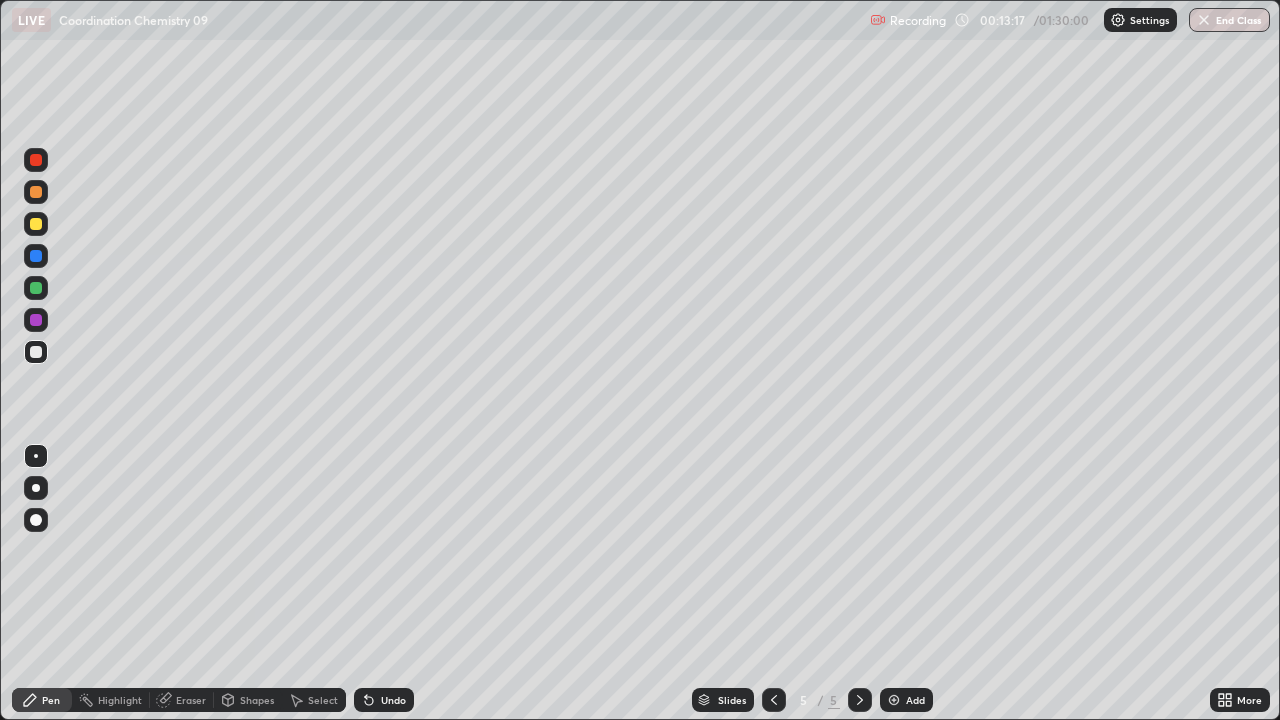 click at bounding box center [36, 288] 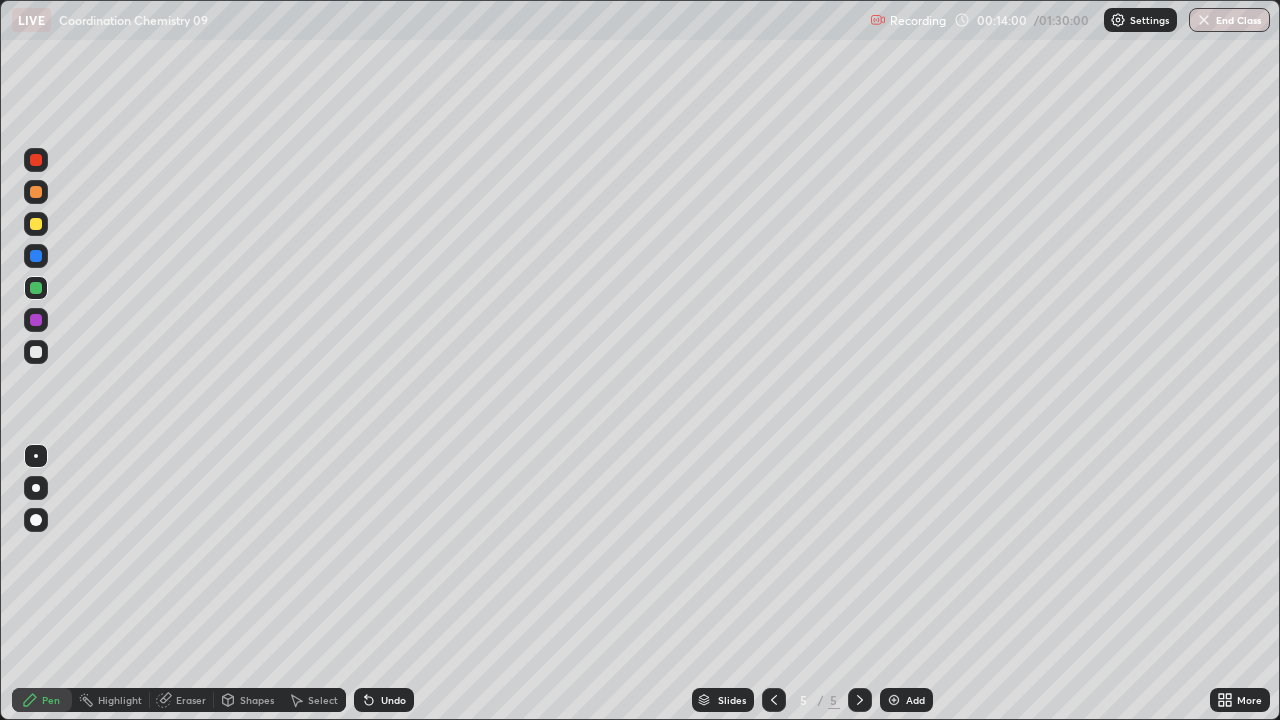 click at bounding box center (36, 320) 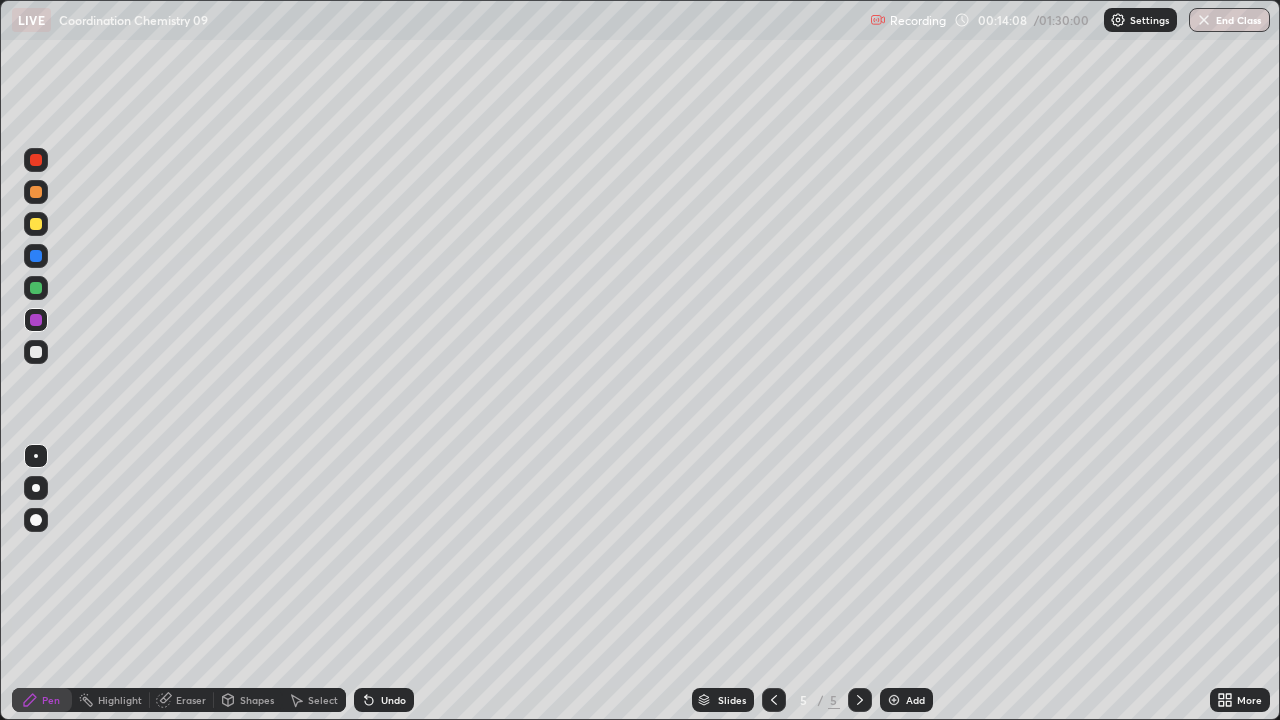 click at bounding box center (36, 352) 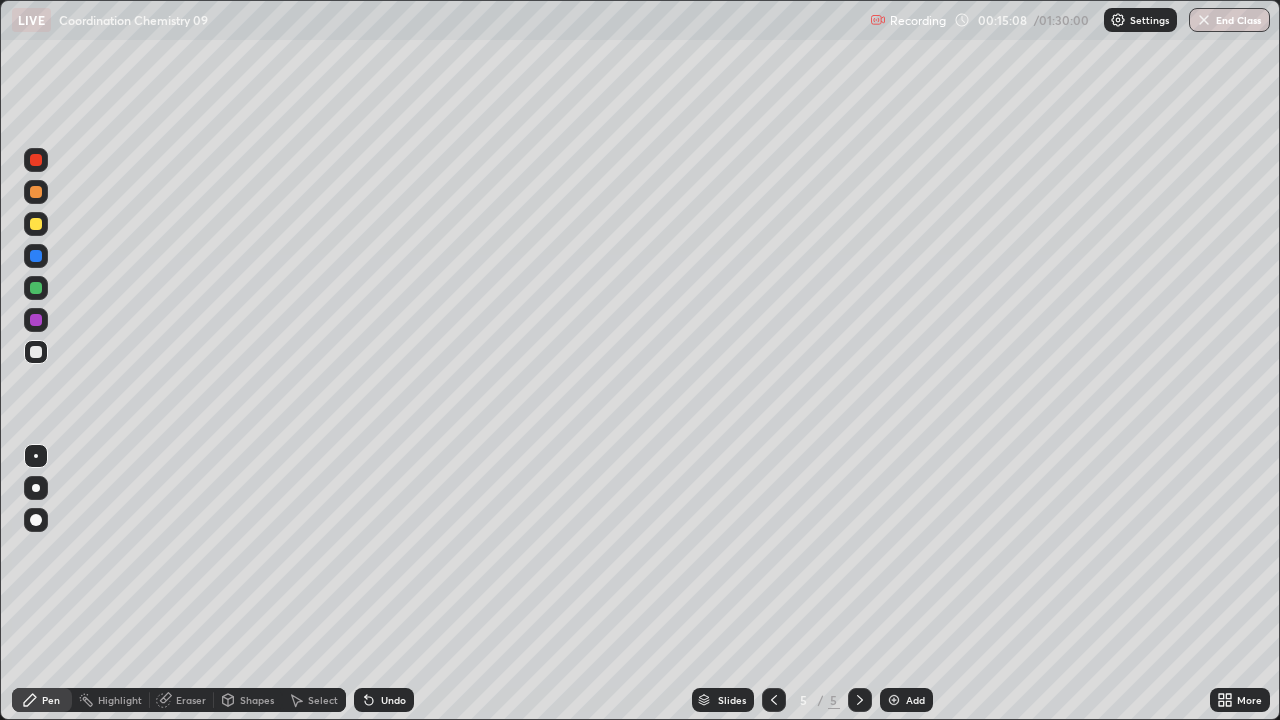 click at bounding box center (36, 224) 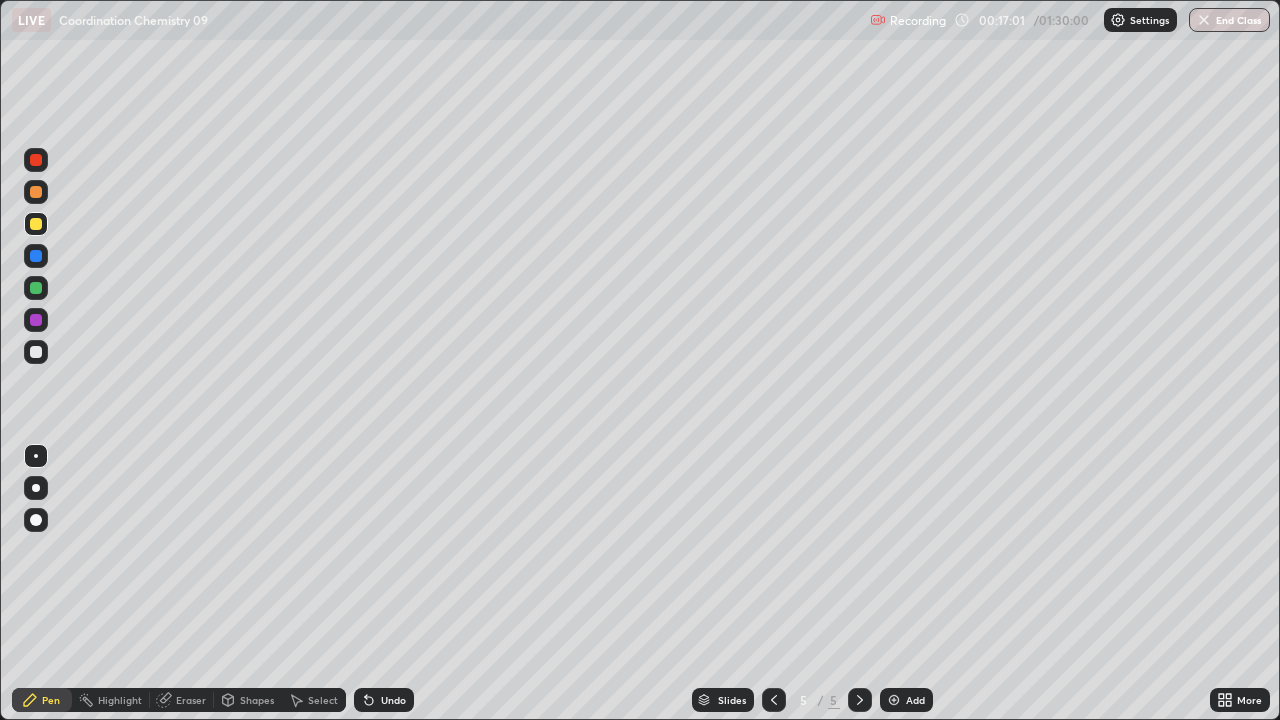 click at bounding box center (36, 352) 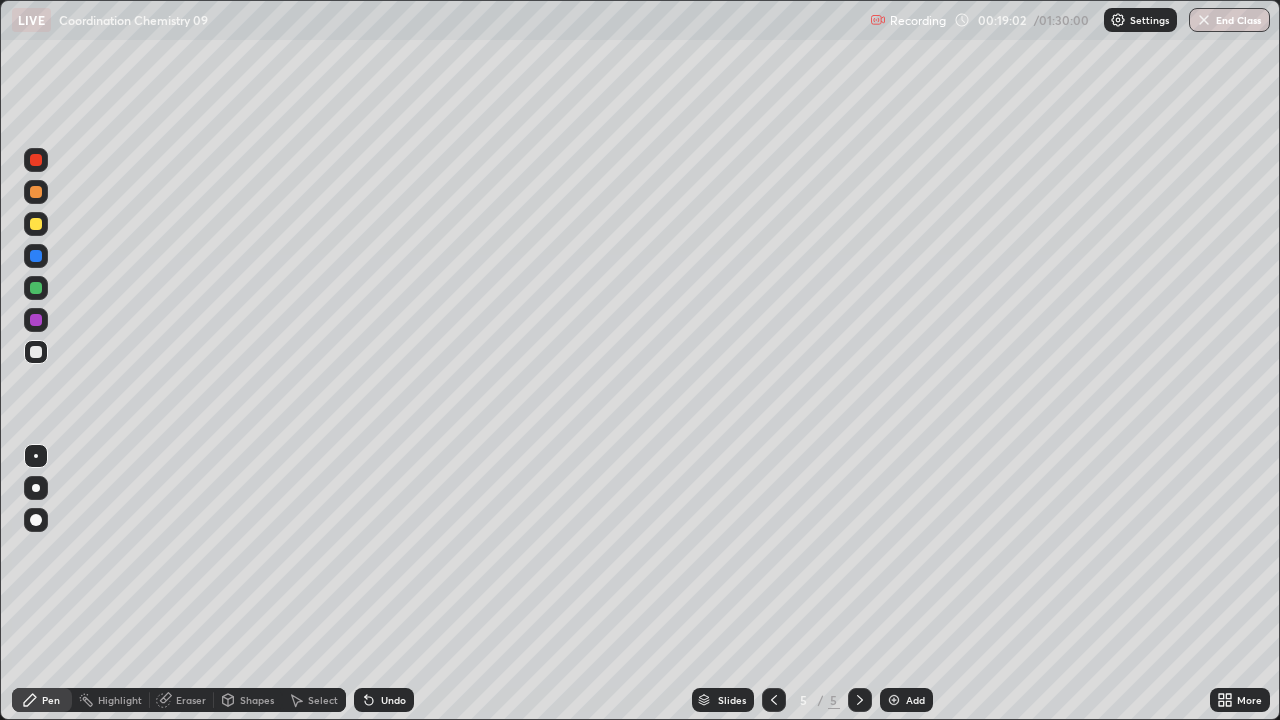 click at bounding box center [894, 700] 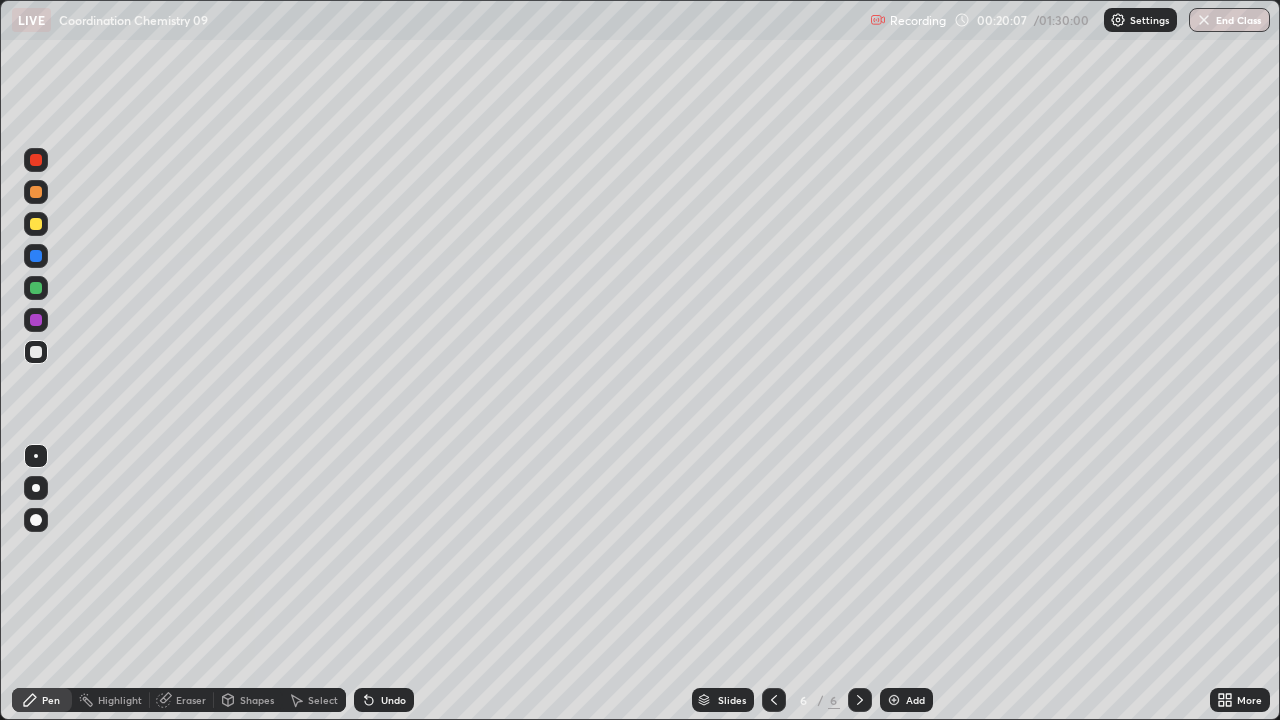 click at bounding box center (36, 352) 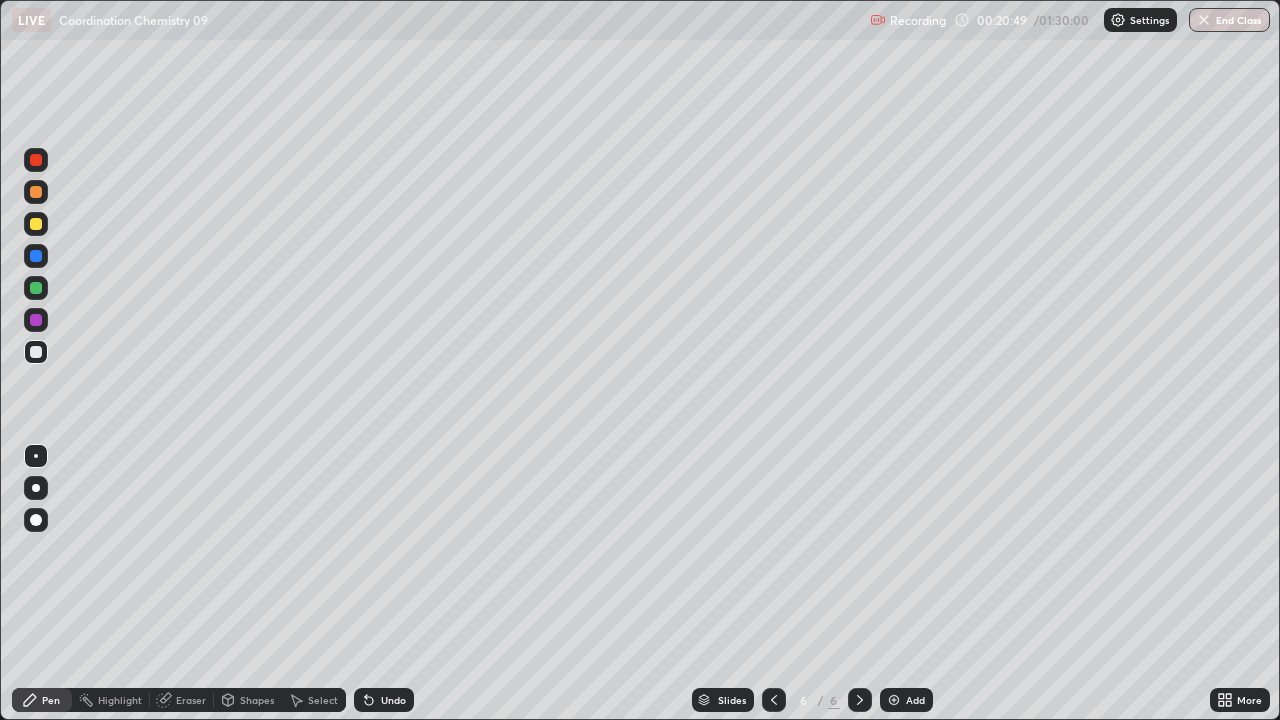 click on "Undo" at bounding box center (384, 700) 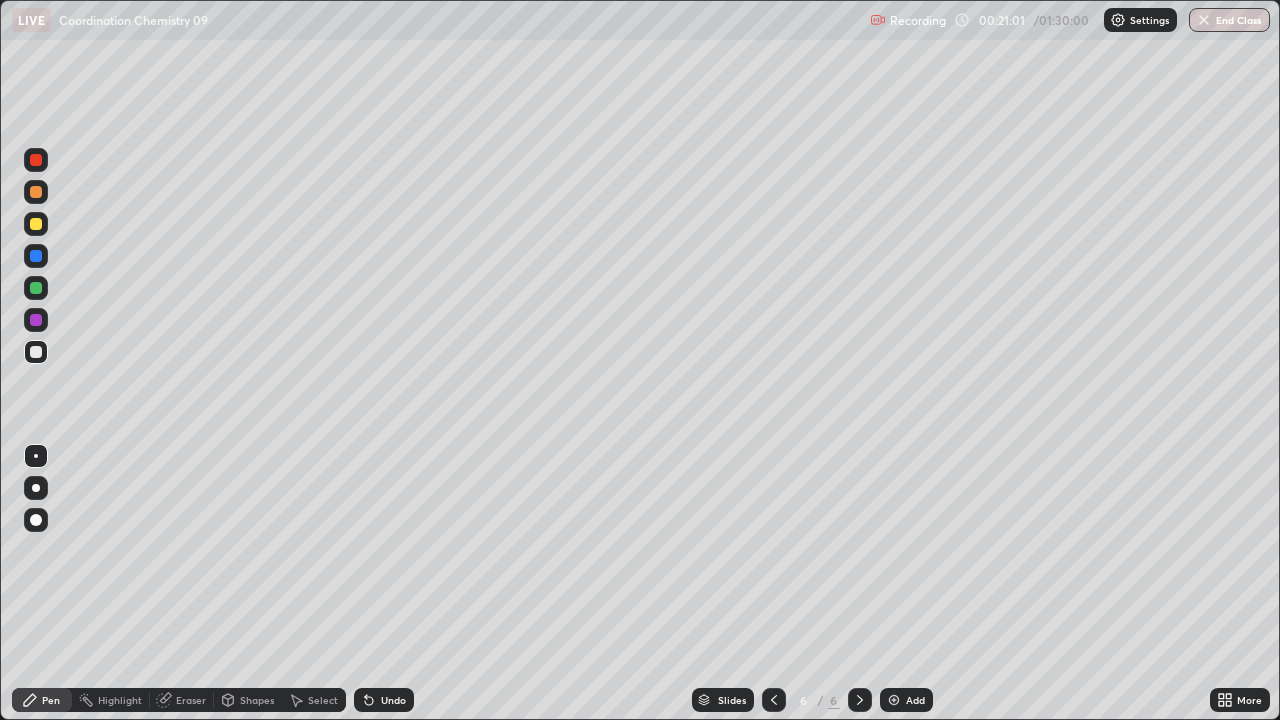 click at bounding box center [36, 288] 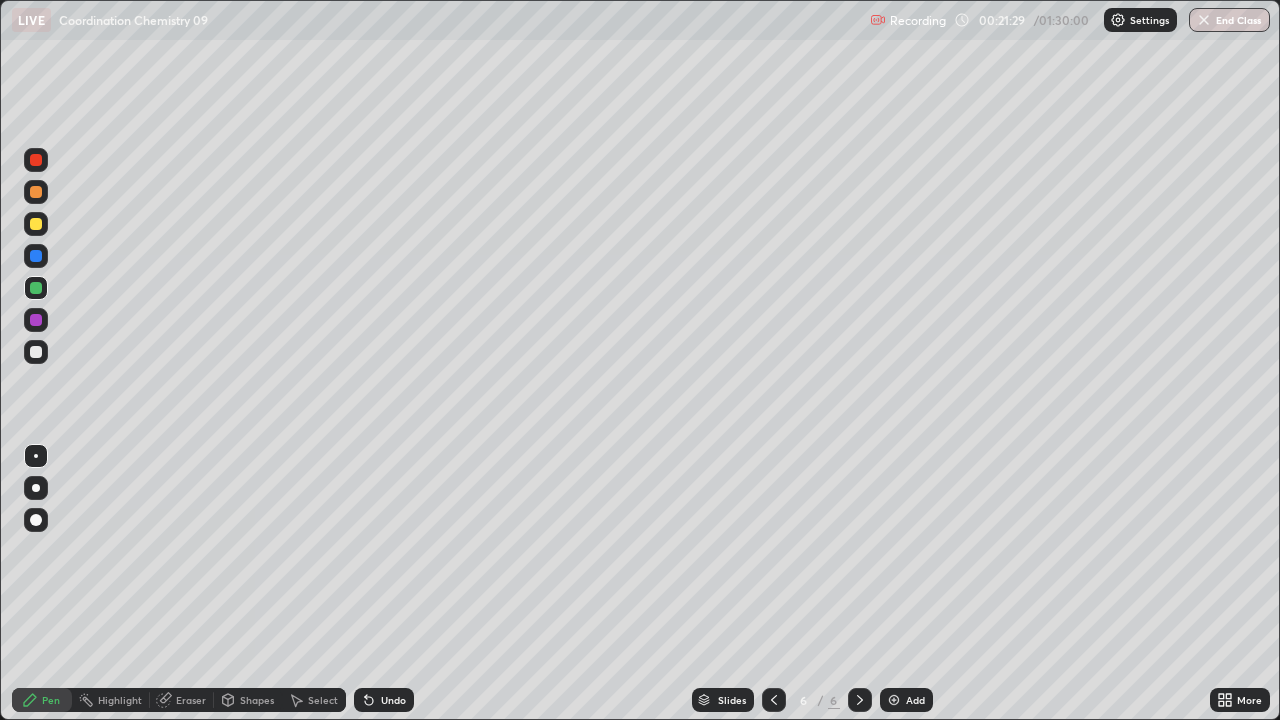 click at bounding box center [36, 224] 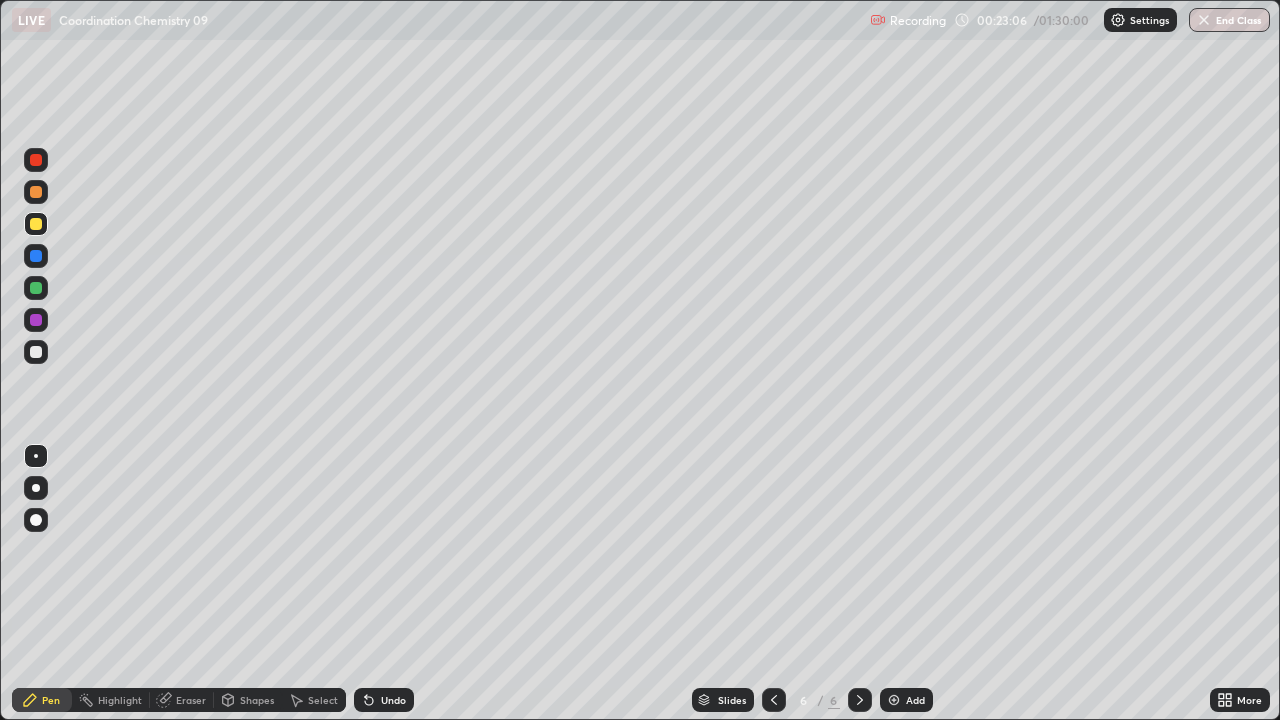 click at bounding box center (36, 352) 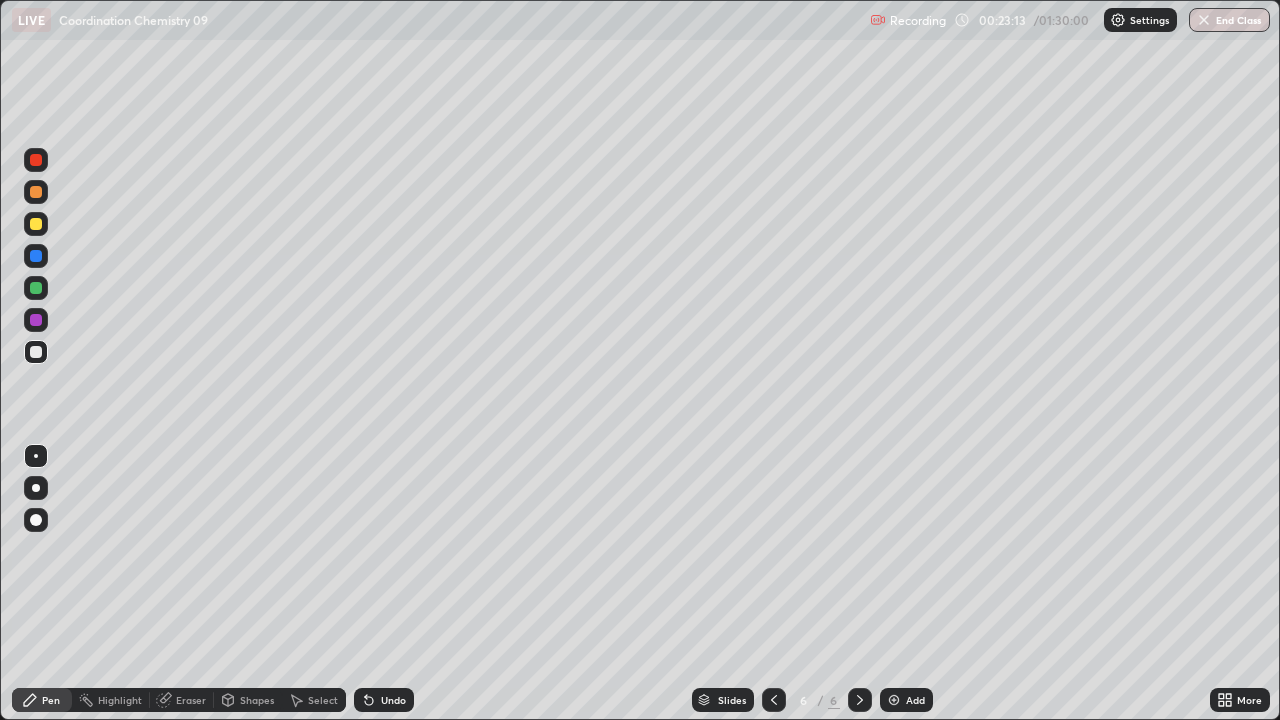 click 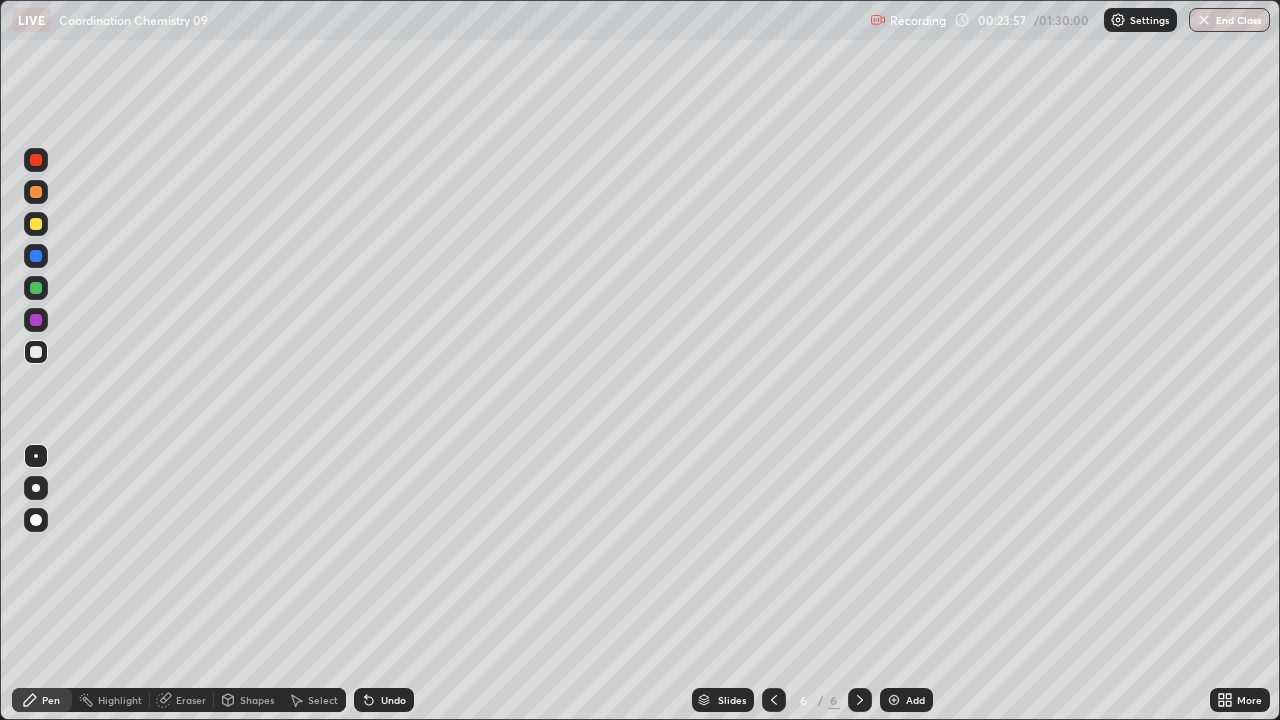 click at bounding box center (36, 288) 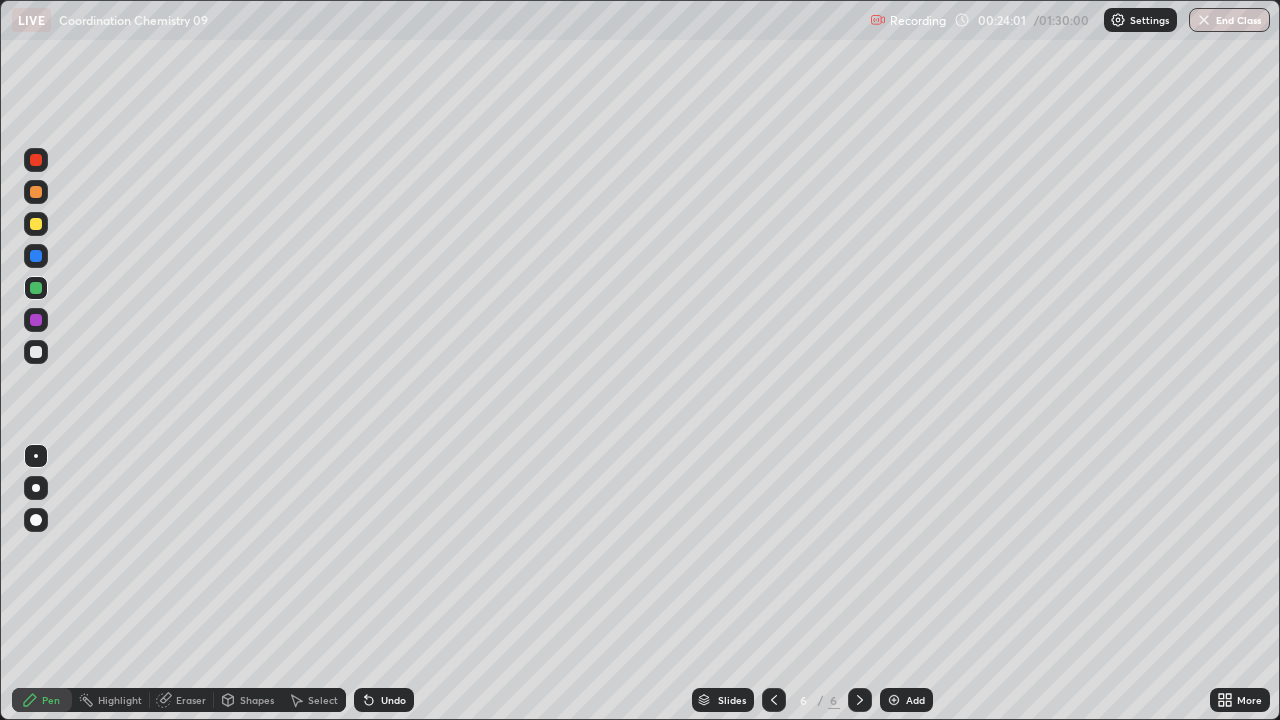 click at bounding box center (36, 352) 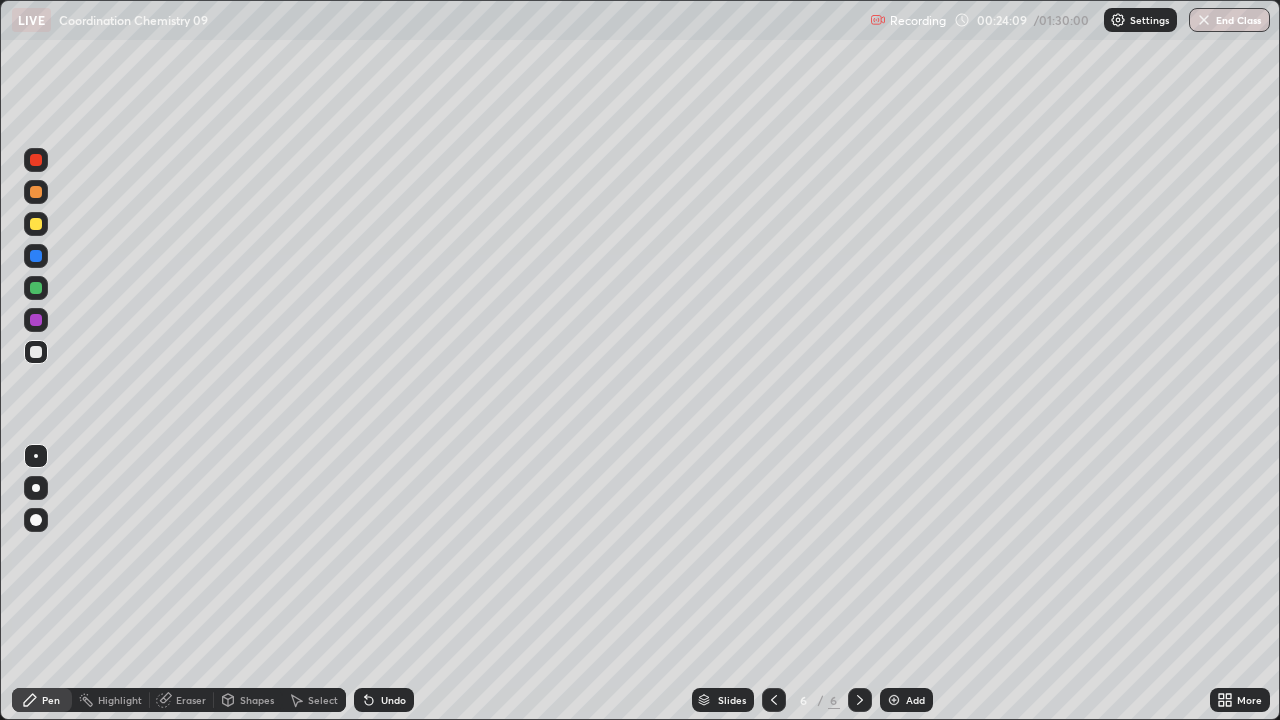 click on "Eraser" at bounding box center (182, 700) 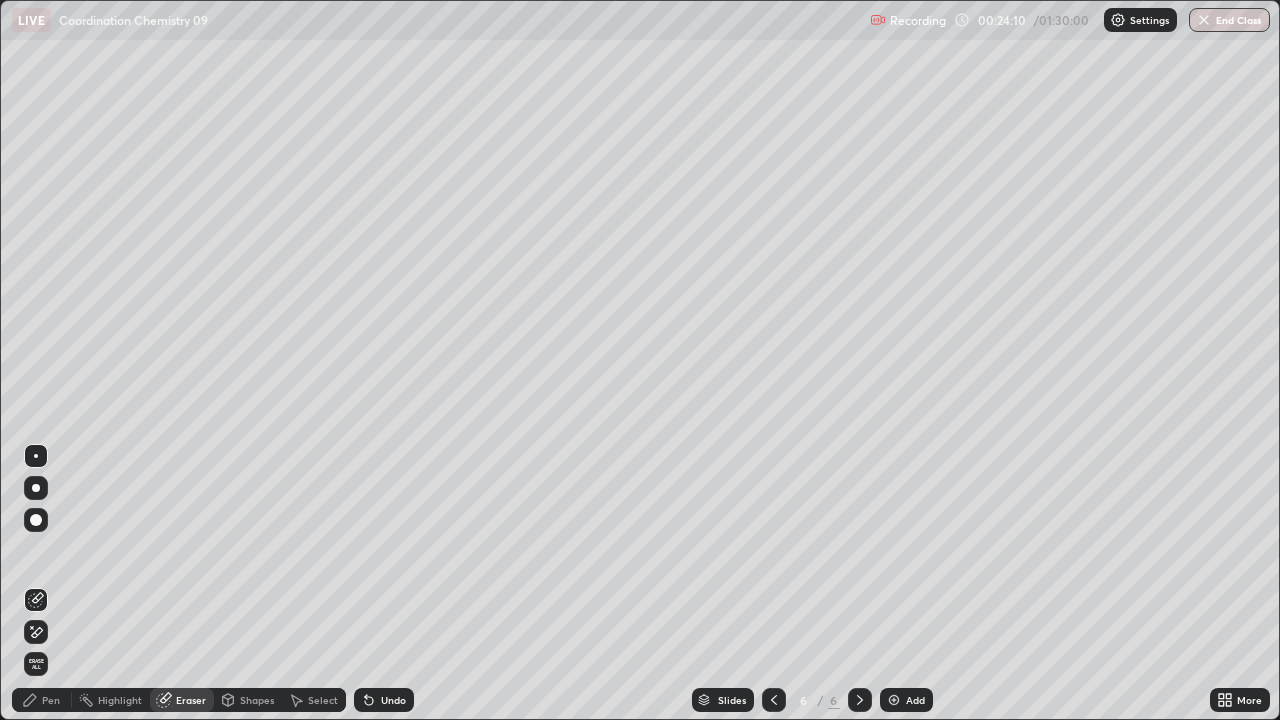 click on "Pen" at bounding box center [51, 700] 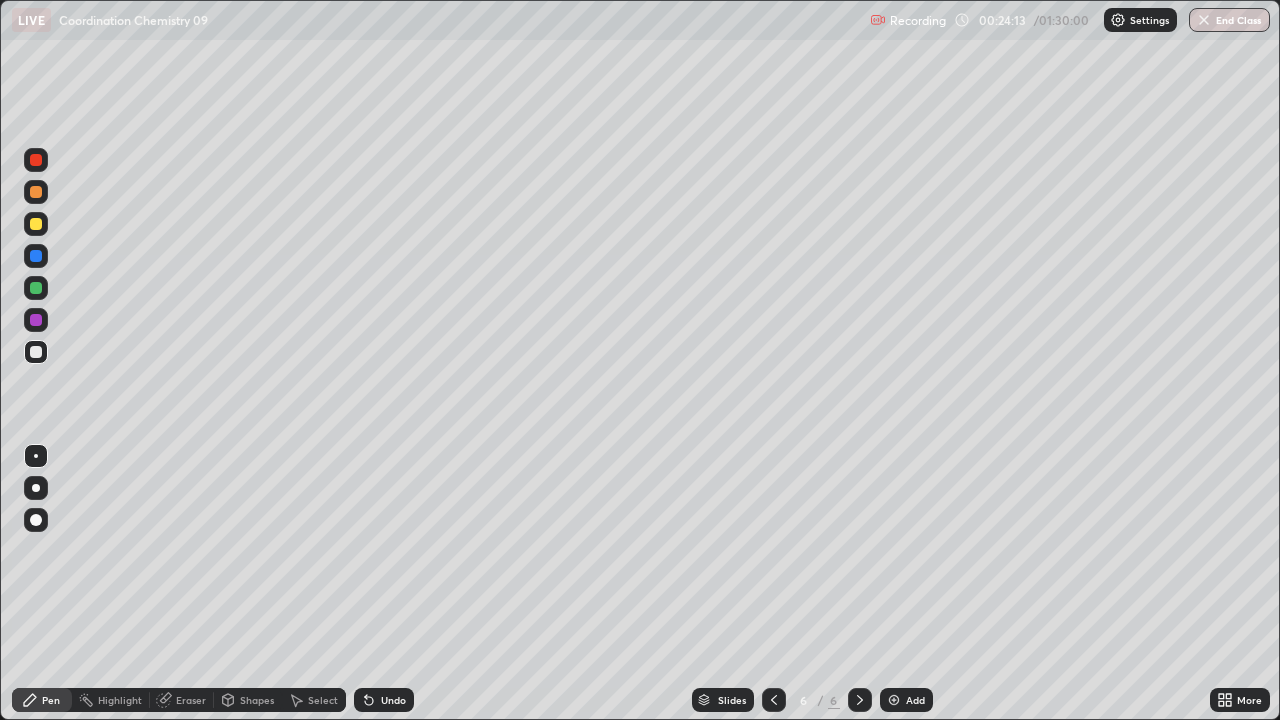 click on "Eraser" at bounding box center (191, 700) 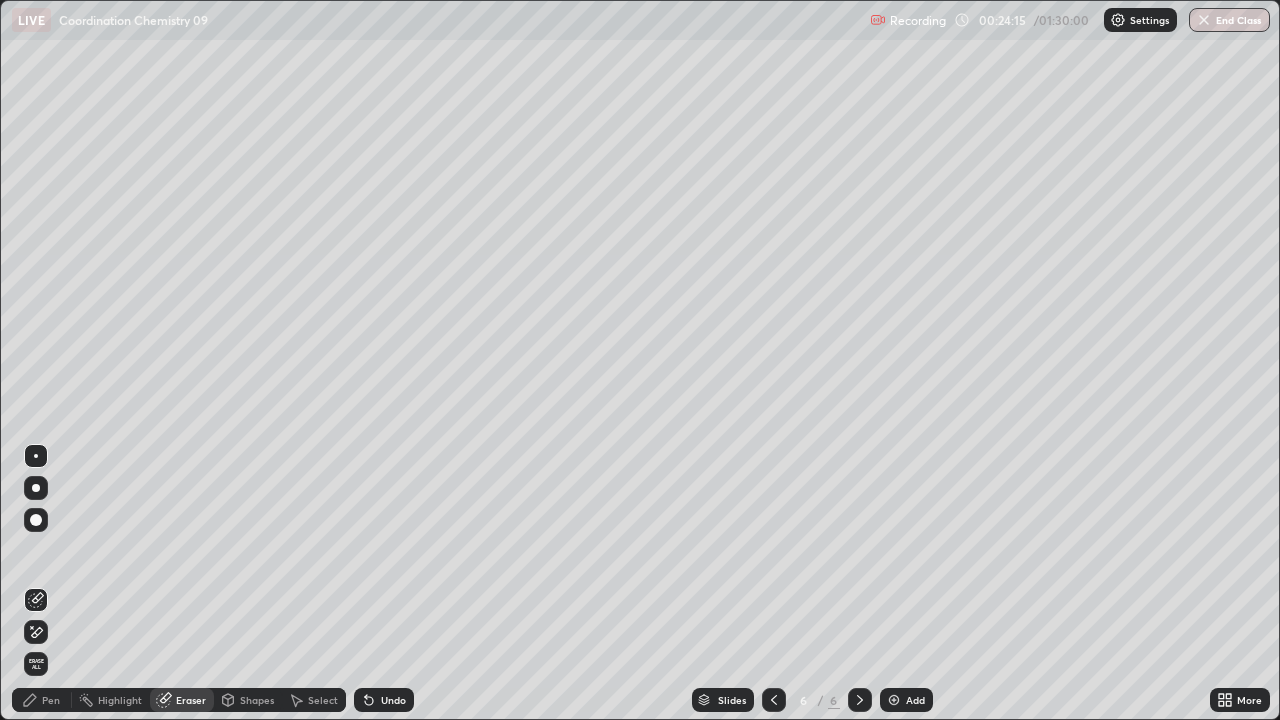 click on "Pen" at bounding box center [51, 700] 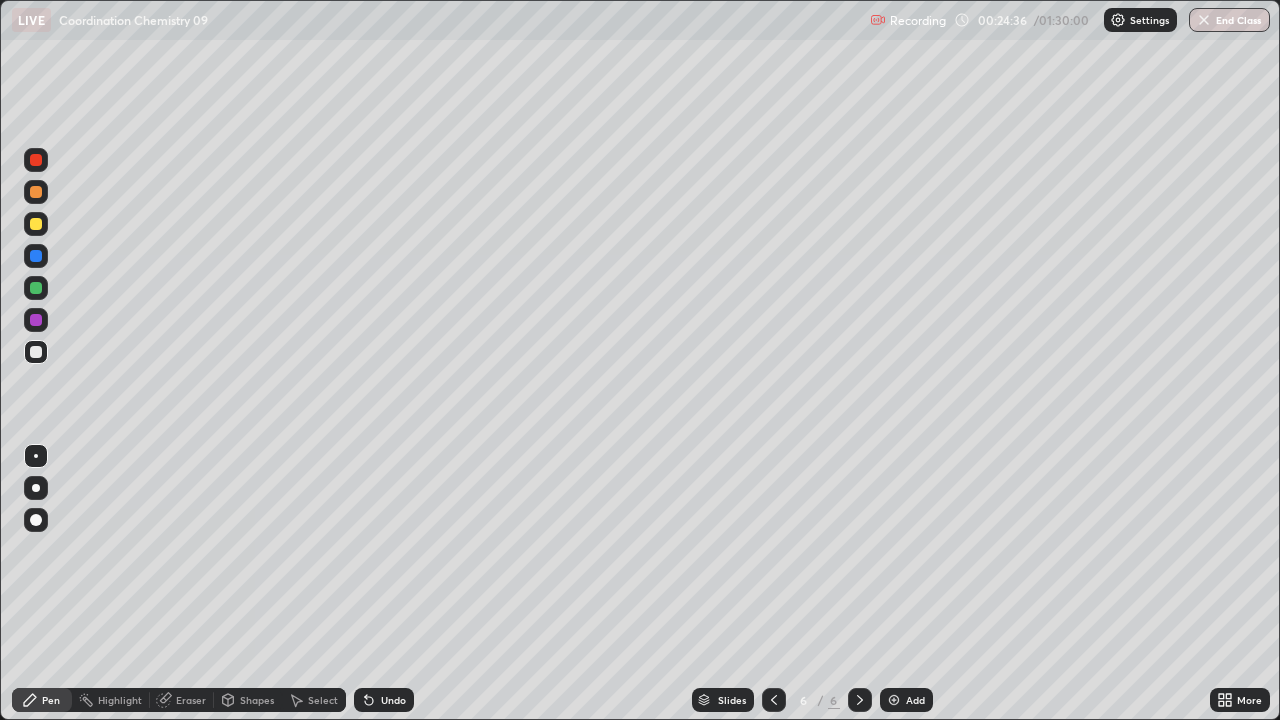 click at bounding box center [36, 288] 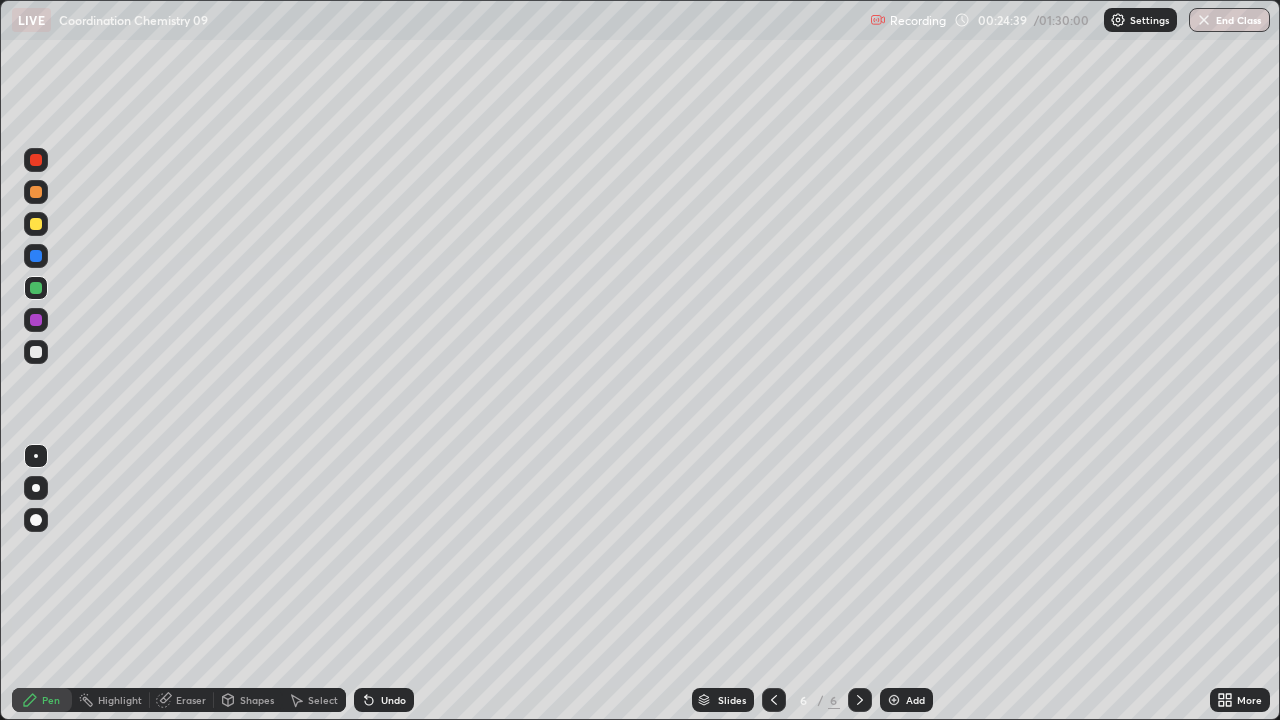 click at bounding box center [36, 352] 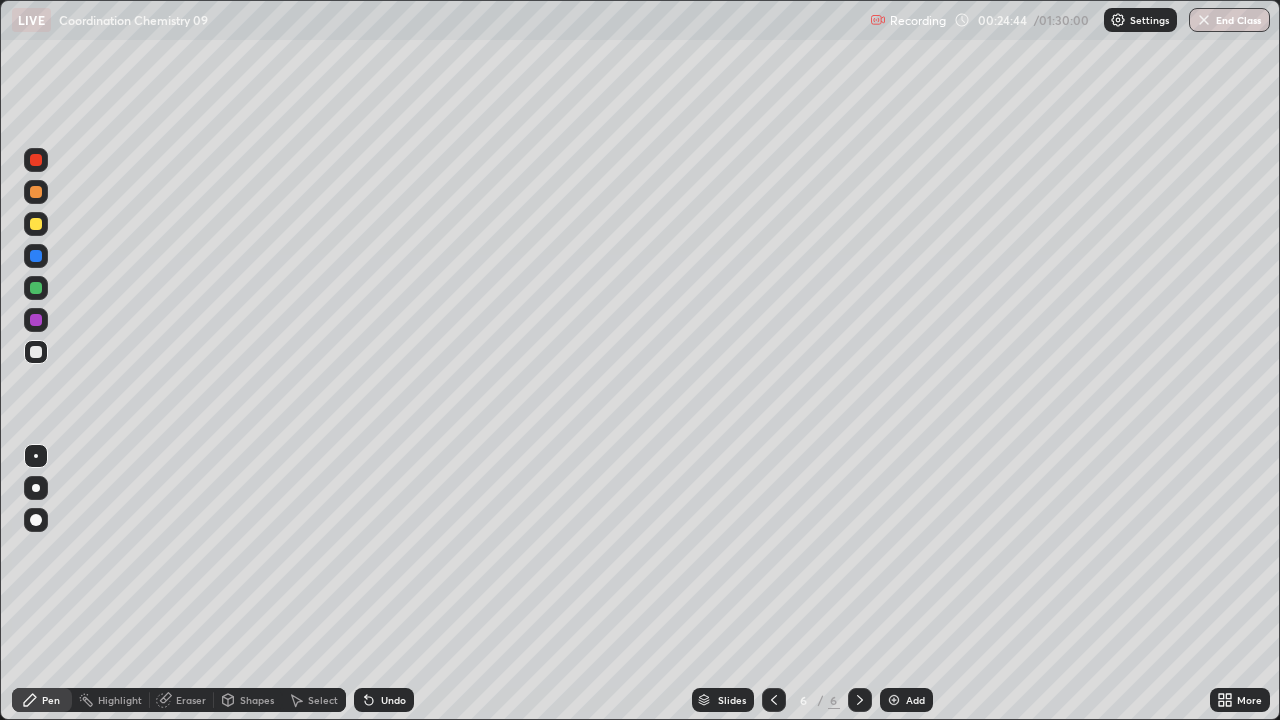 click at bounding box center [36, 352] 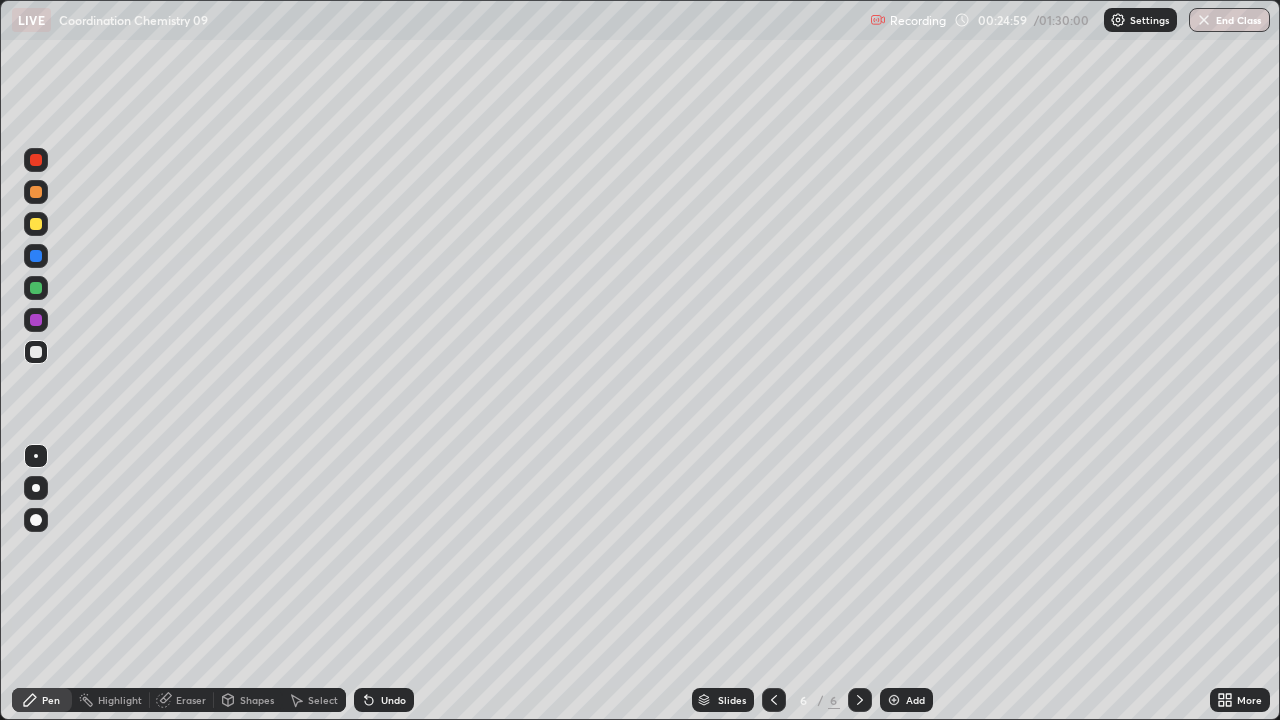 click at bounding box center [36, 192] 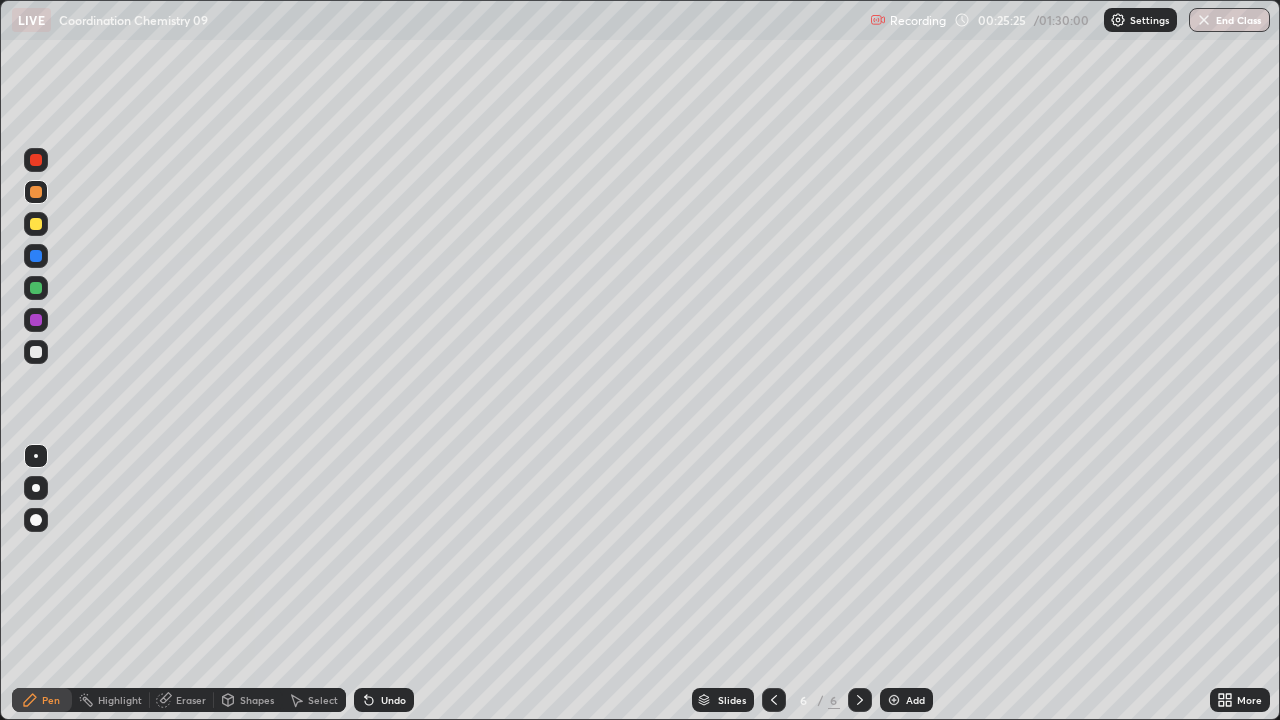 click on "Undo" at bounding box center [393, 700] 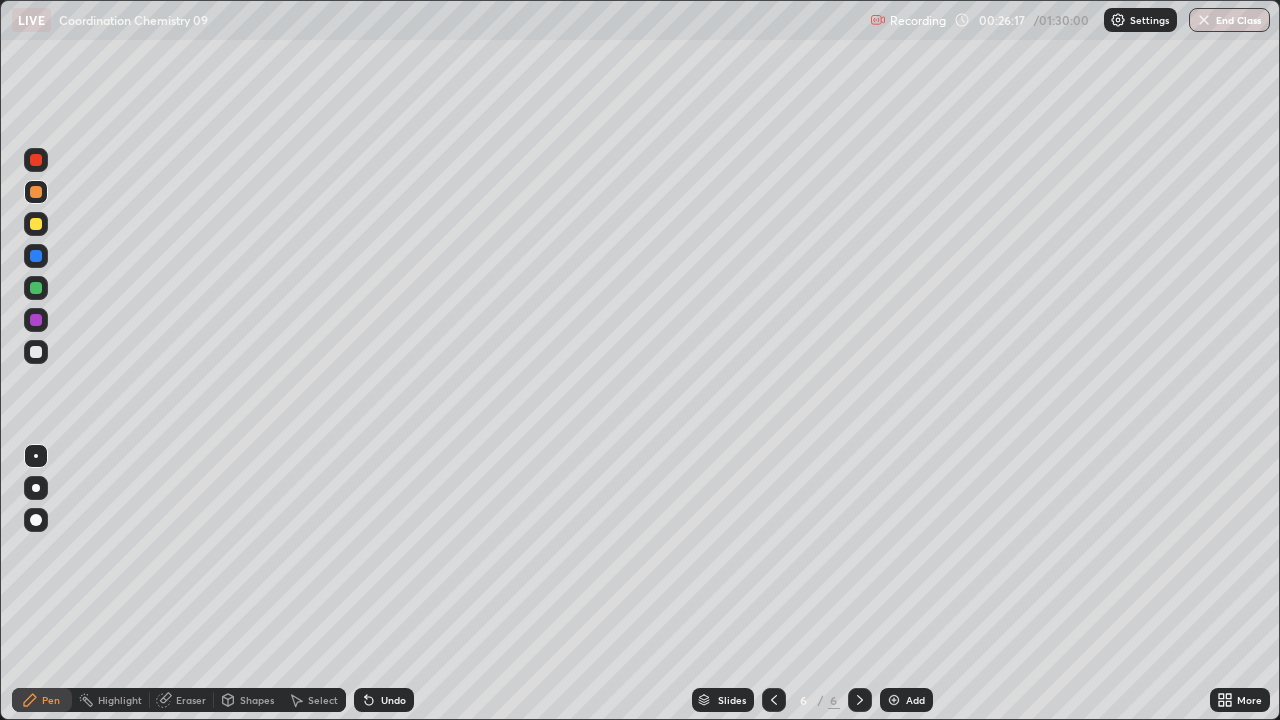 click at bounding box center (36, 288) 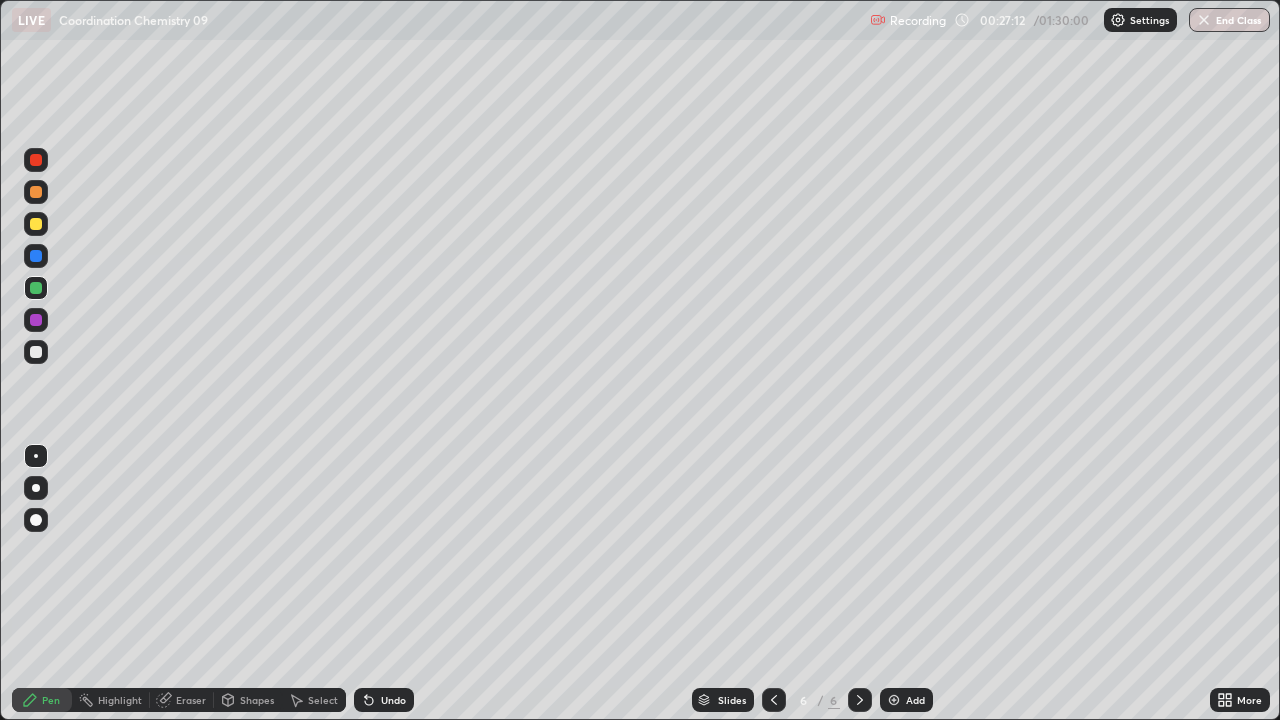 click at bounding box center (36, 224) 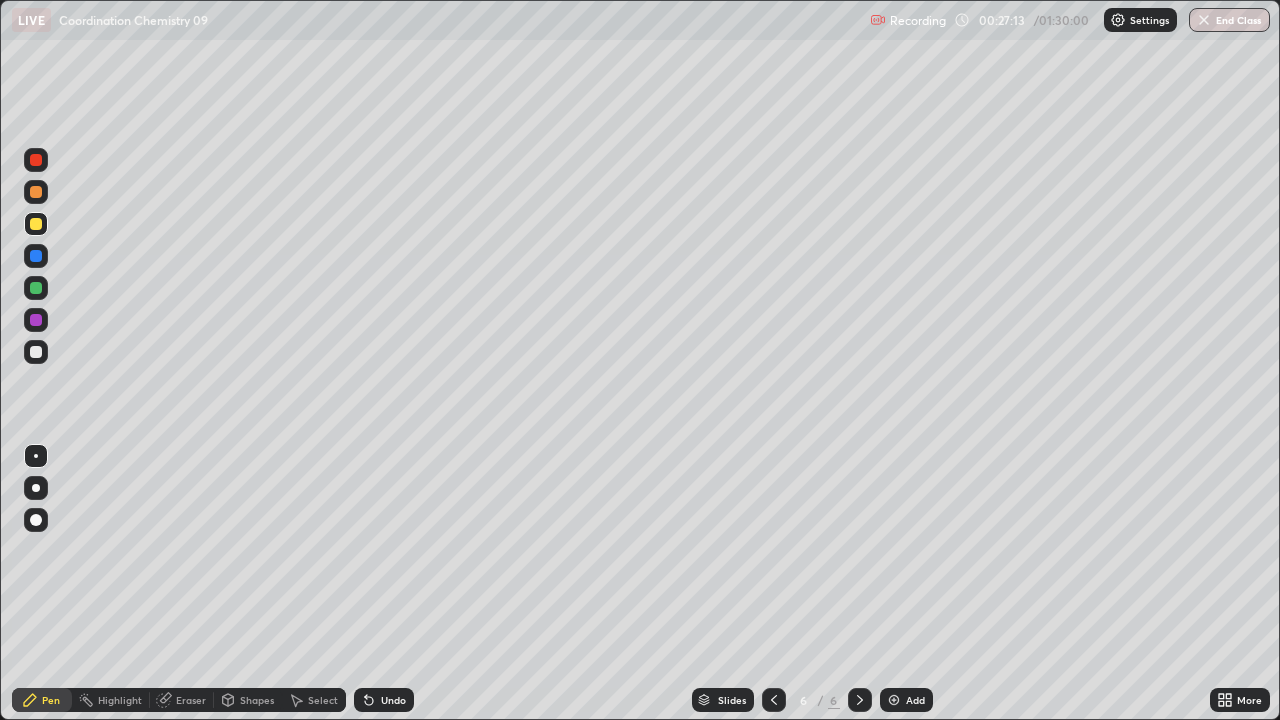 click at bounding box center [36, 320] 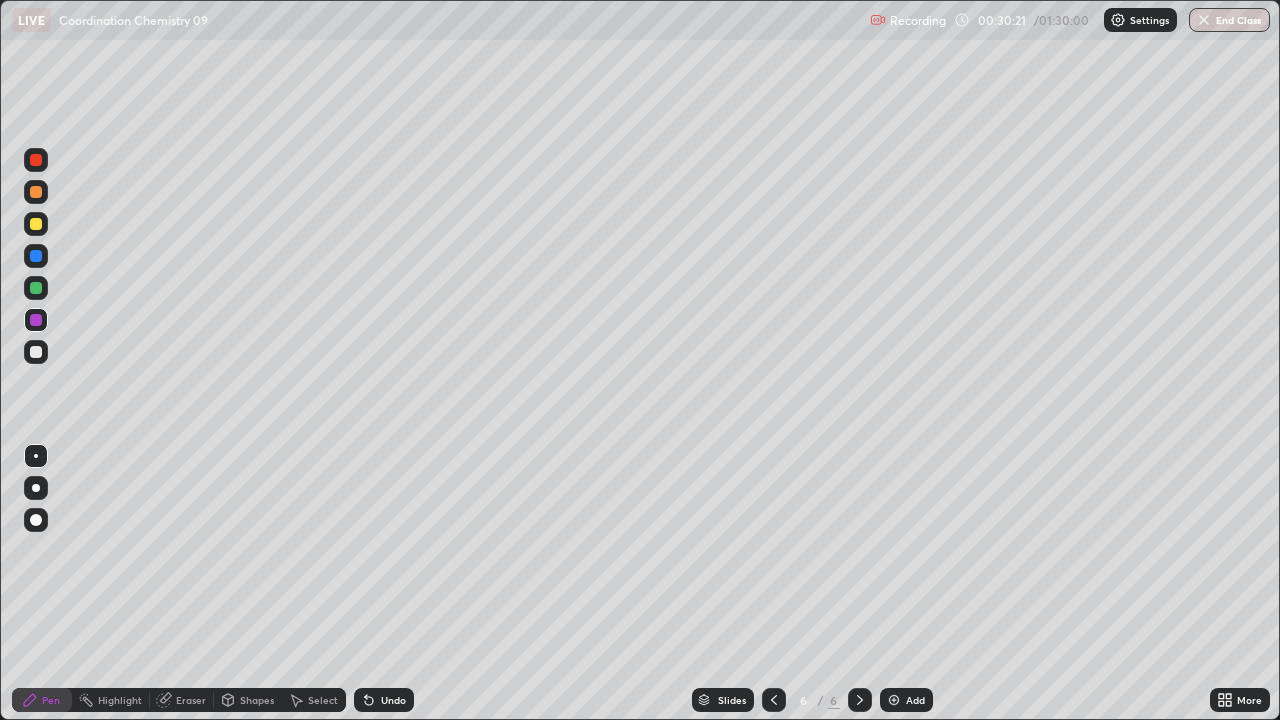 click at bounding box center [894, 700] 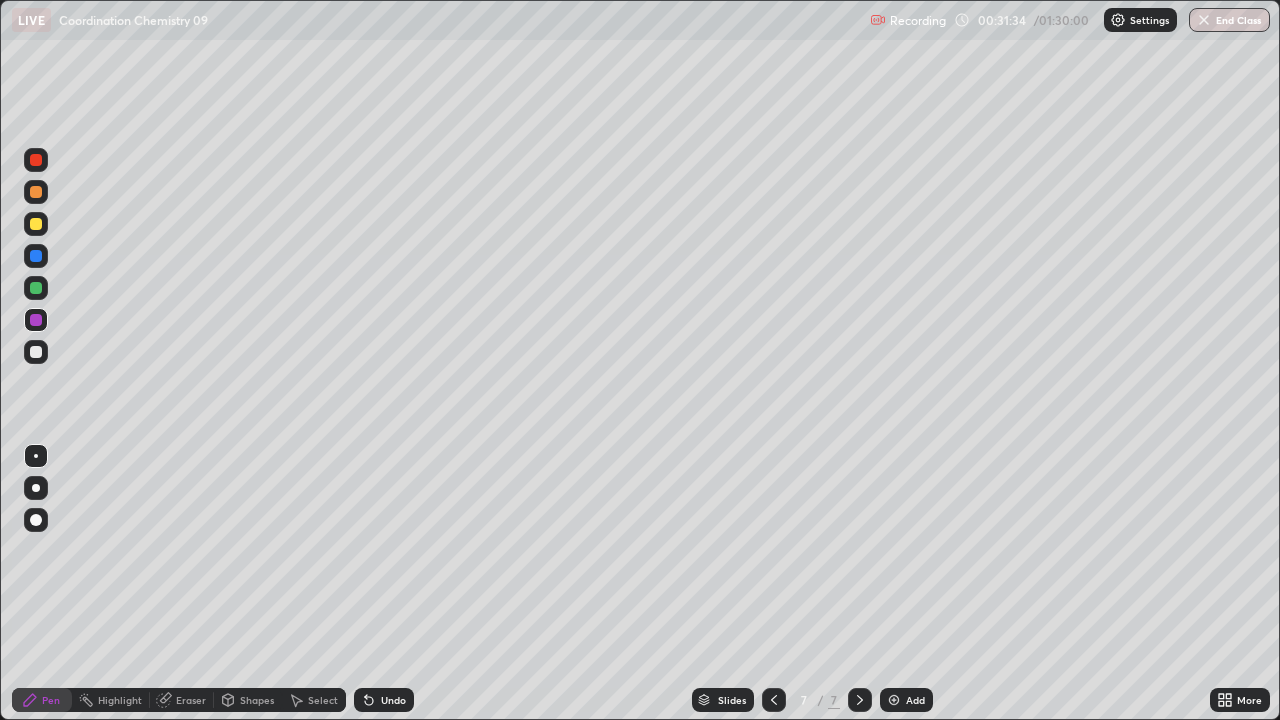 click at bounding box center (36, 352) 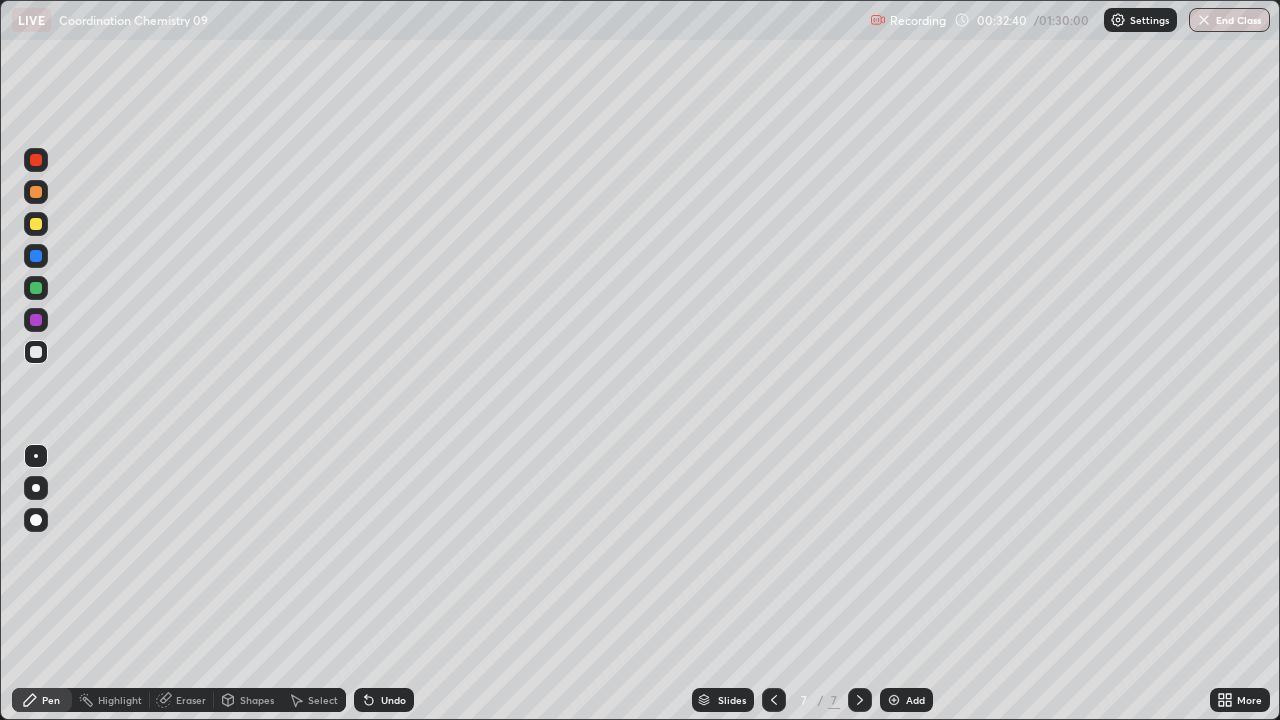click at bounding box center (36, 224) 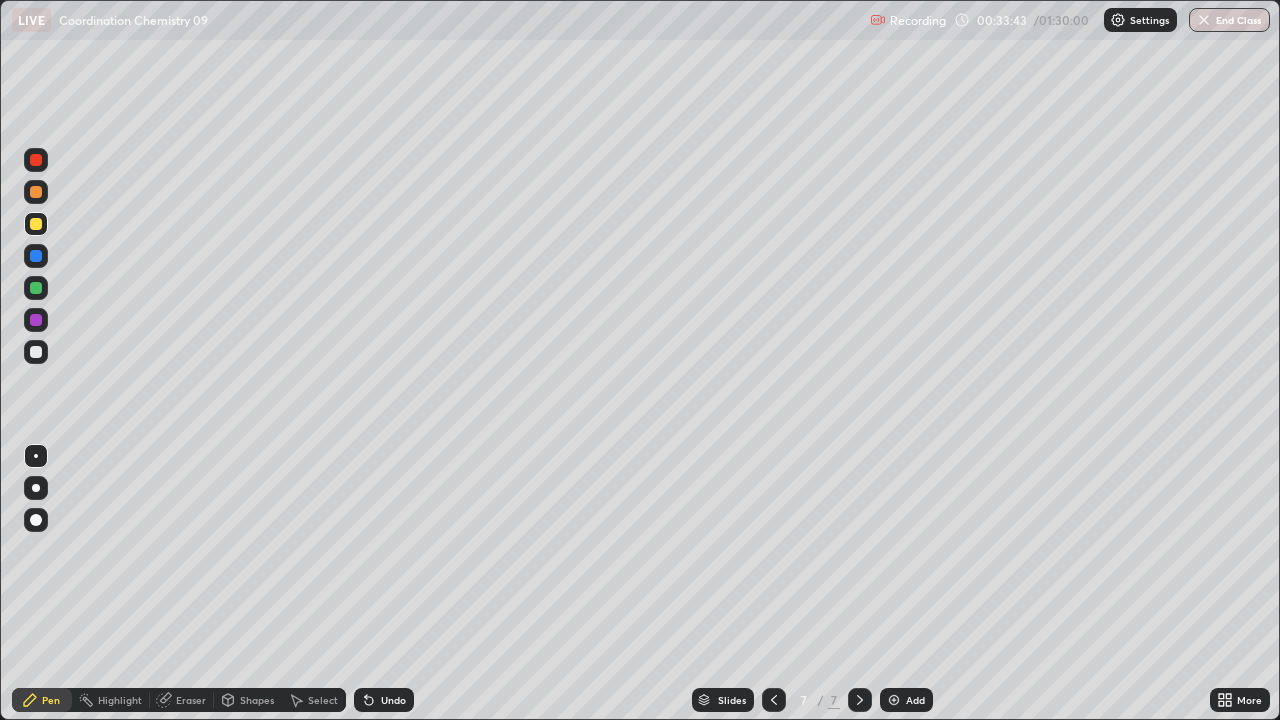 click 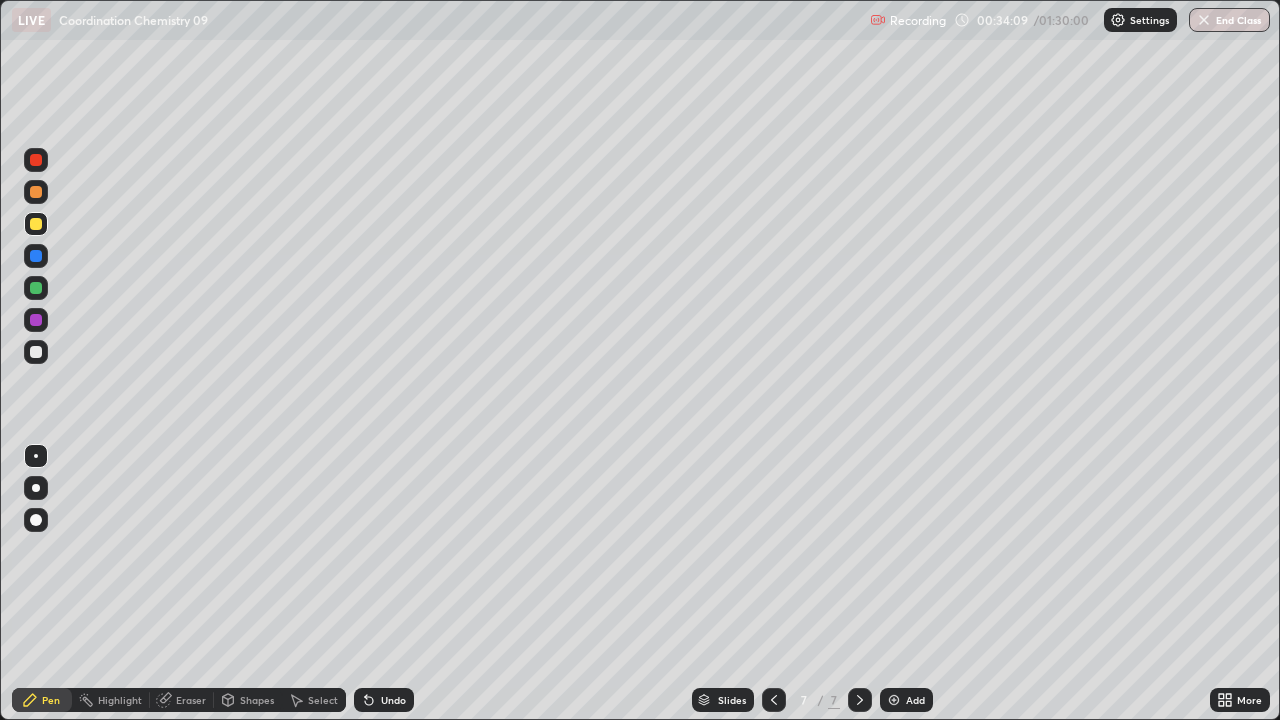 click at bounding box center [36, 288] 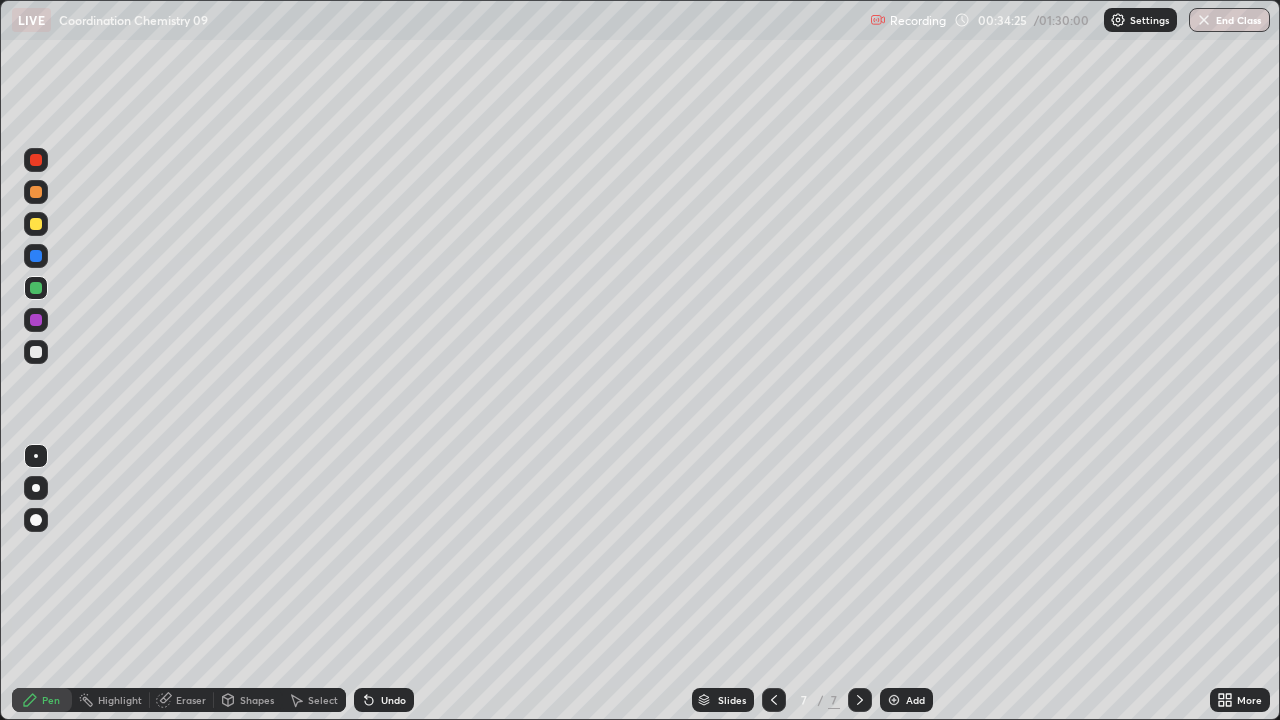 click at bounding box center [36, 352] 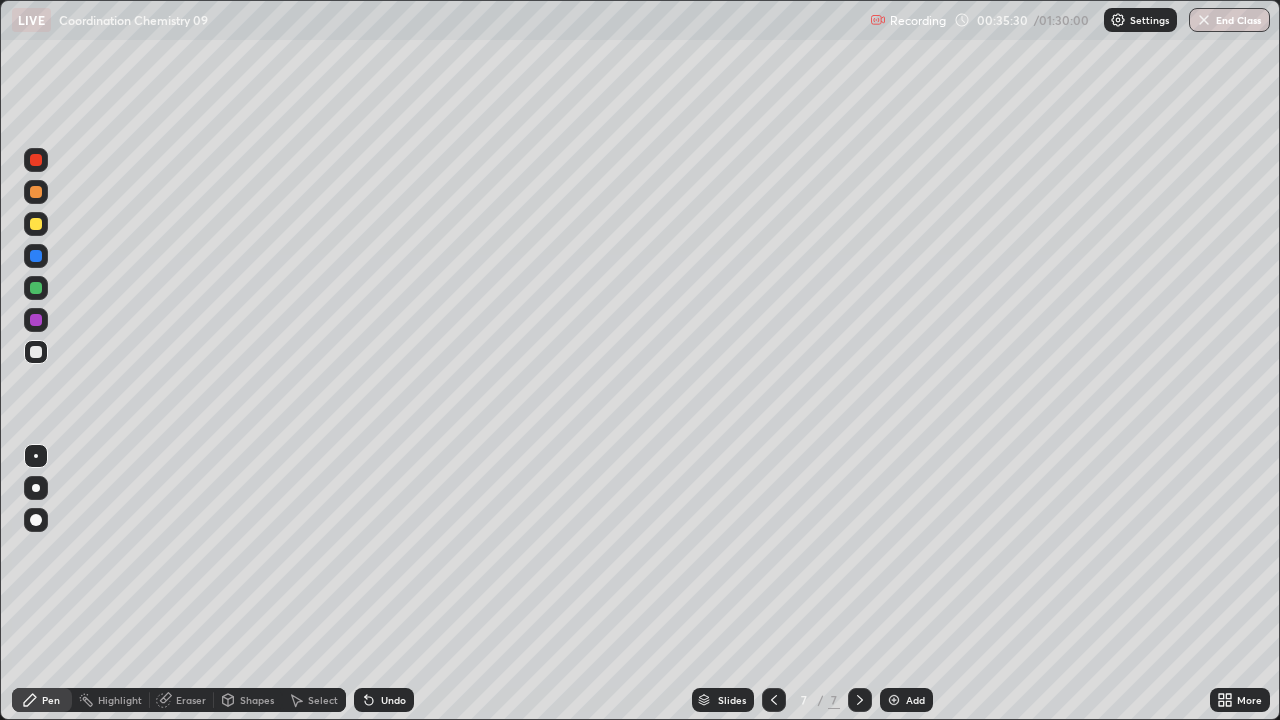 click at bounding box center [36, 288] 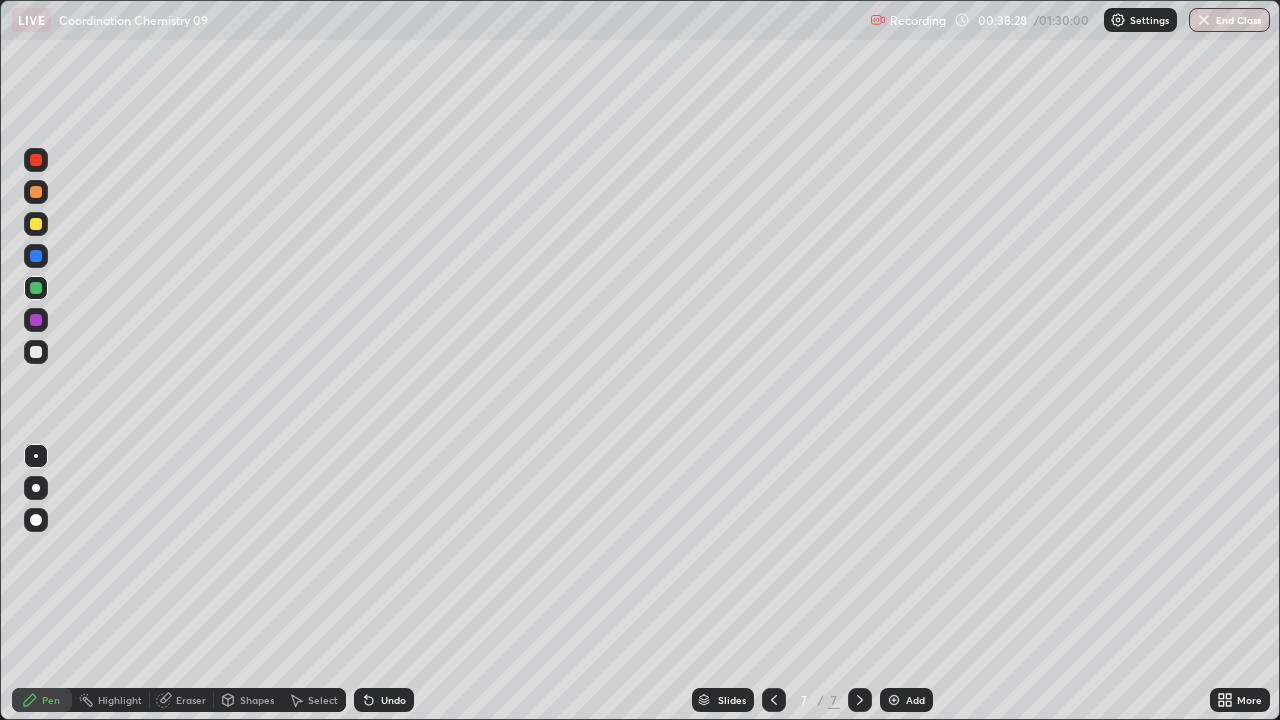 click at bounding box center [36, 352] 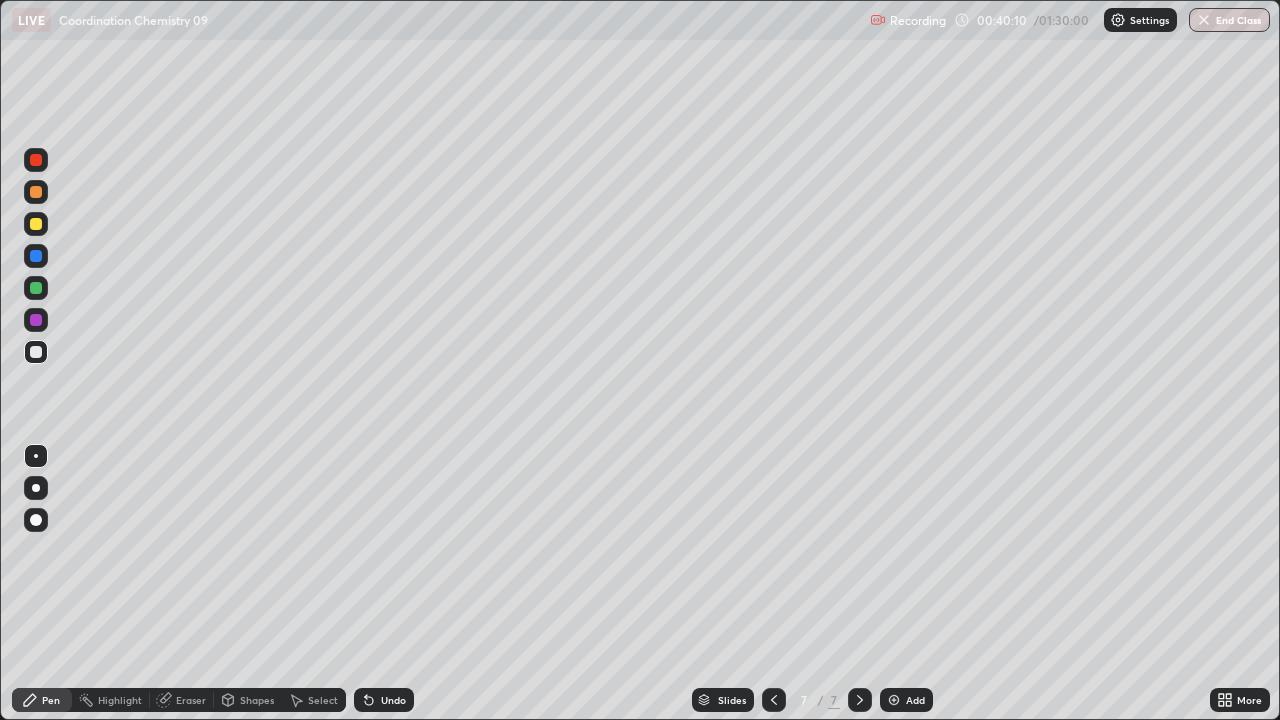 click at bounding box center (36, 352) 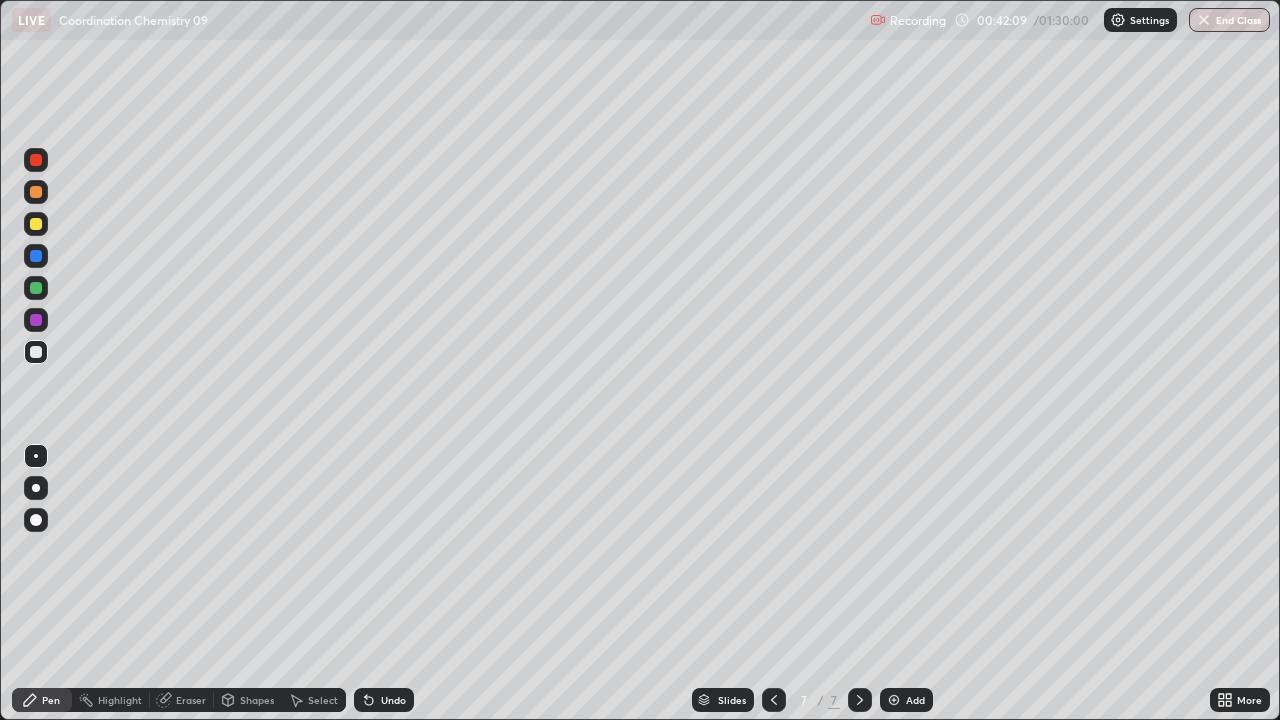 click on "Add" at bounding box center [906, 700] 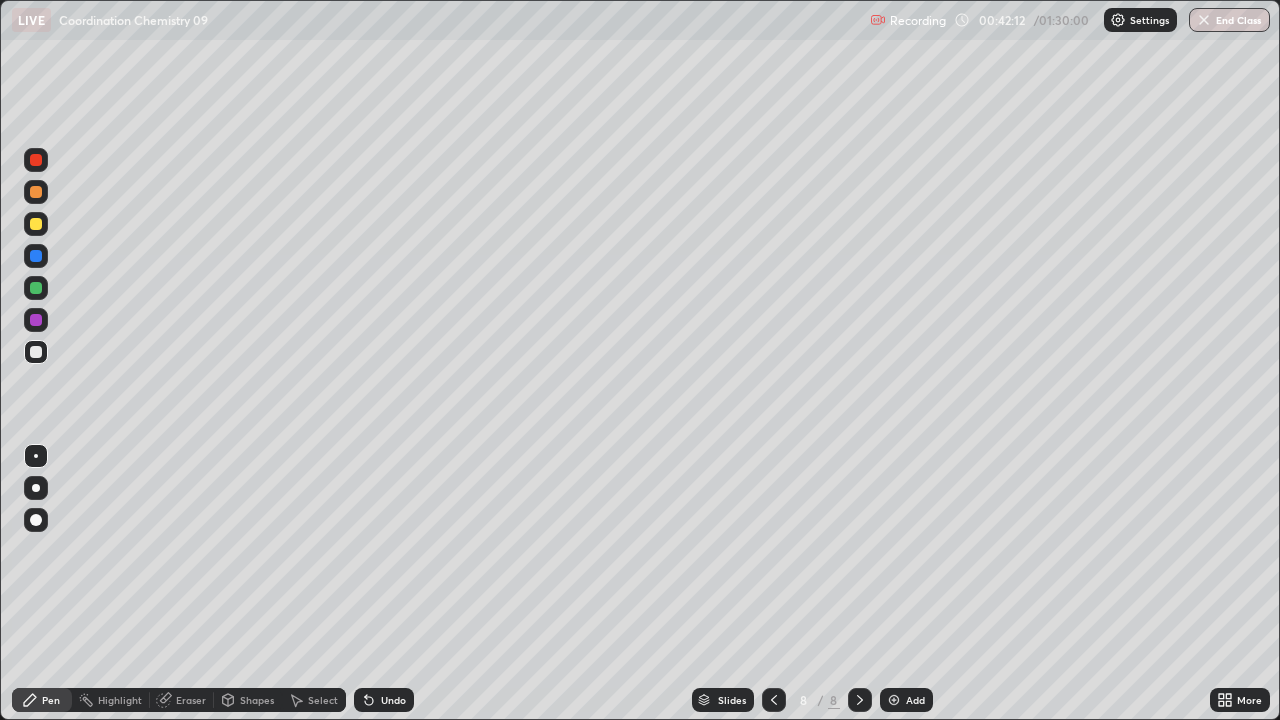 click at bounding box center [36, 352] 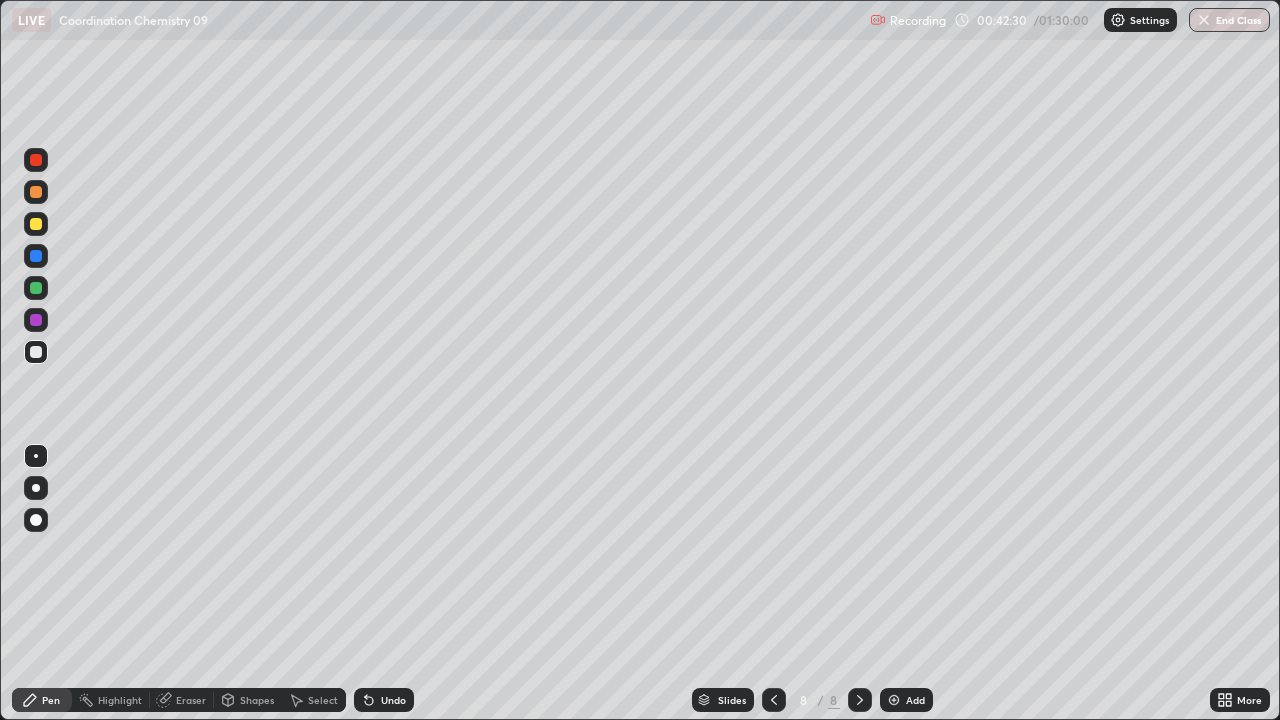 click on "Undo" at bounding box center [384, 700] 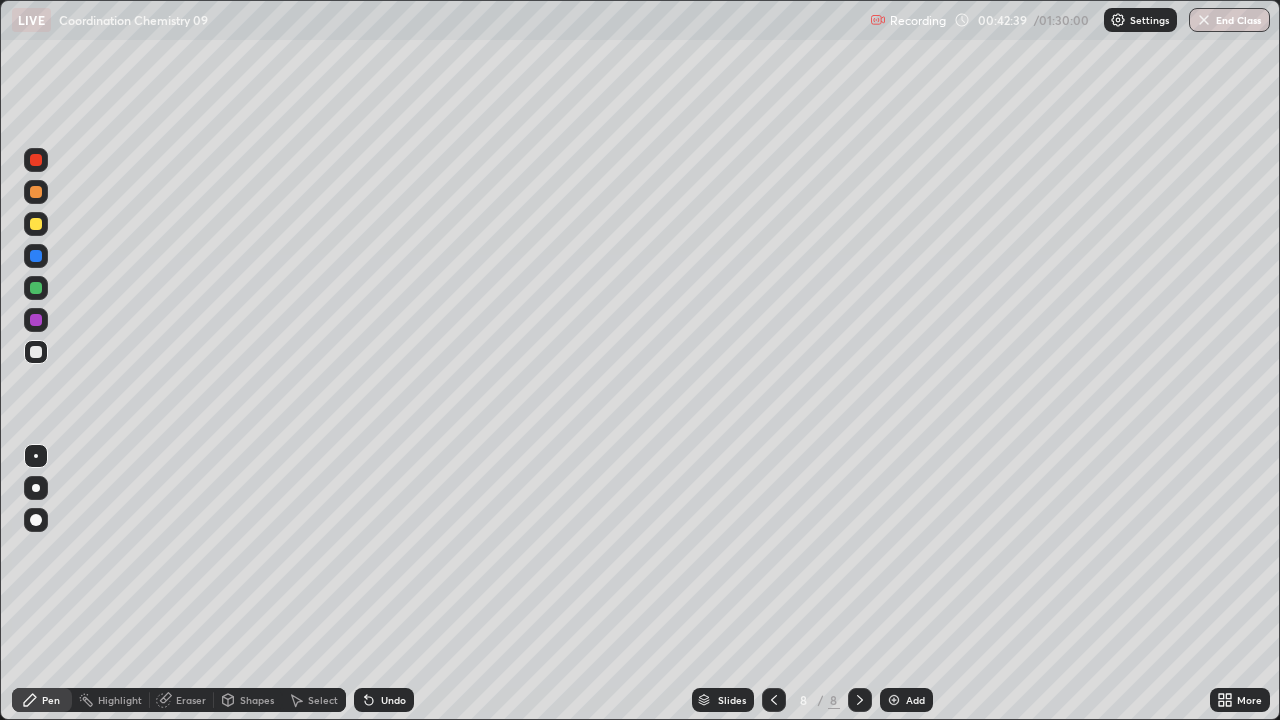 click at bounding box center (36, 352) 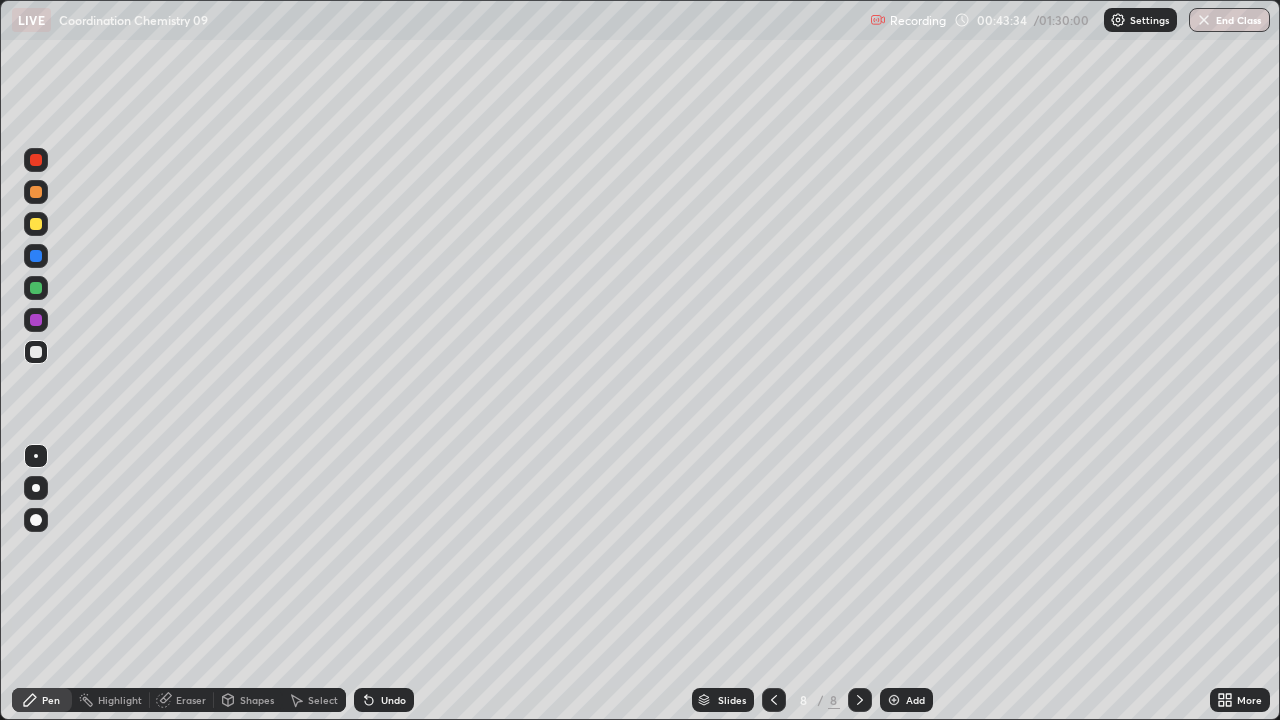 click at bounding box center [36, 288] 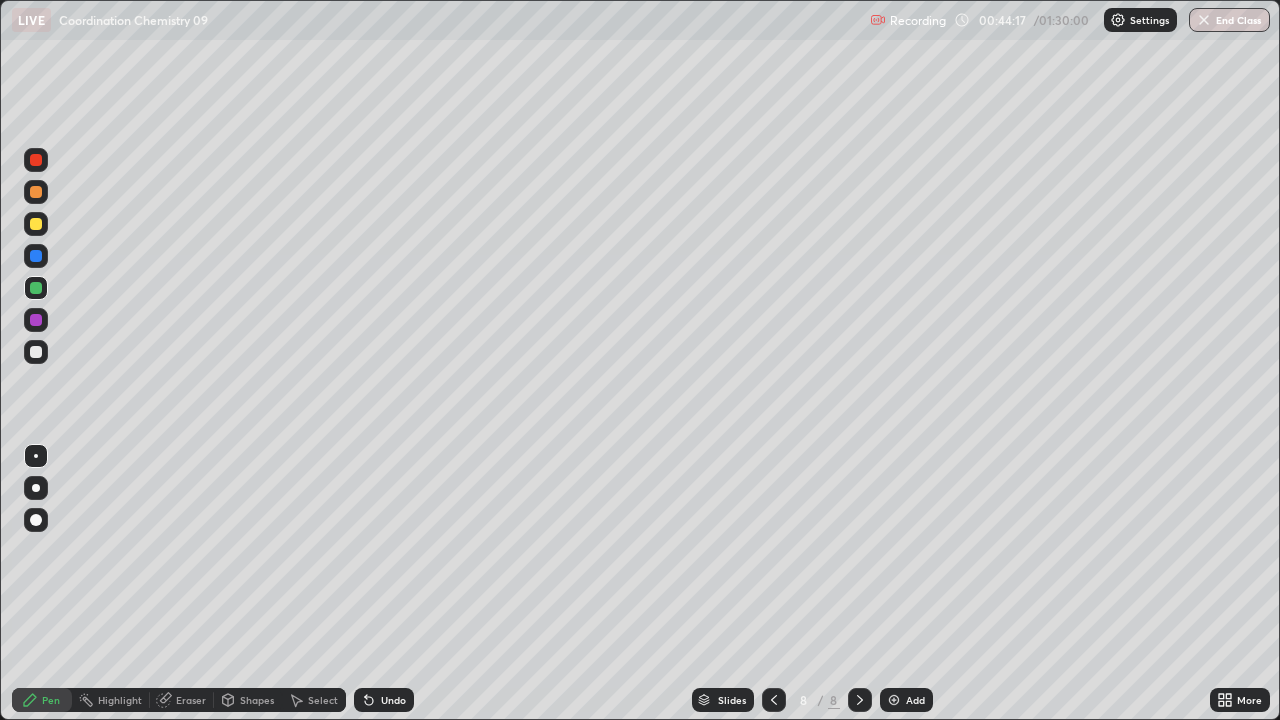 click at bounding box center (36, 352) 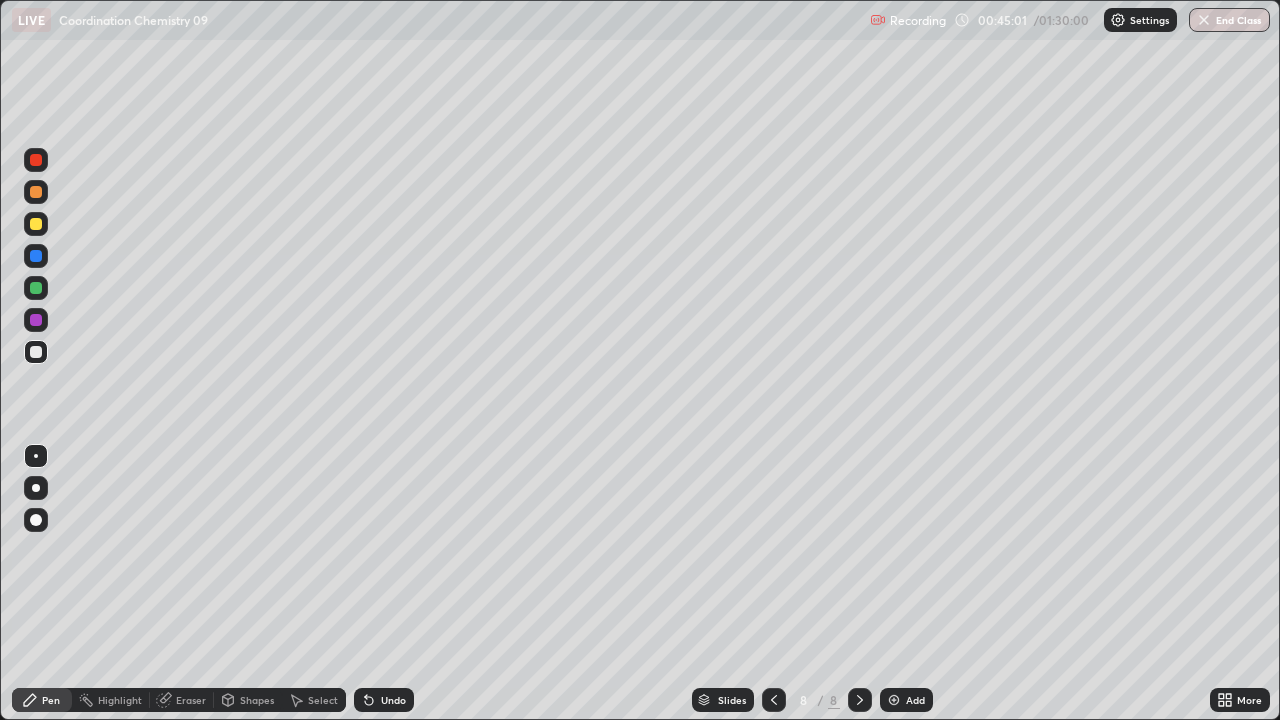 click at bounding box center (36, 288) 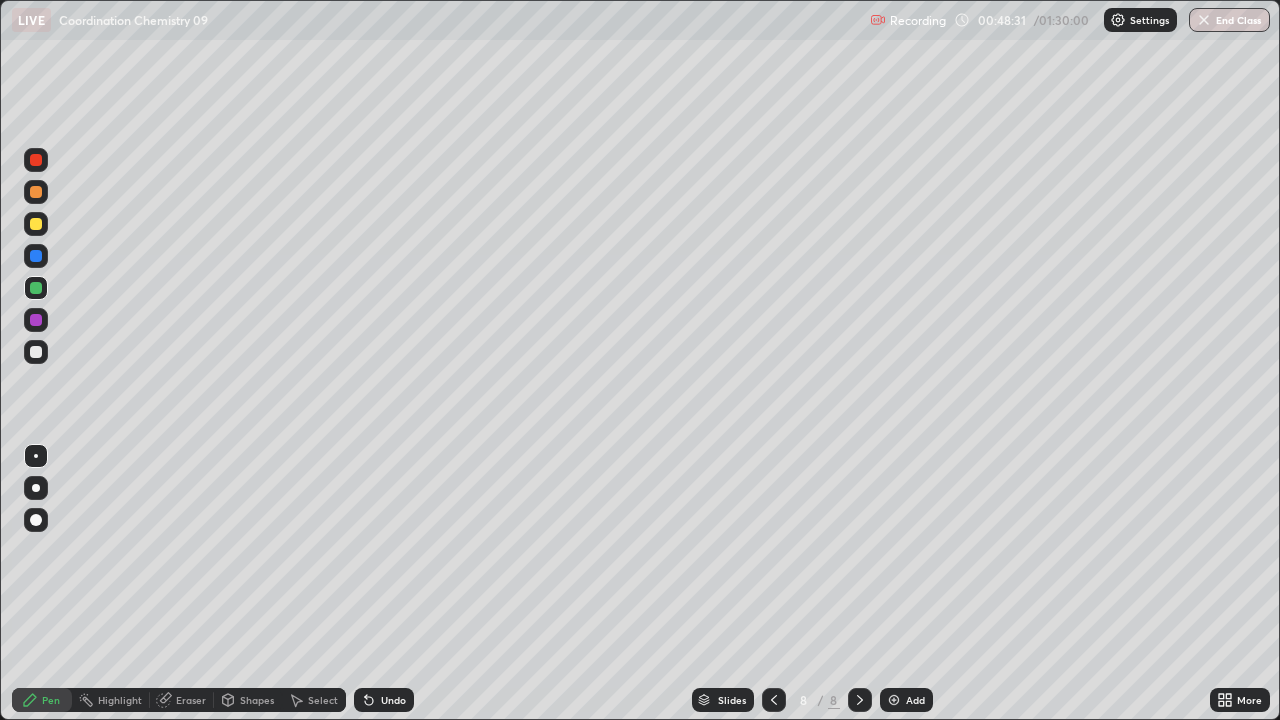 click on "Add" at bounding box center (906, 700) 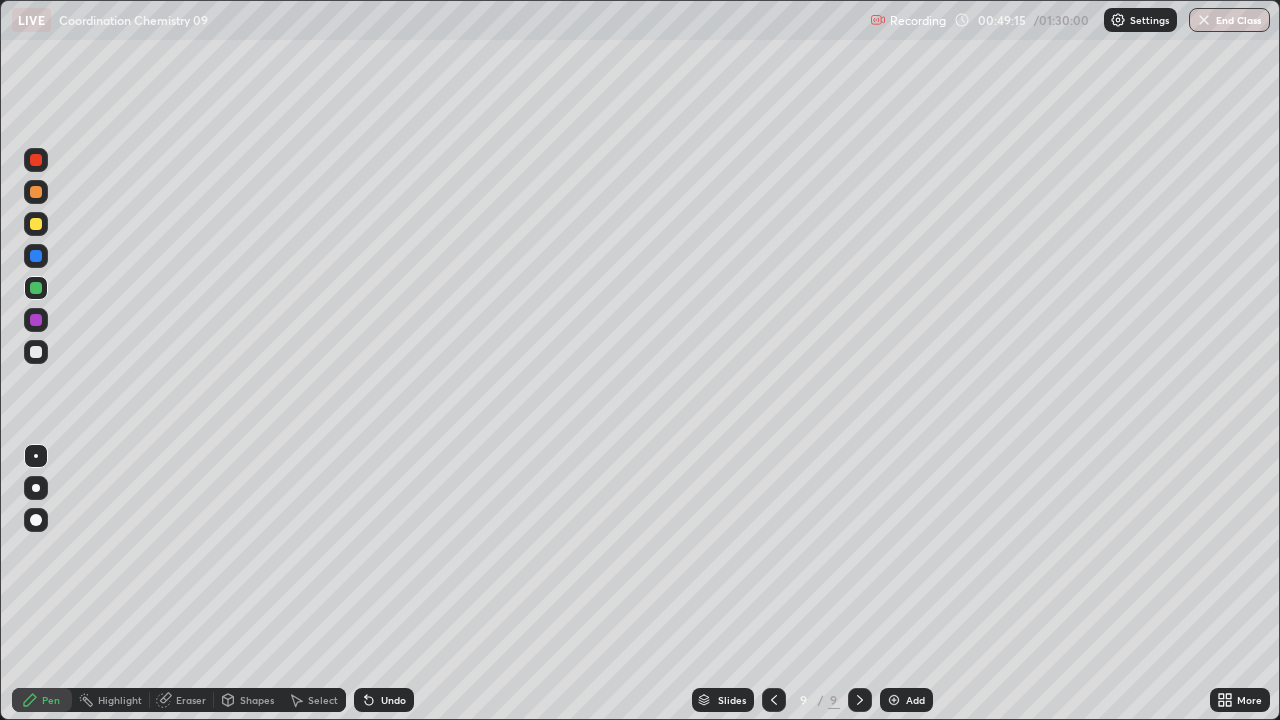 click at bounding box center (36, 352) 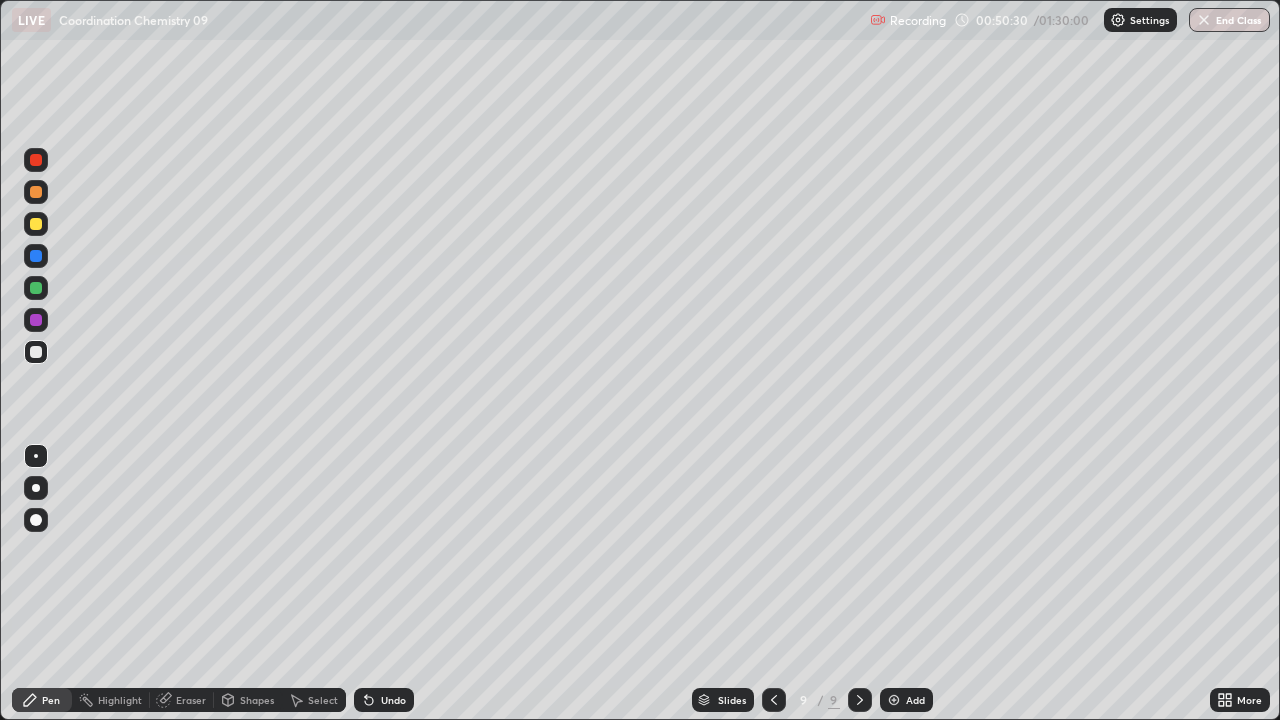click at bounding box center [36, 352] 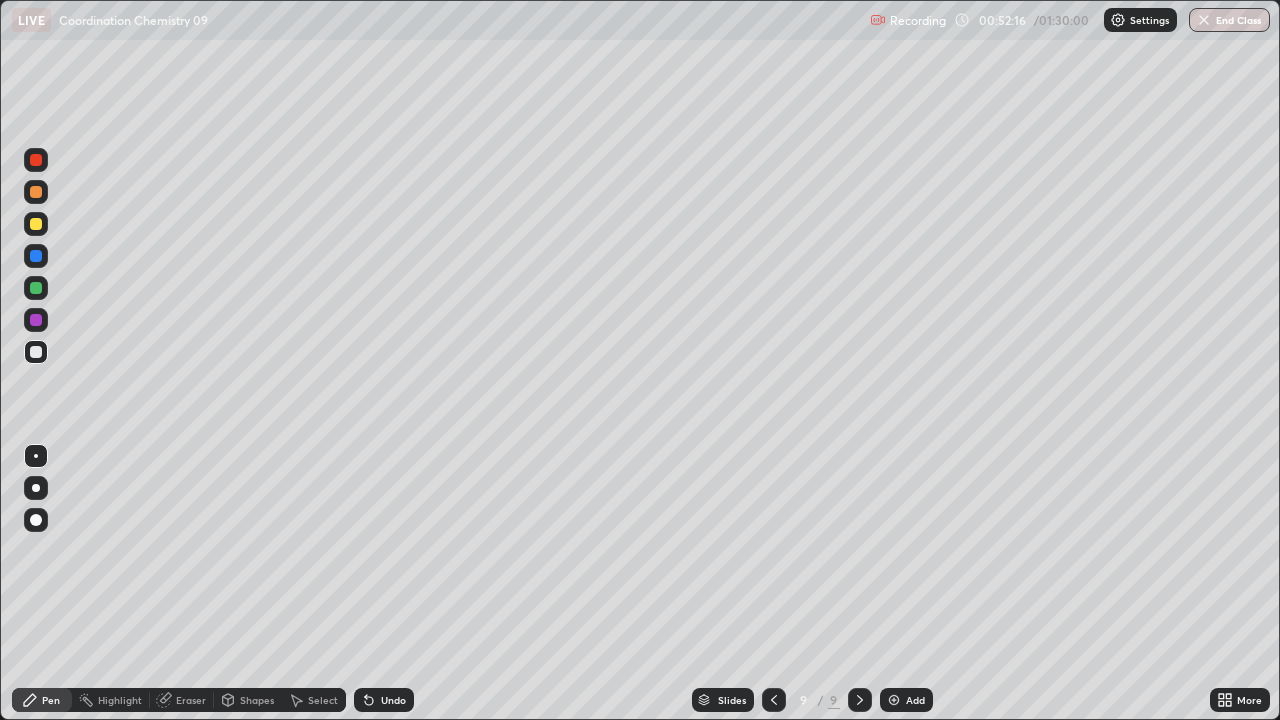 click at bounding box center (36, 320) 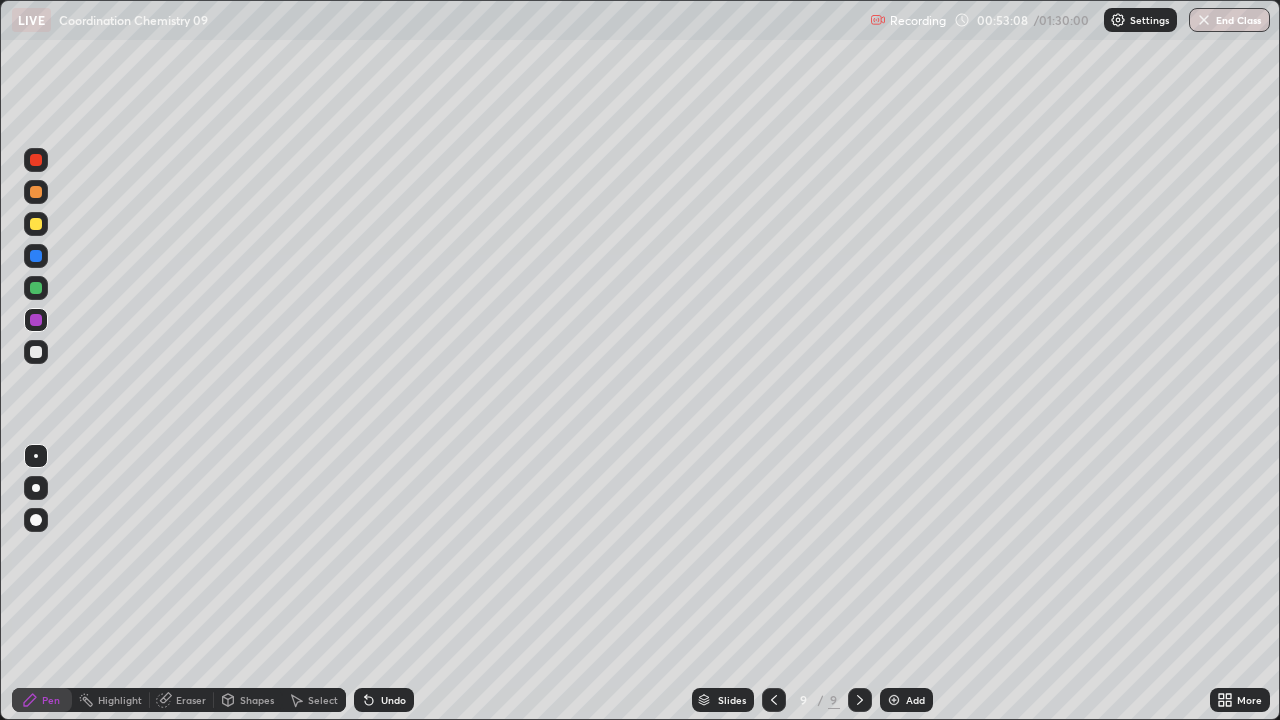 click at bounding box center [36, 288] 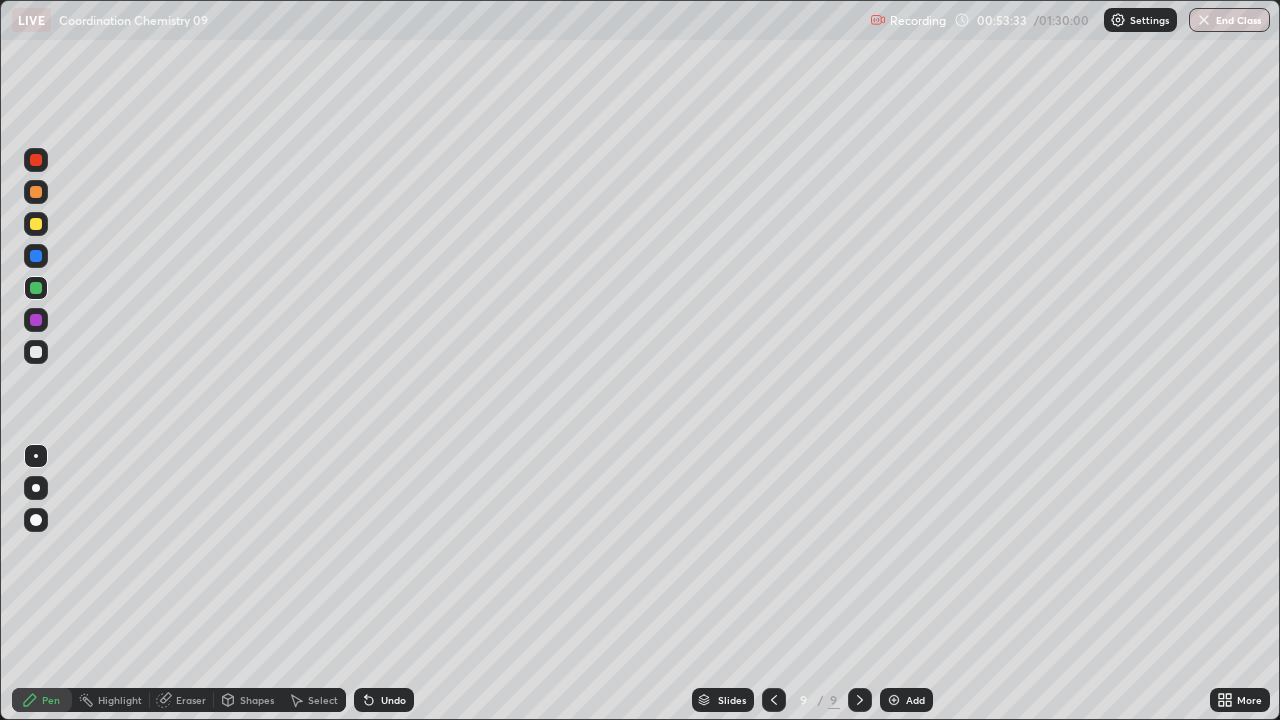 click at bounding box center [36, 224] 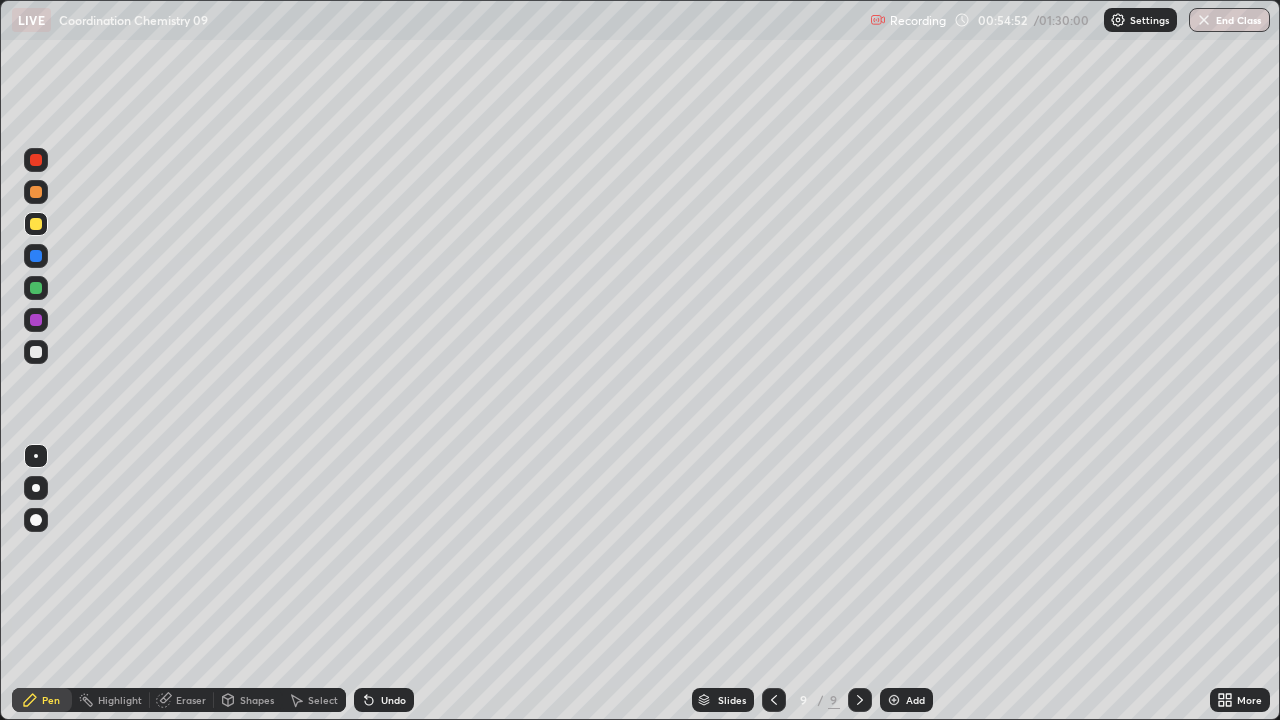 click at bounding box center (36, 352) 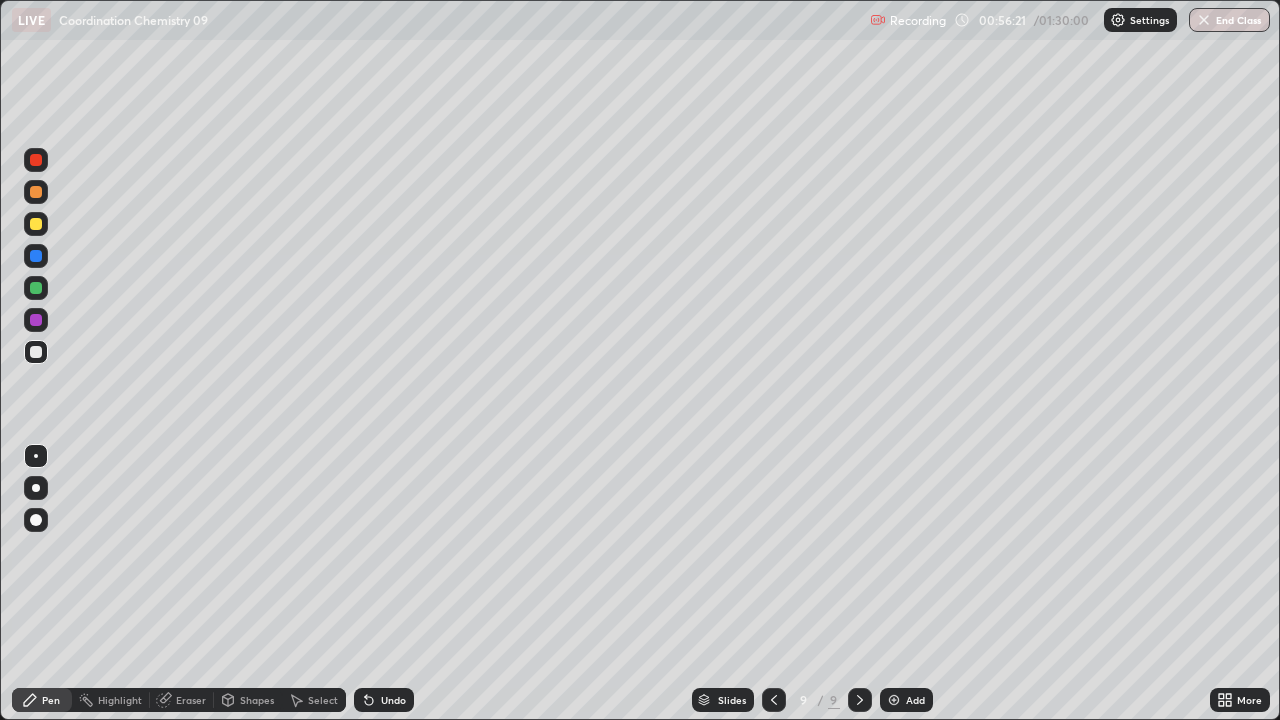 click 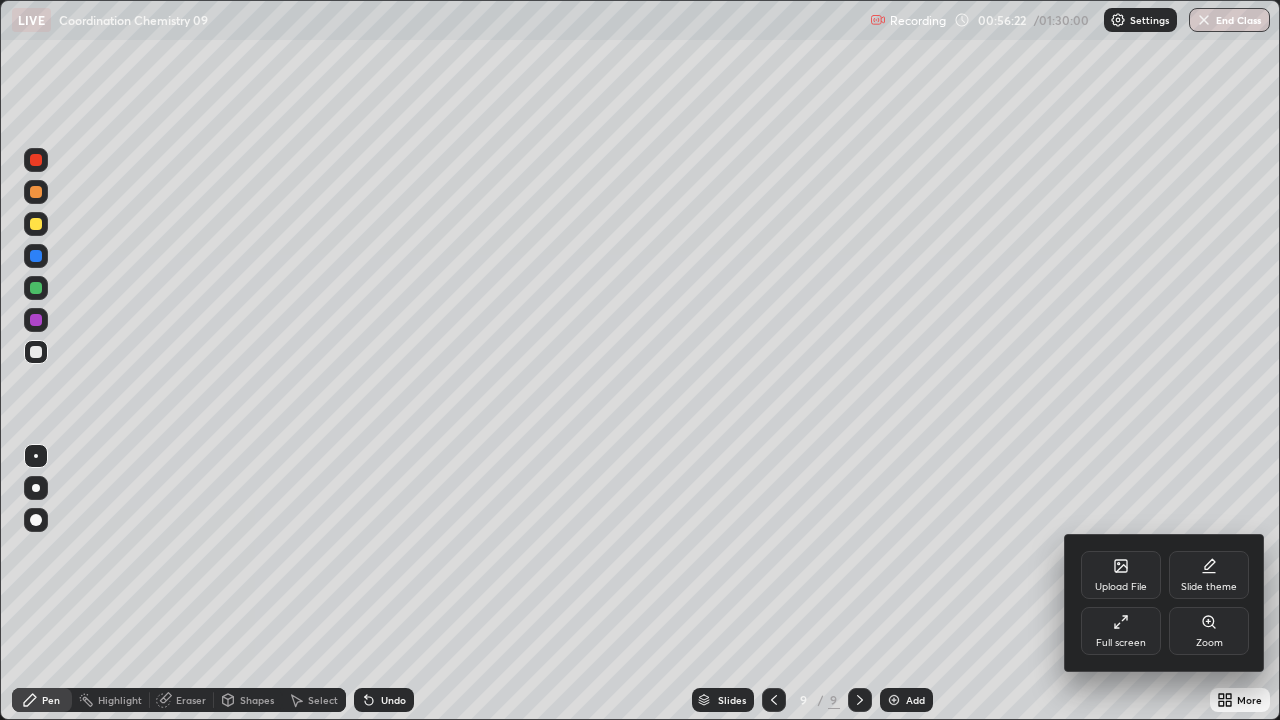 click 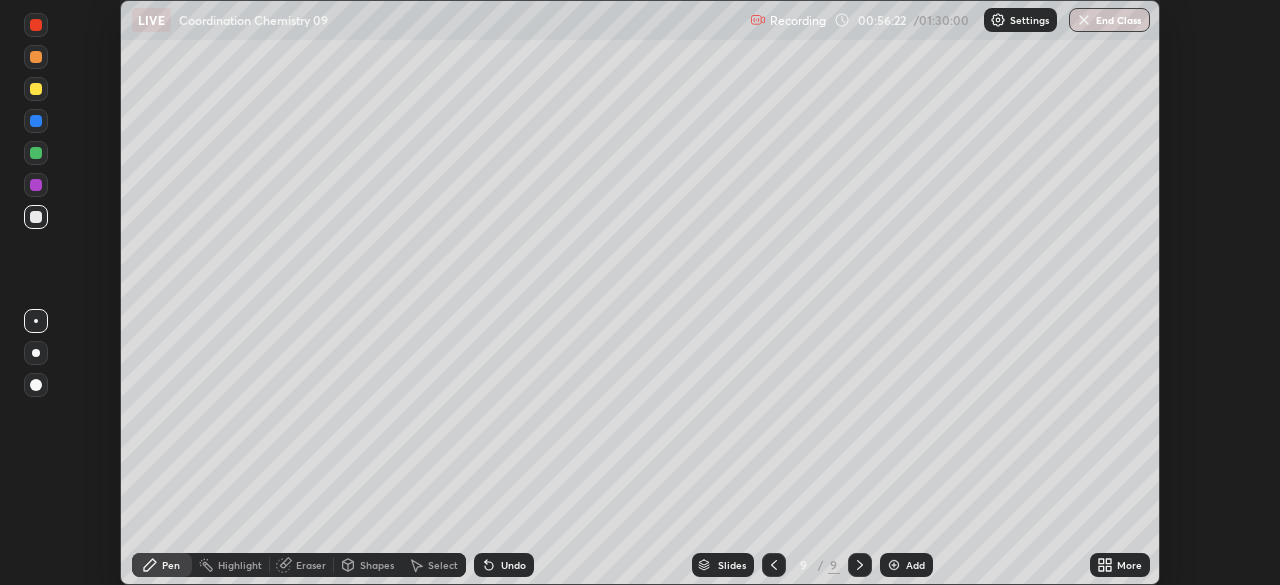 scroll, scrollTop: 585, scrollLeft: 1280, axis: both 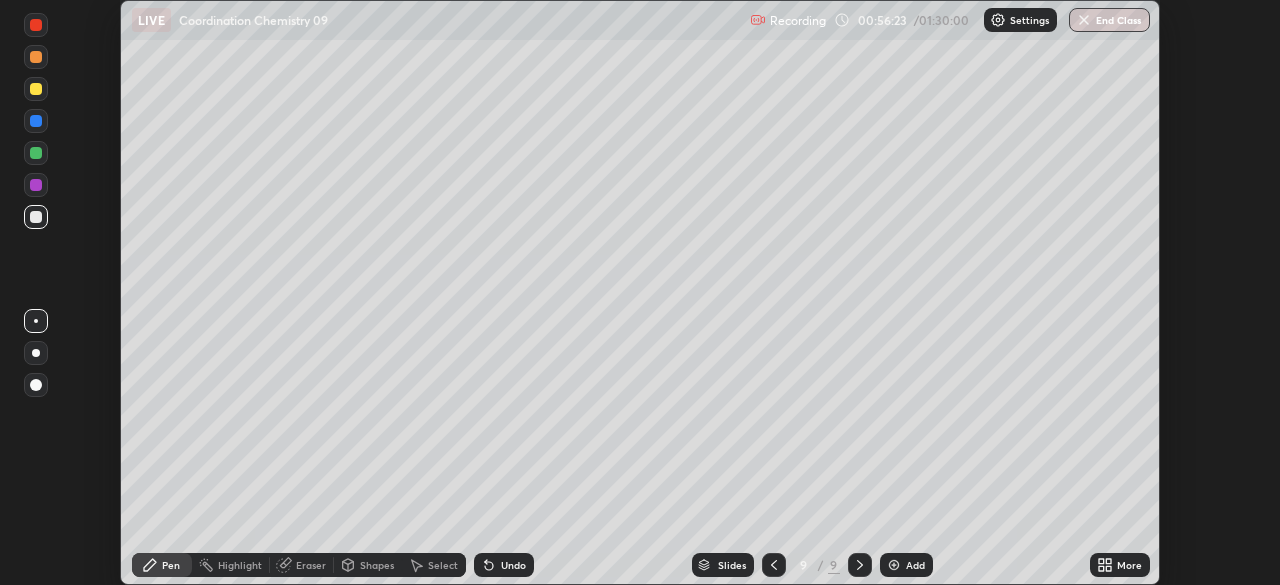 click 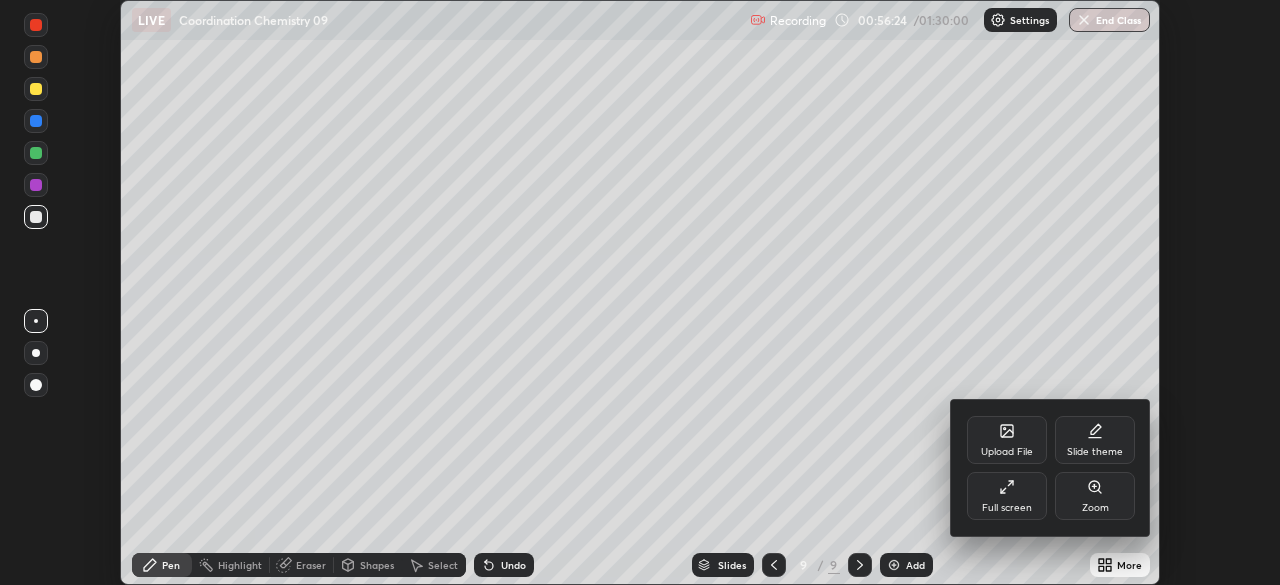 click 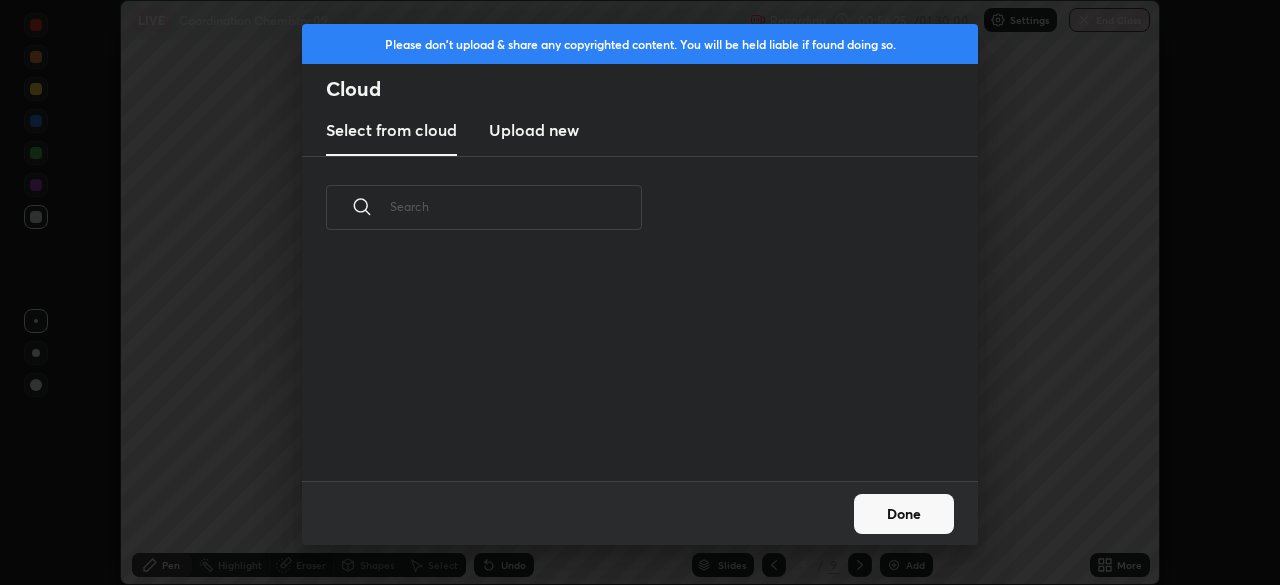 scroll, scrollTop: 7, scrollLeft: 11, axis: both 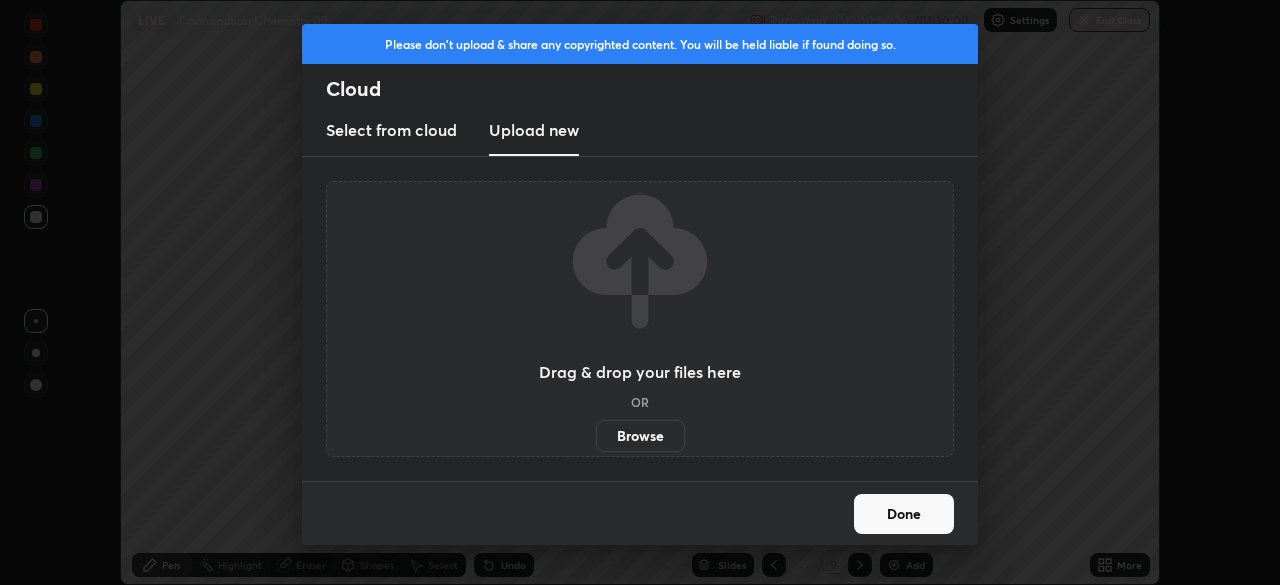 click on "Browse" at bounding box center [640, 436] 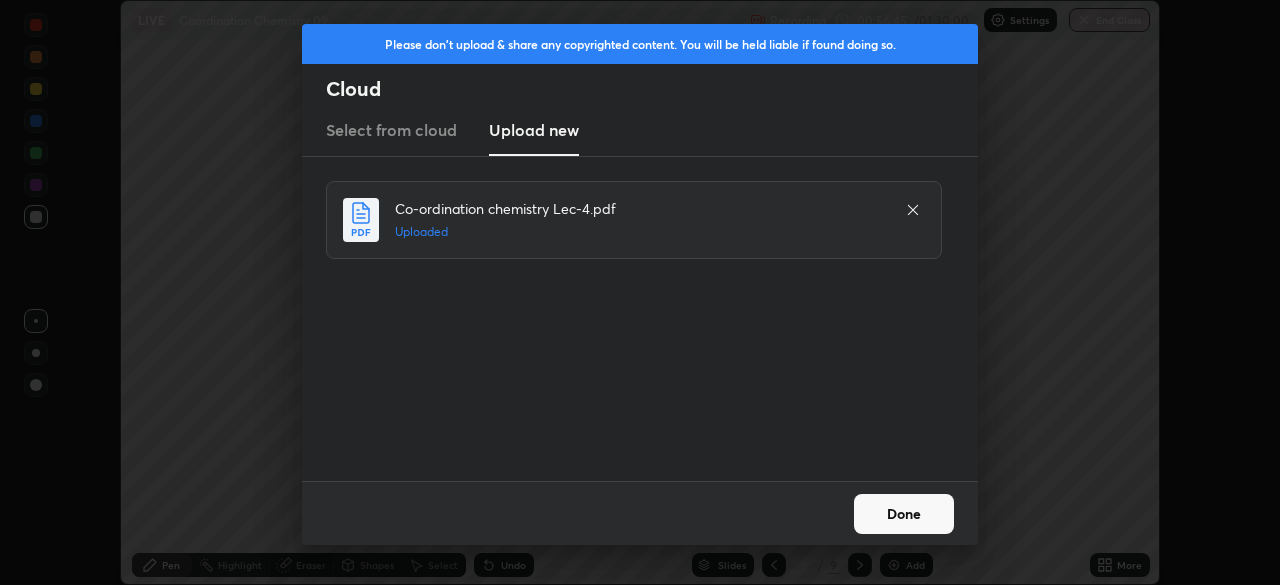 click on "Done" at bounding box center [904, 514] 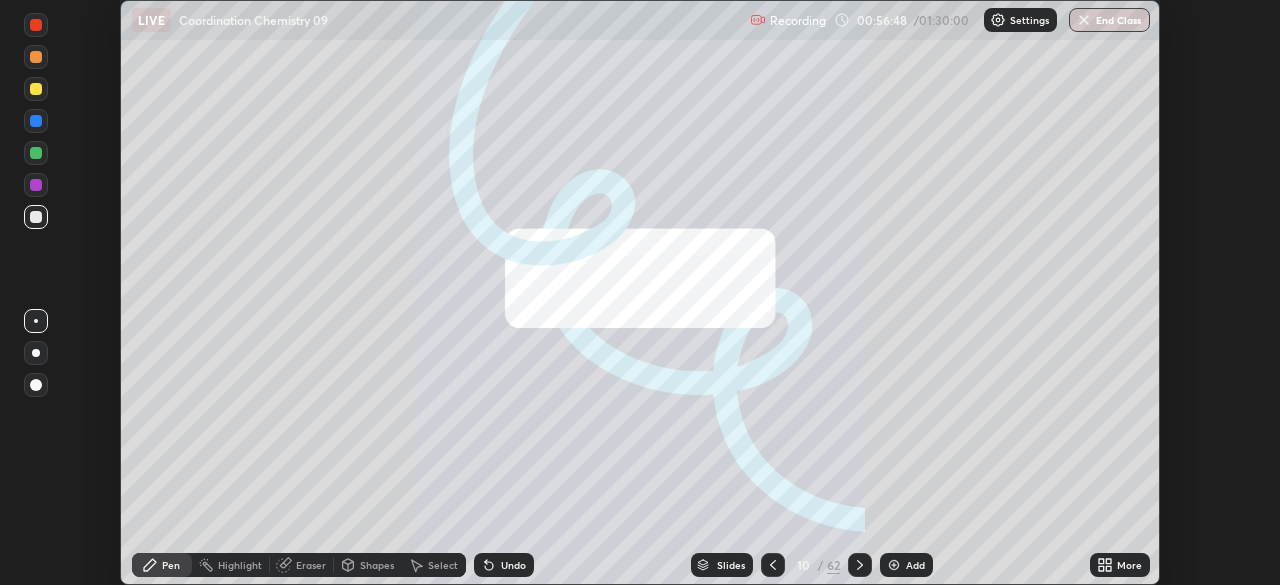 click on "10" at bounding box center [803, 565] 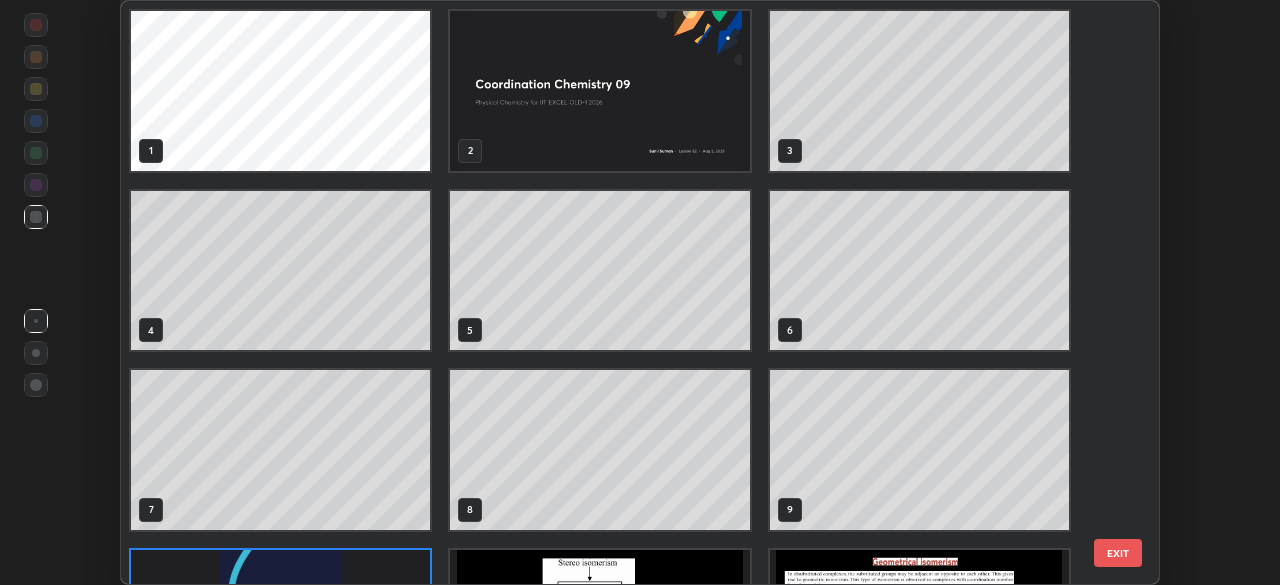 scroll, scrollTop: 135, scrollLeft: 0, axis: vertical 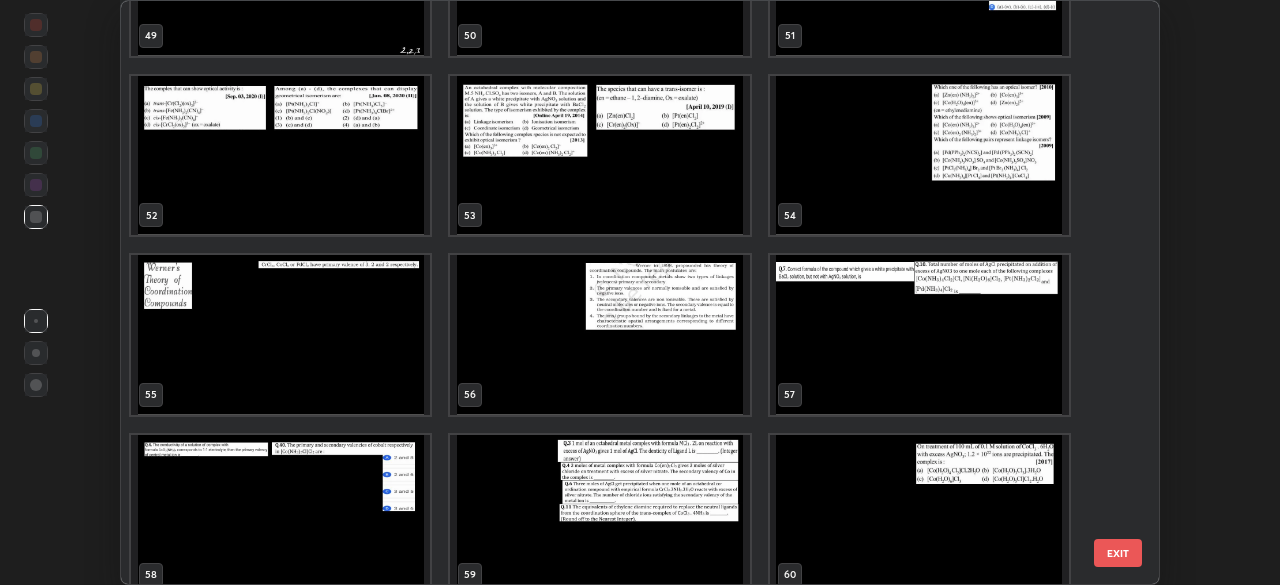 click at bounding box center (599, 335) 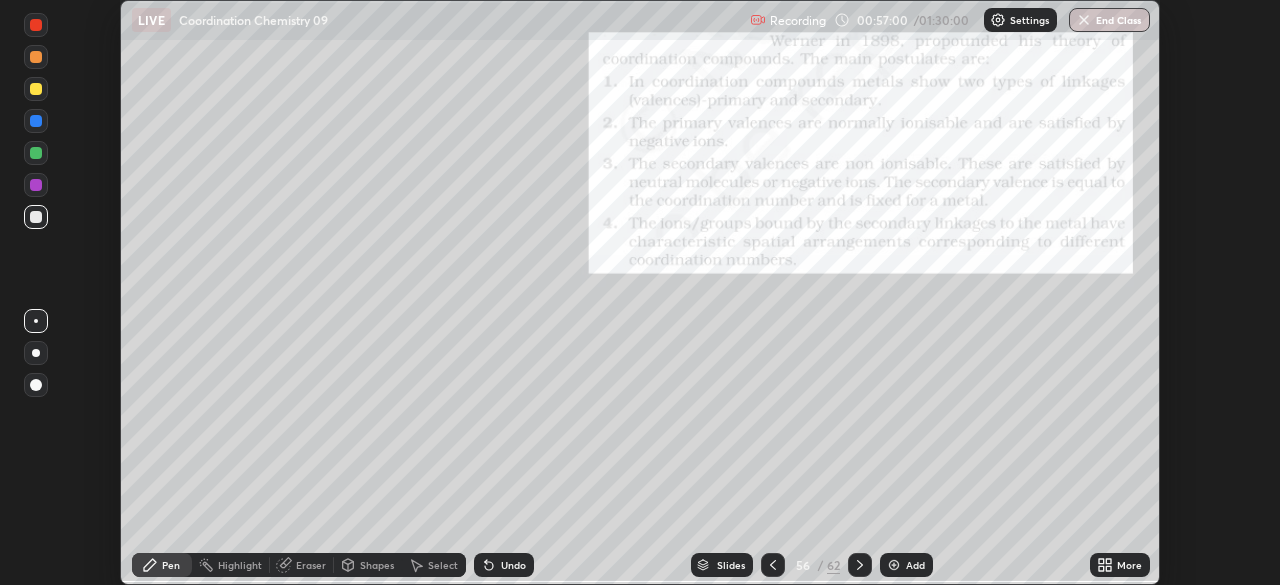 click 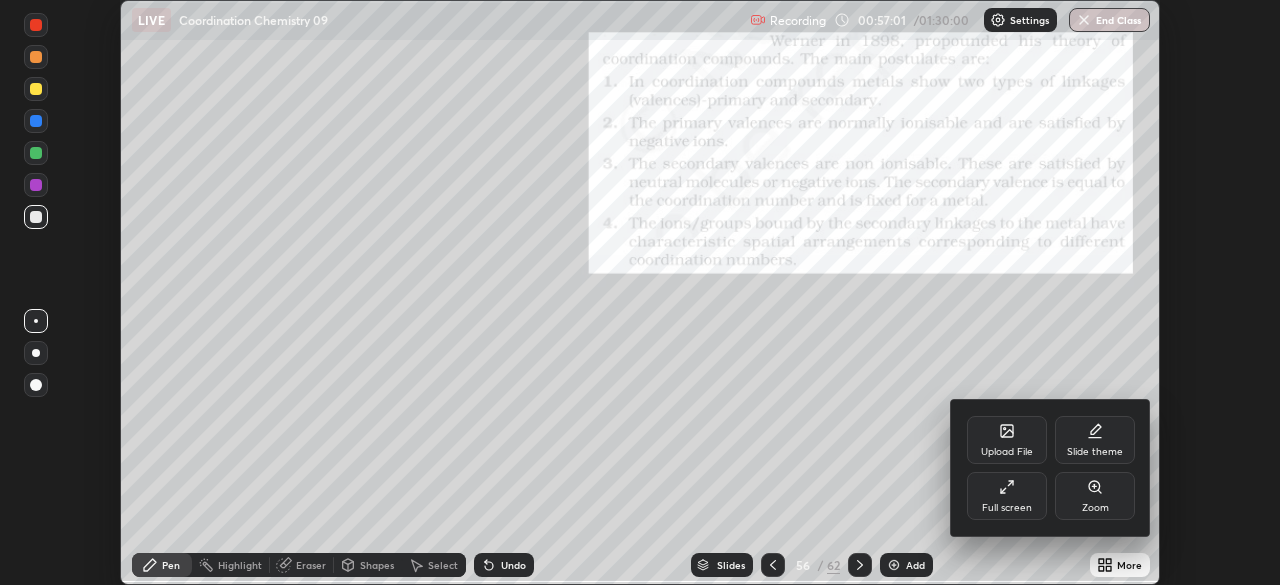 click on "Full screen" at bounding box center (1007, 508) 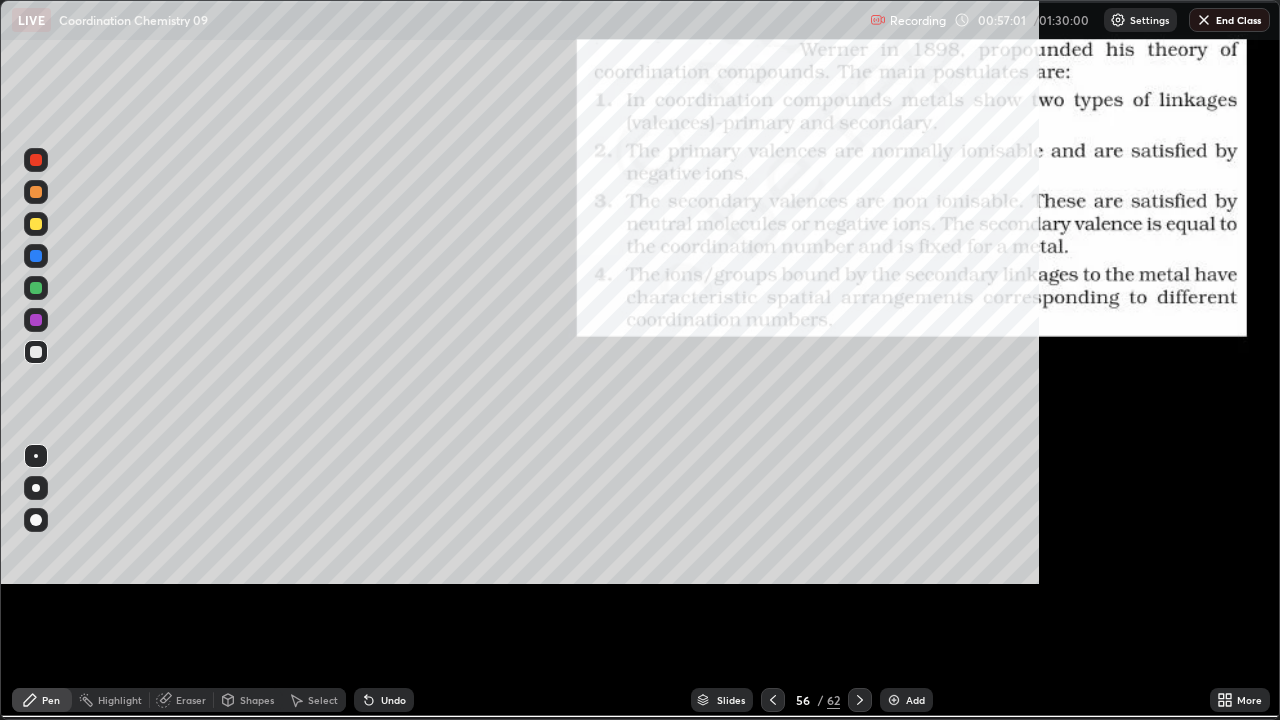 scroll, scrollTop: 99280, scrollLeft: 98720, axis: both 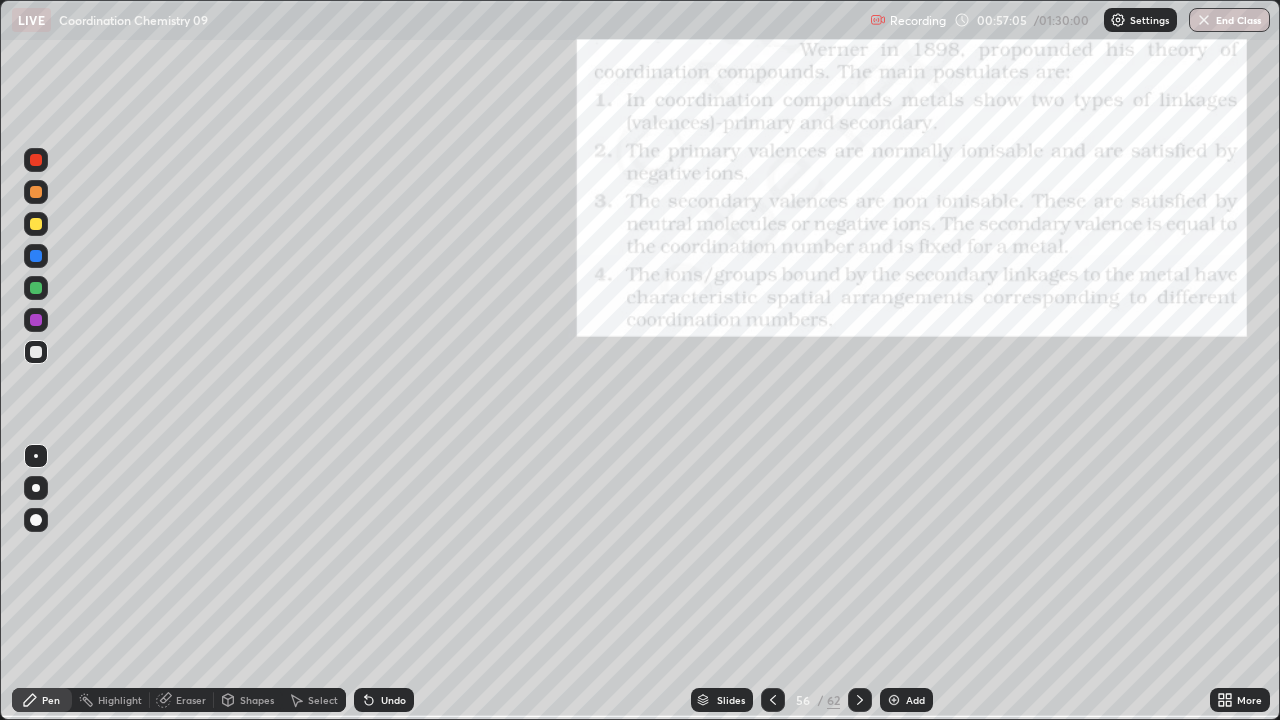 click 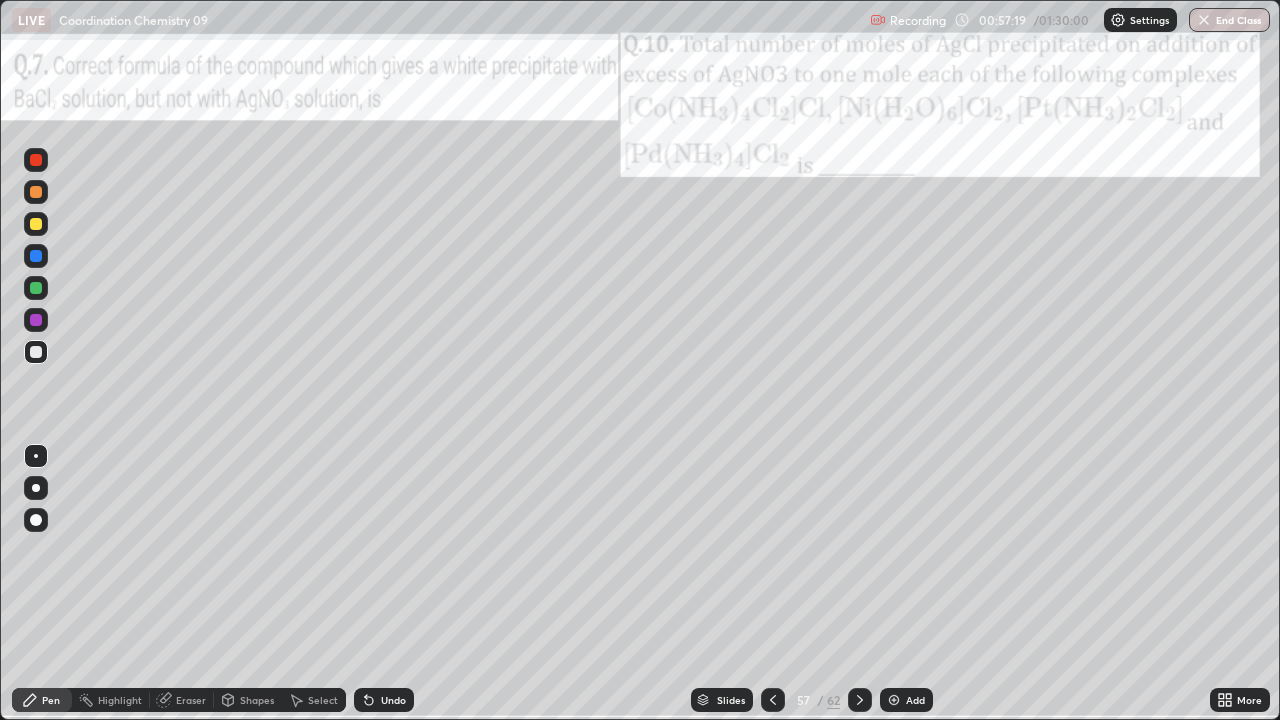 click 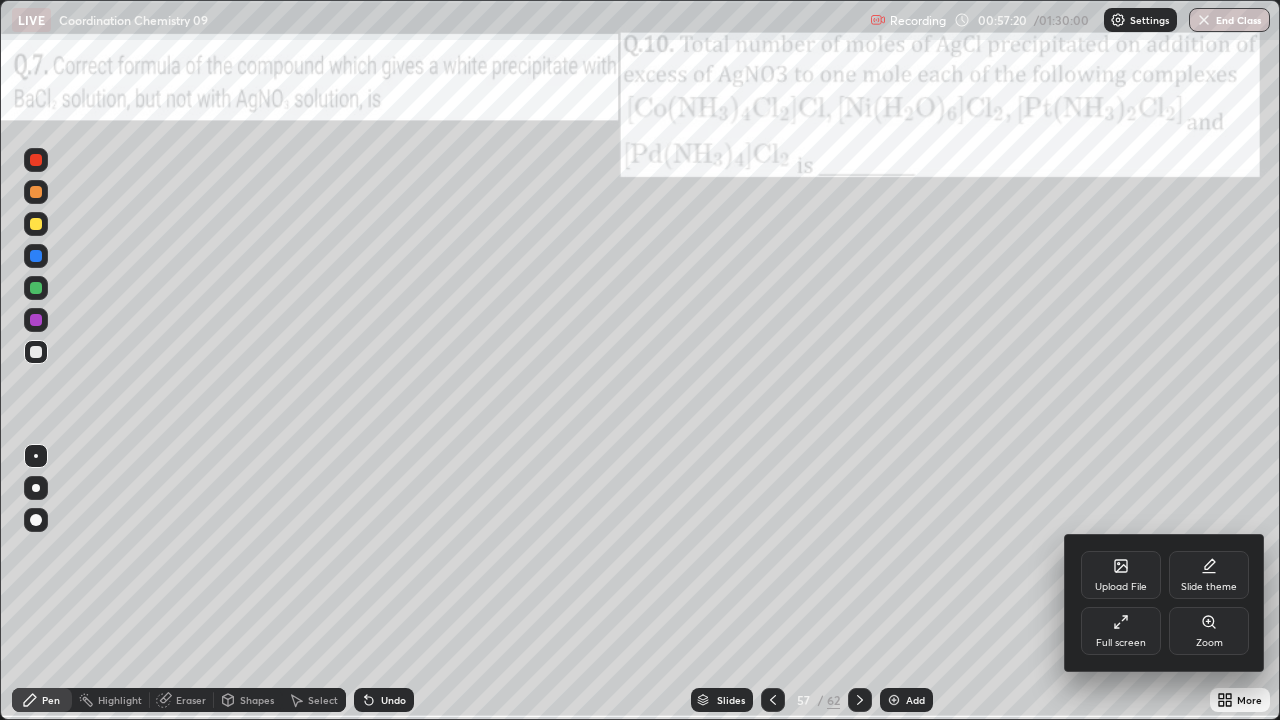 click 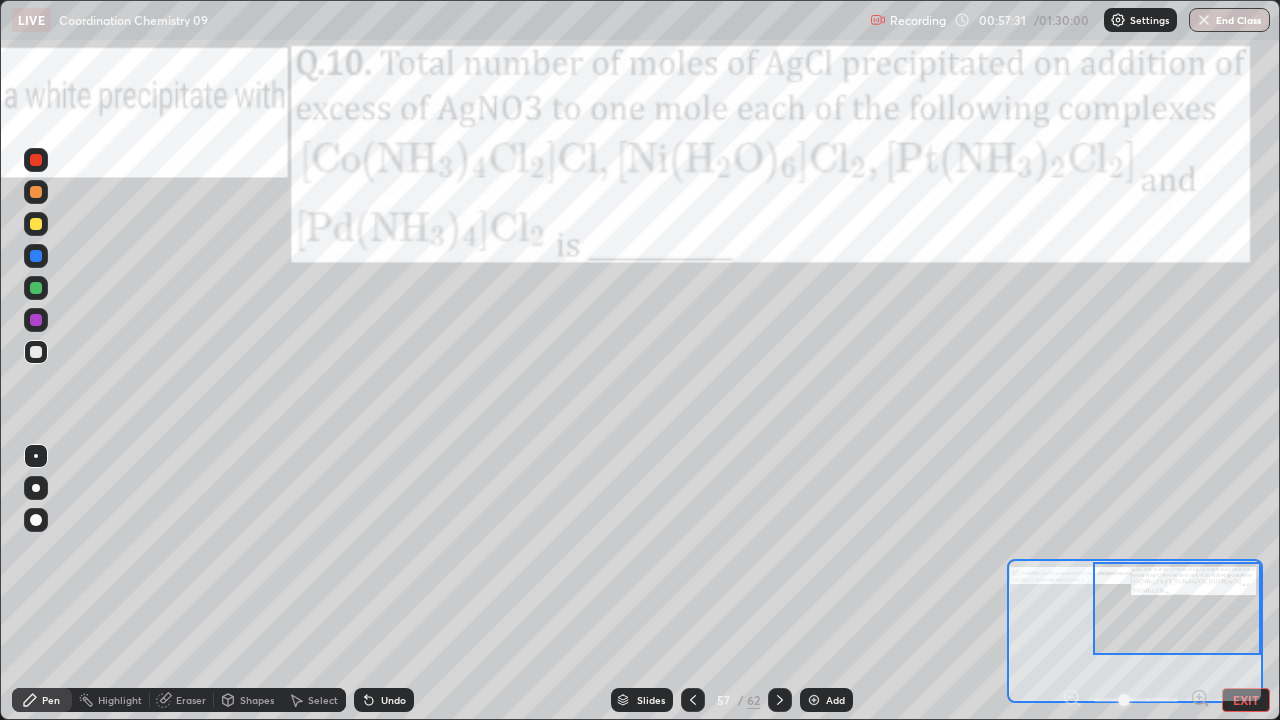 click at bounding box center (36, 288) 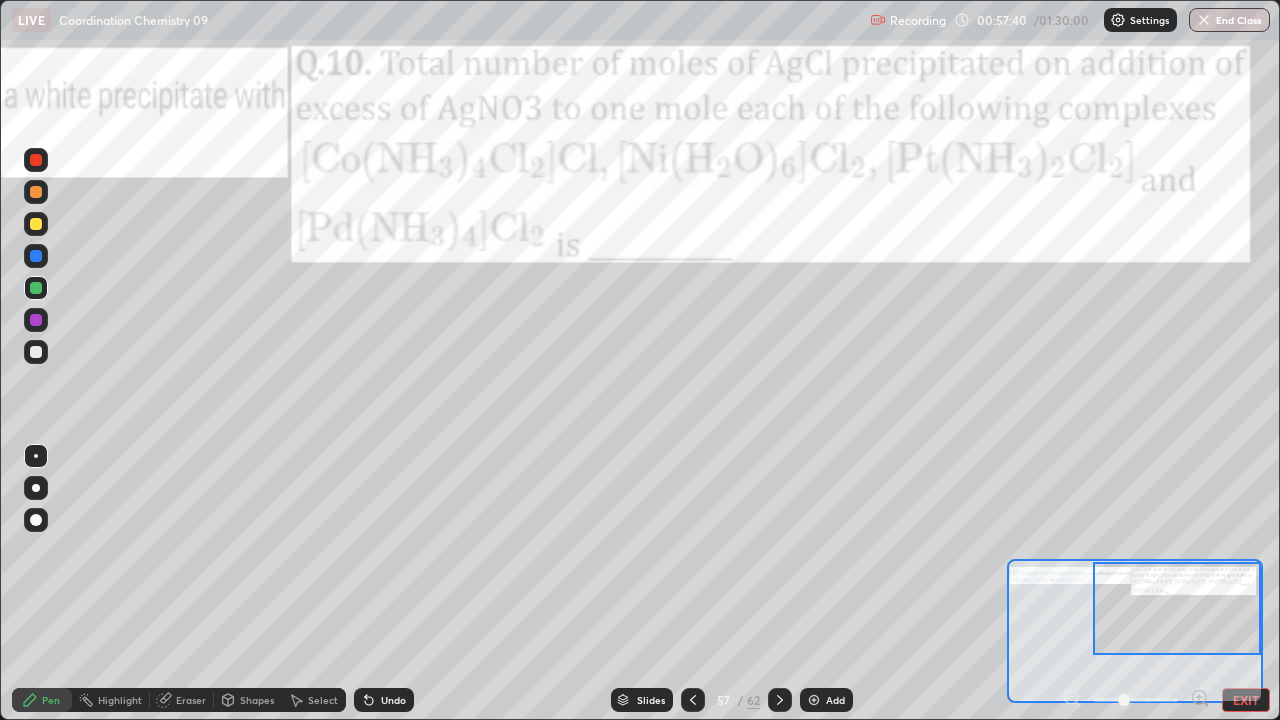 click 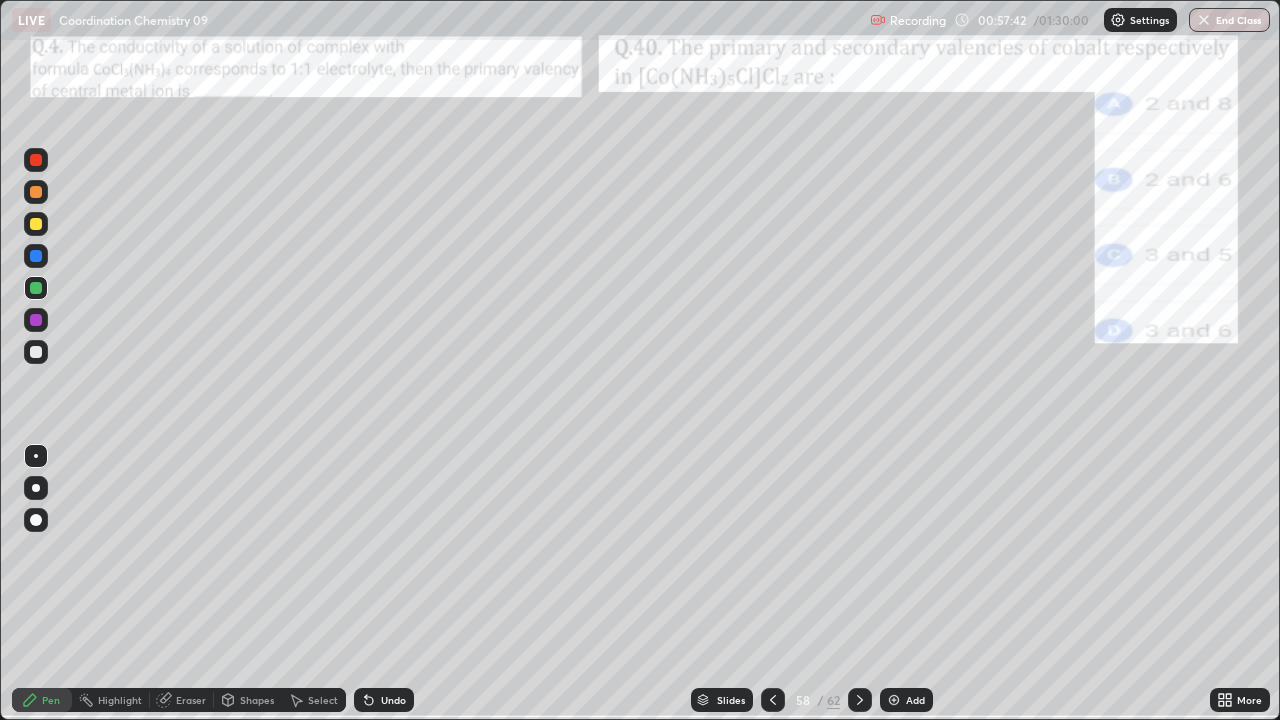 click 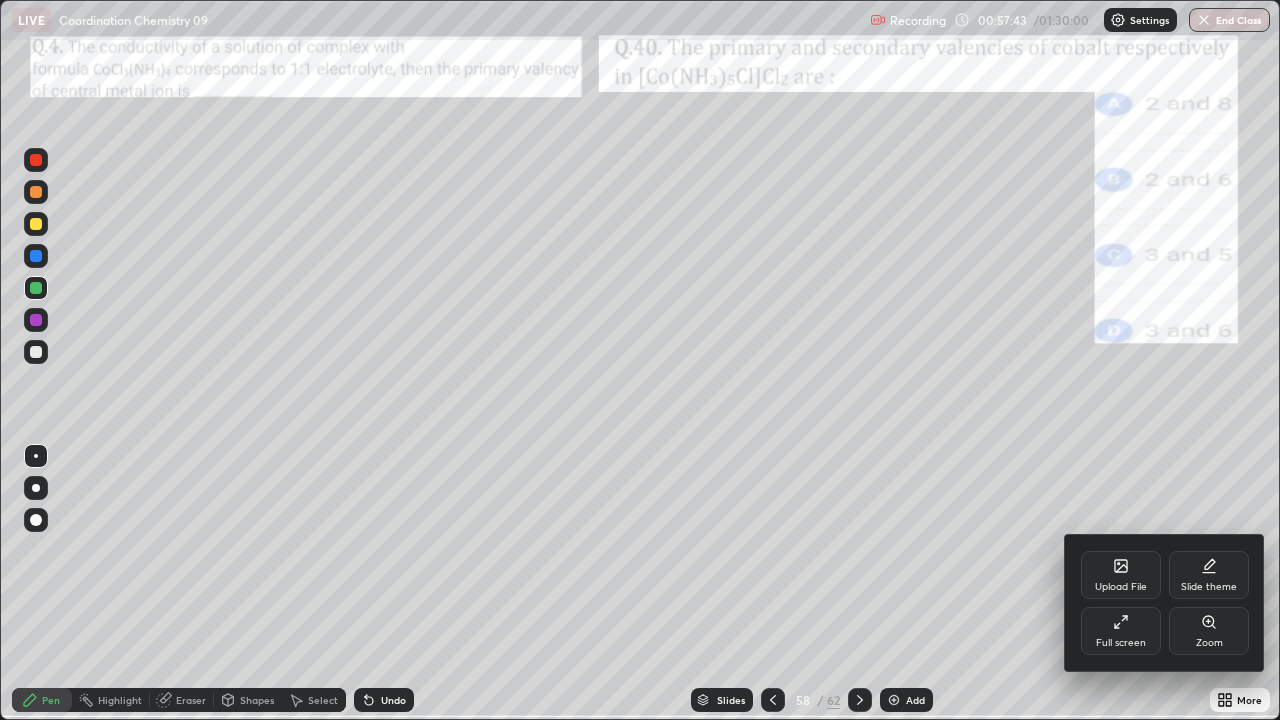 click 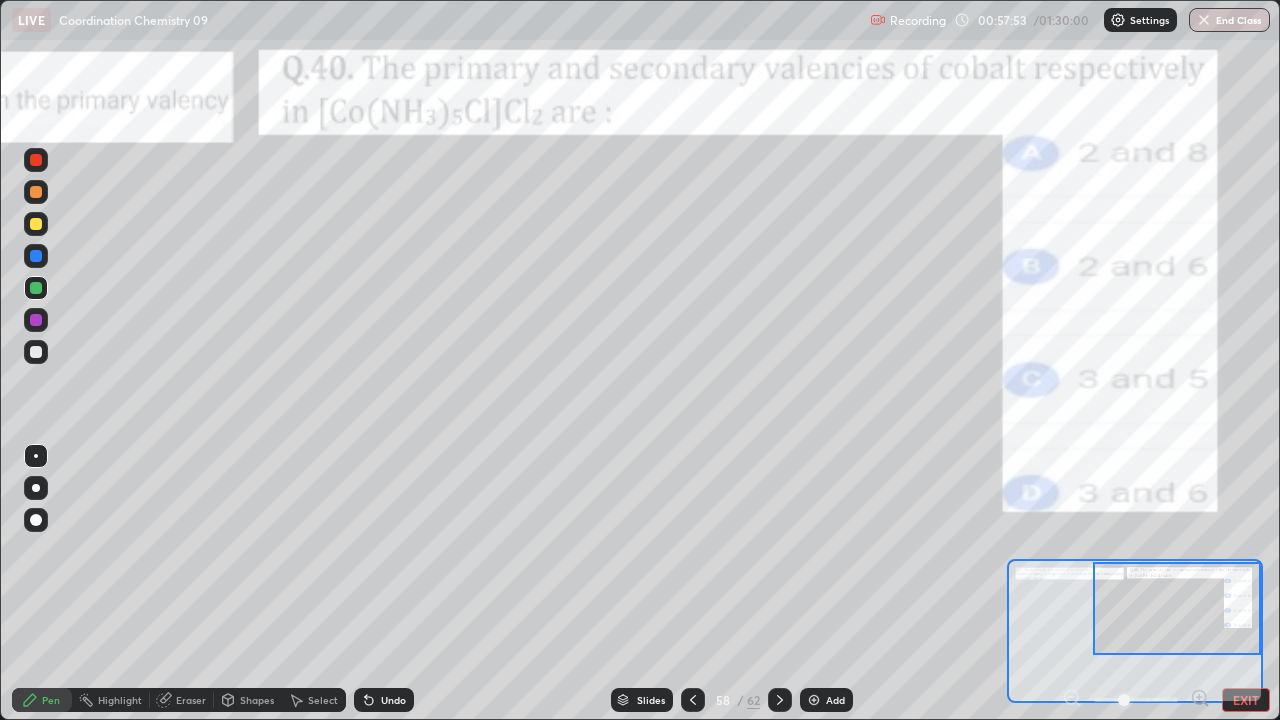 click at bounding box center (36, 224) 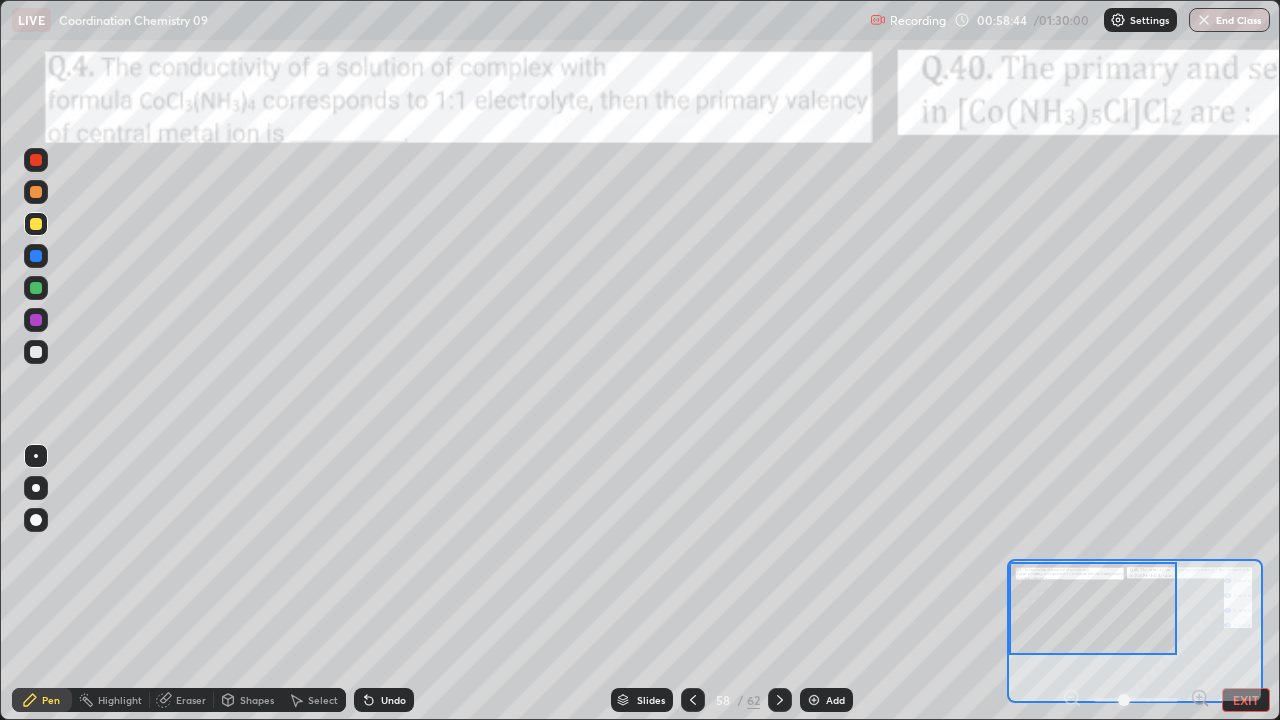 click at bounding box center (36, 288) 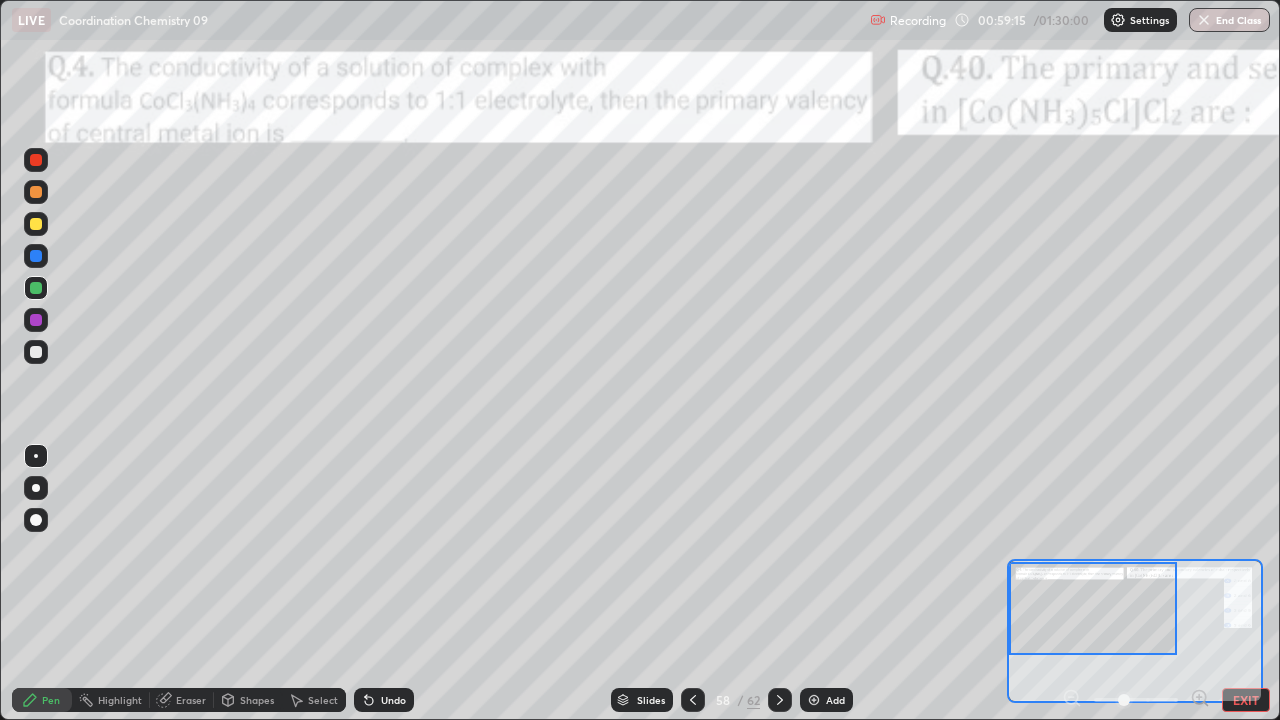 click on "/" at bounding box center (740, 700) 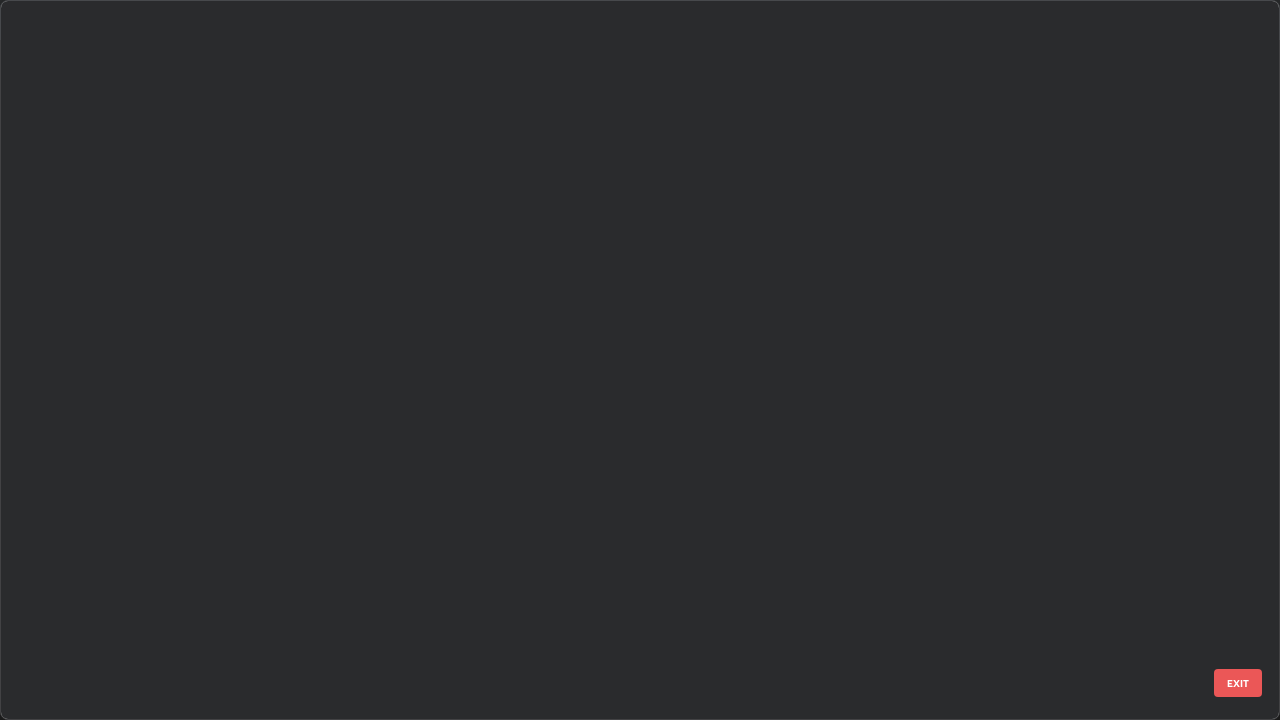 scroll, scrollTop: 3774, scrollLeft: 0, axis: vertical 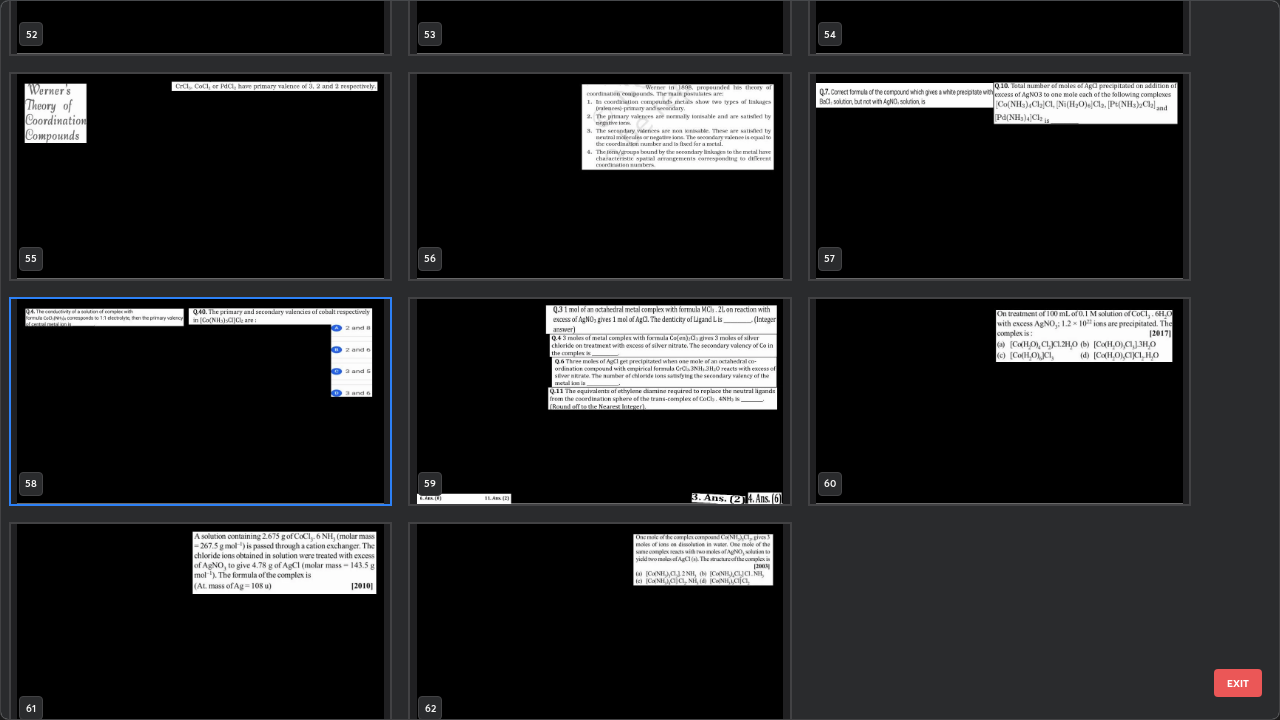 click at bounding box center [599, 401] 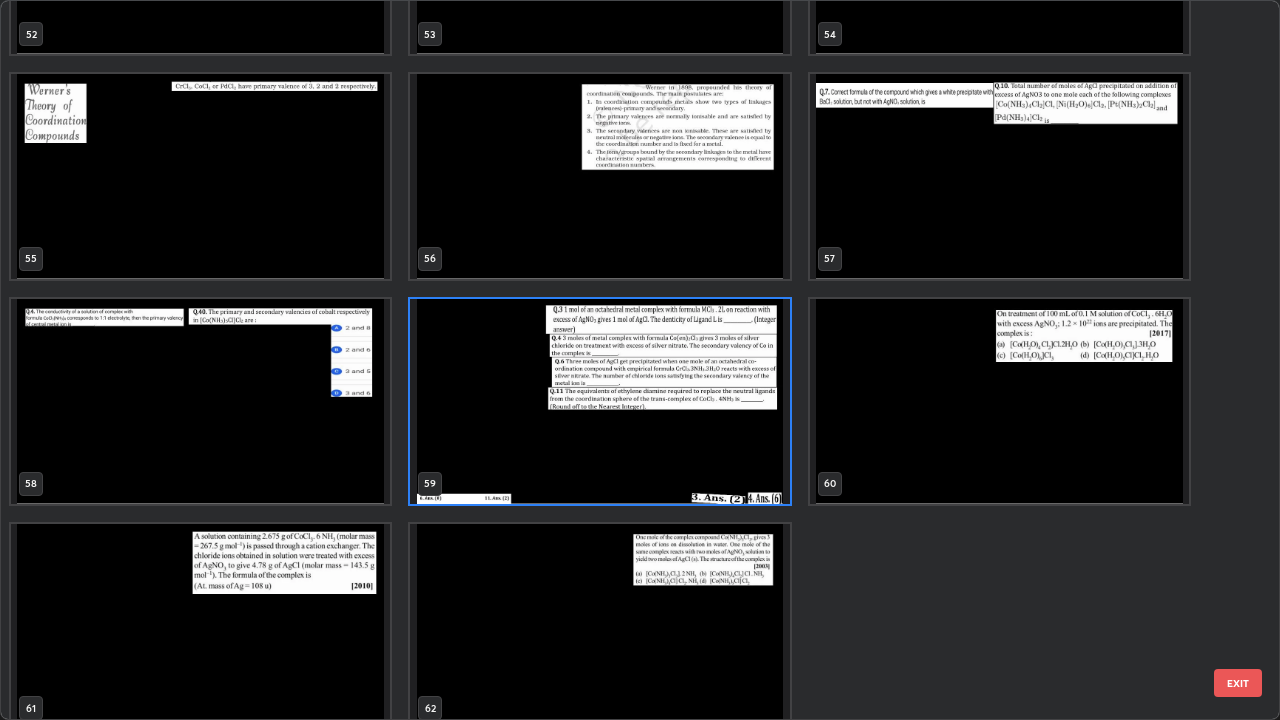 click at bounding box center [599, 401] 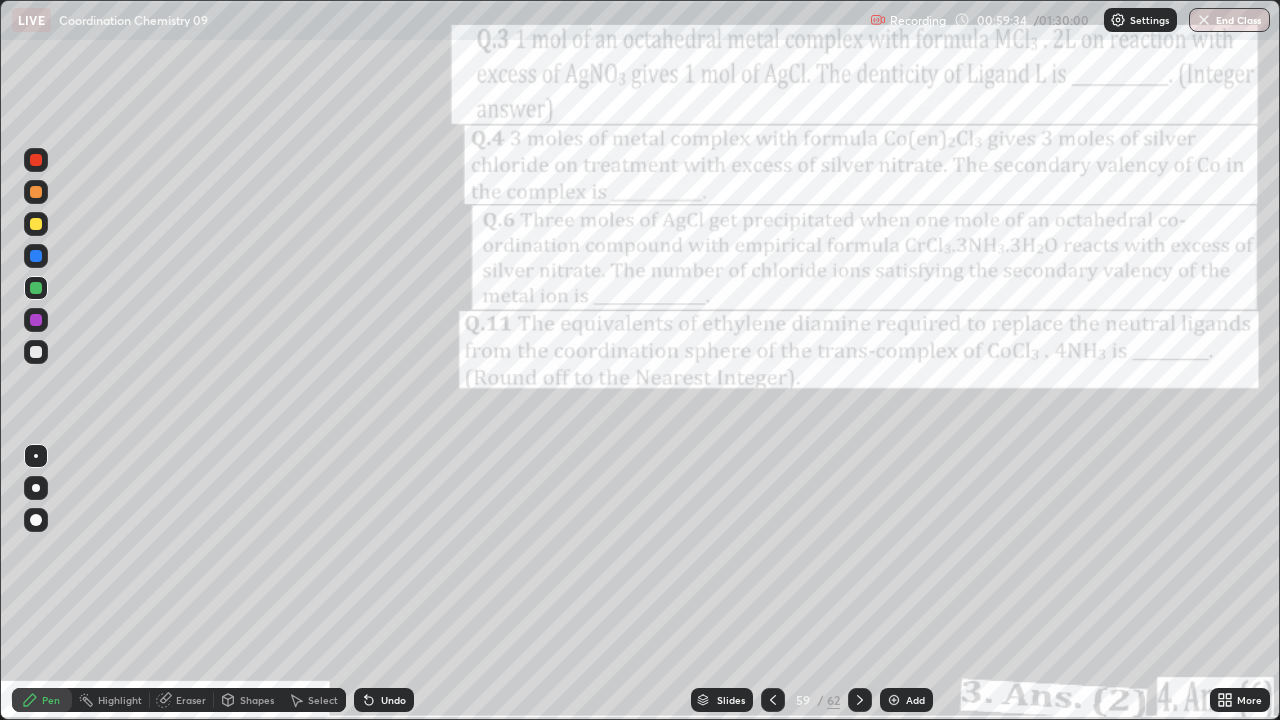 click at bounding box center [36, 320] 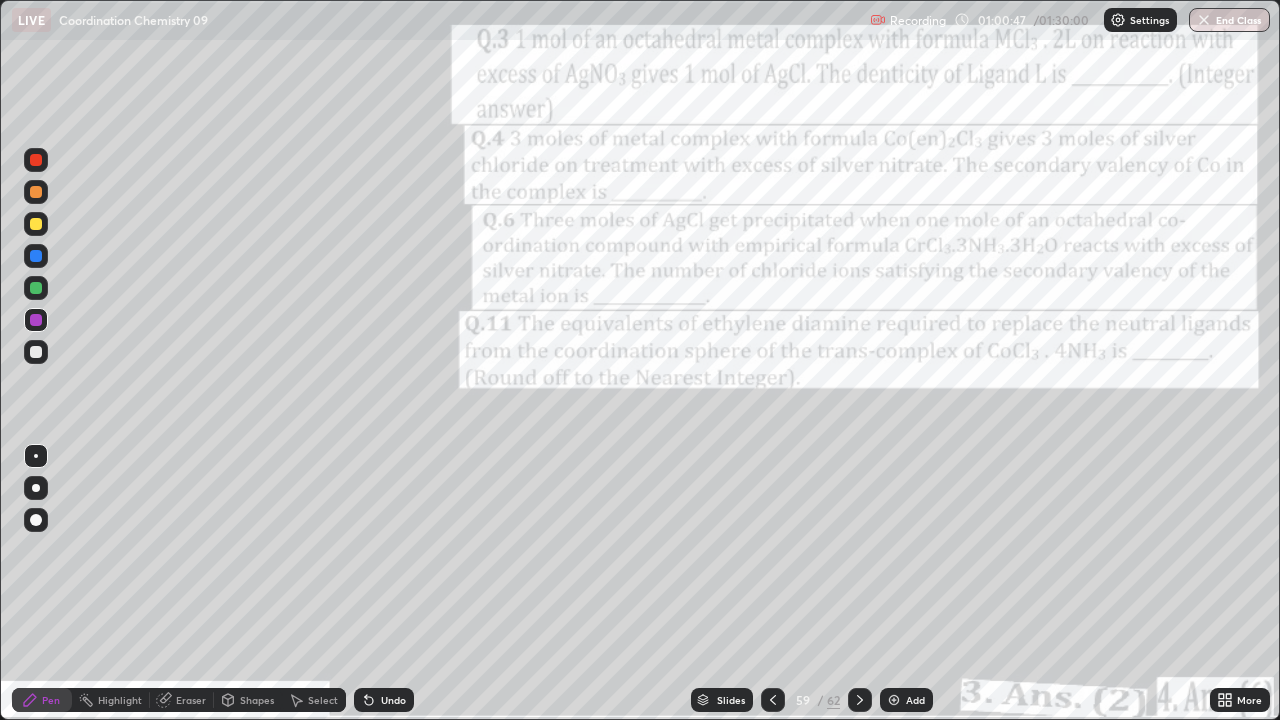 click at bounding box center (36, 288) 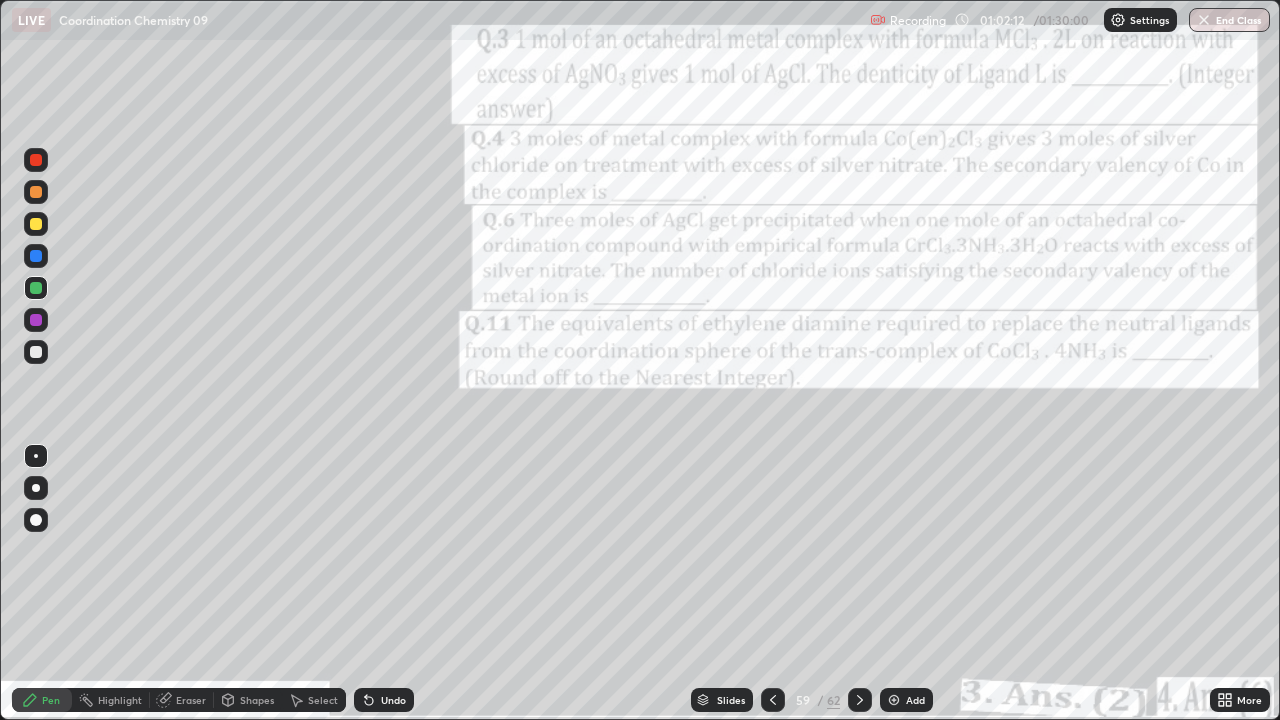 click at bounding box center (36, 320) 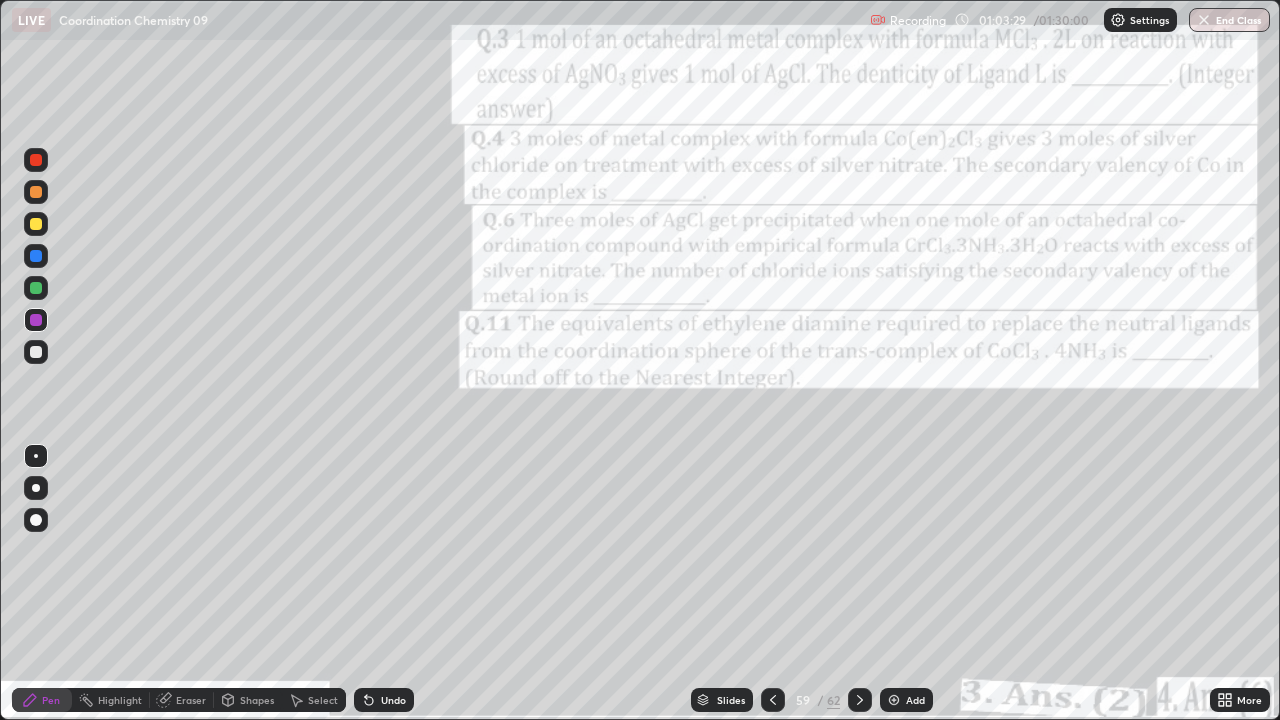 click 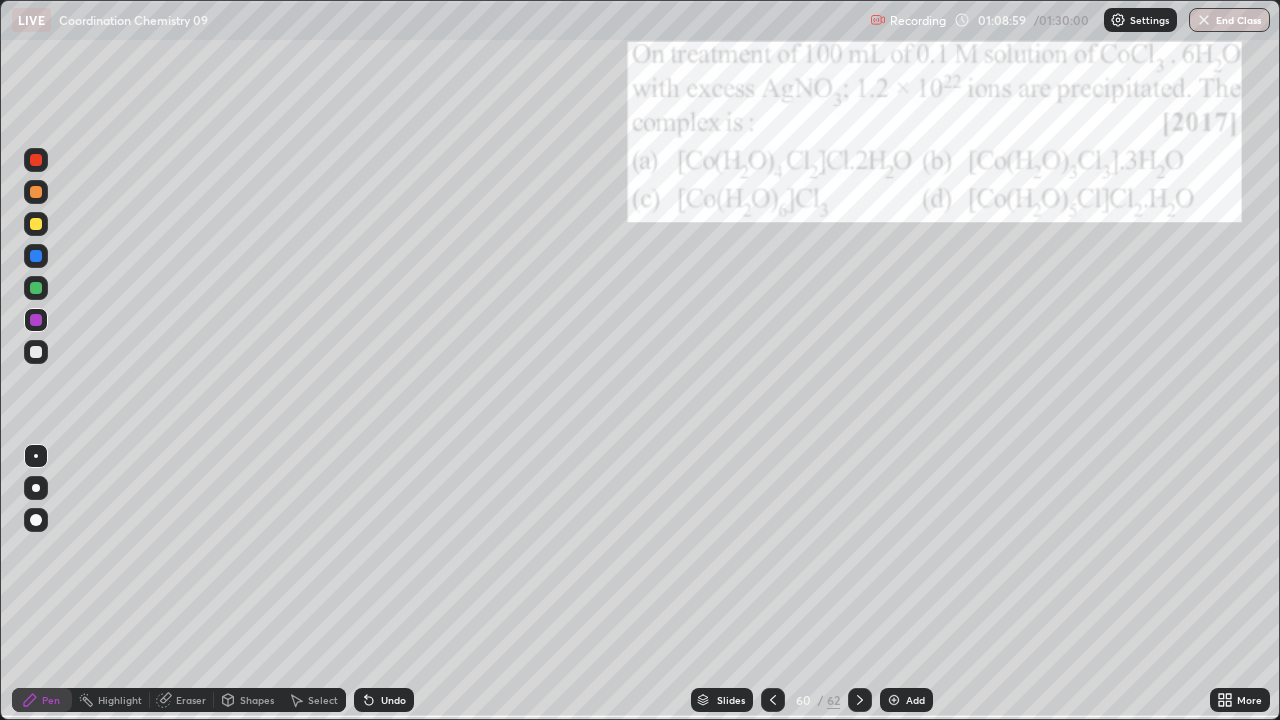 click on "Add" at bounding box center (906, 700) 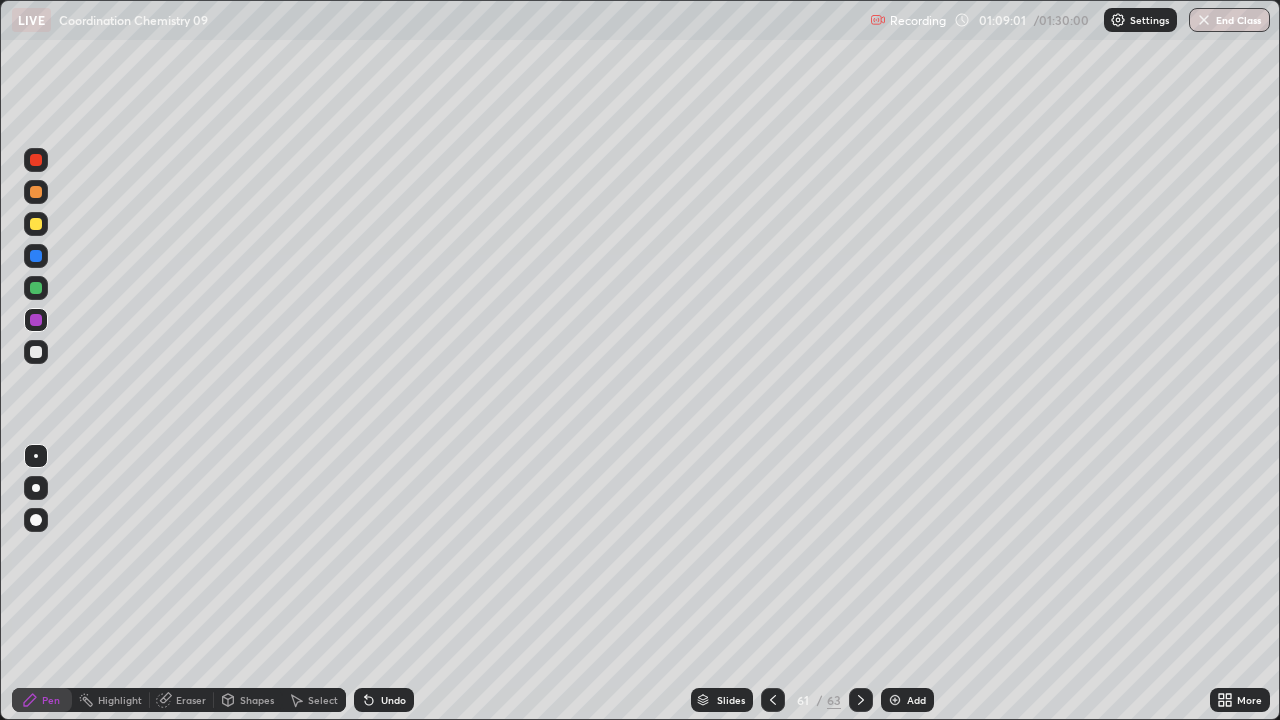 click at bounding box center [36, 352] 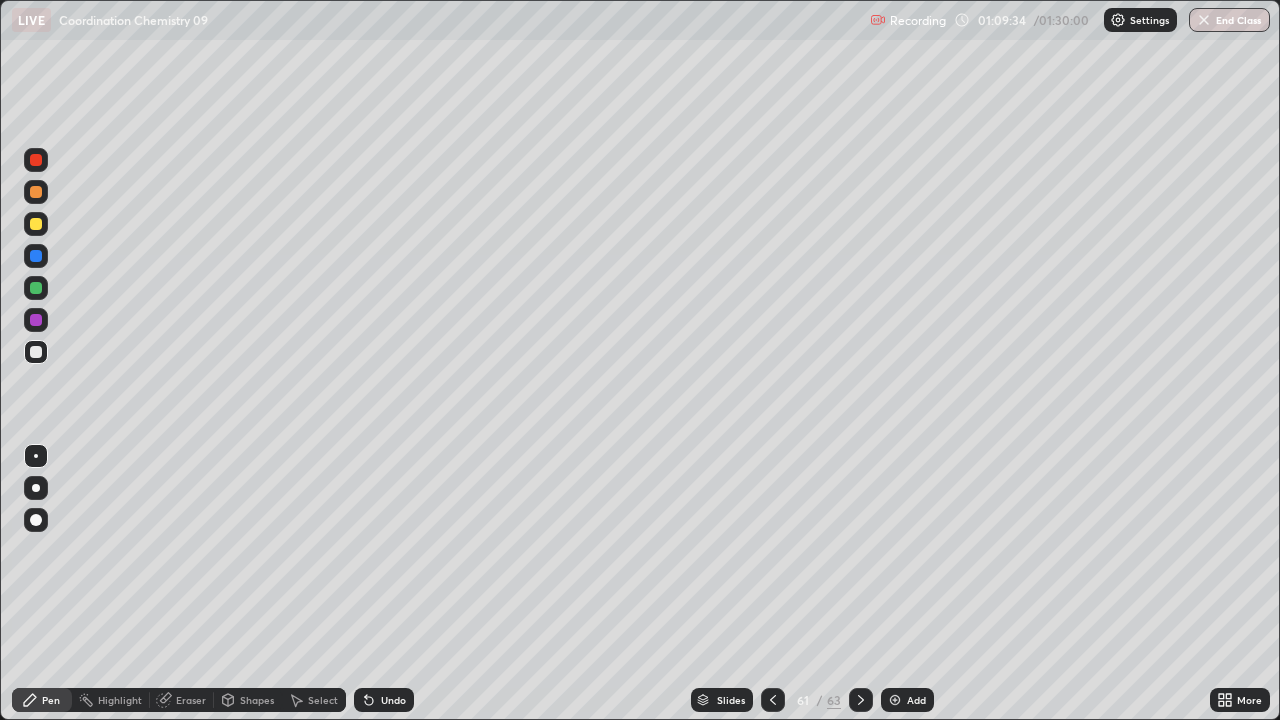 click 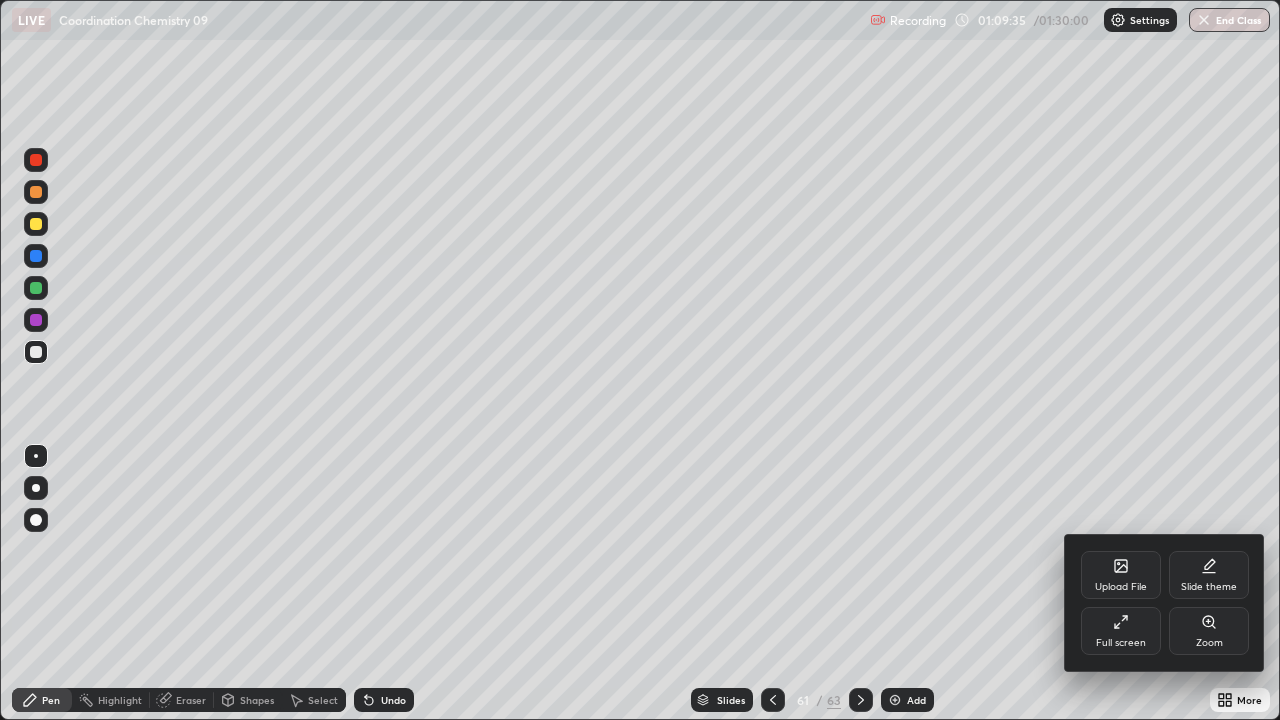 click on "Upload File" at bounding box center (1121, 587) 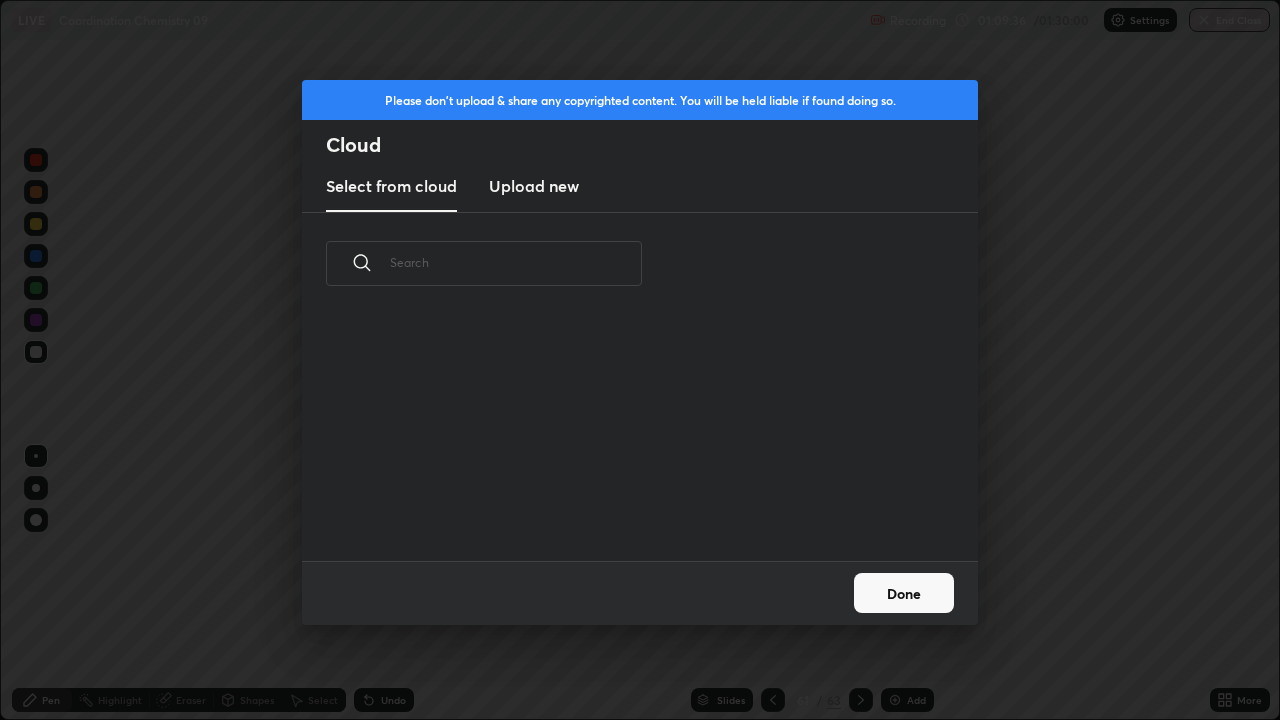 scroll, scrollTop: 7, scrollLeft: 11, axis: both 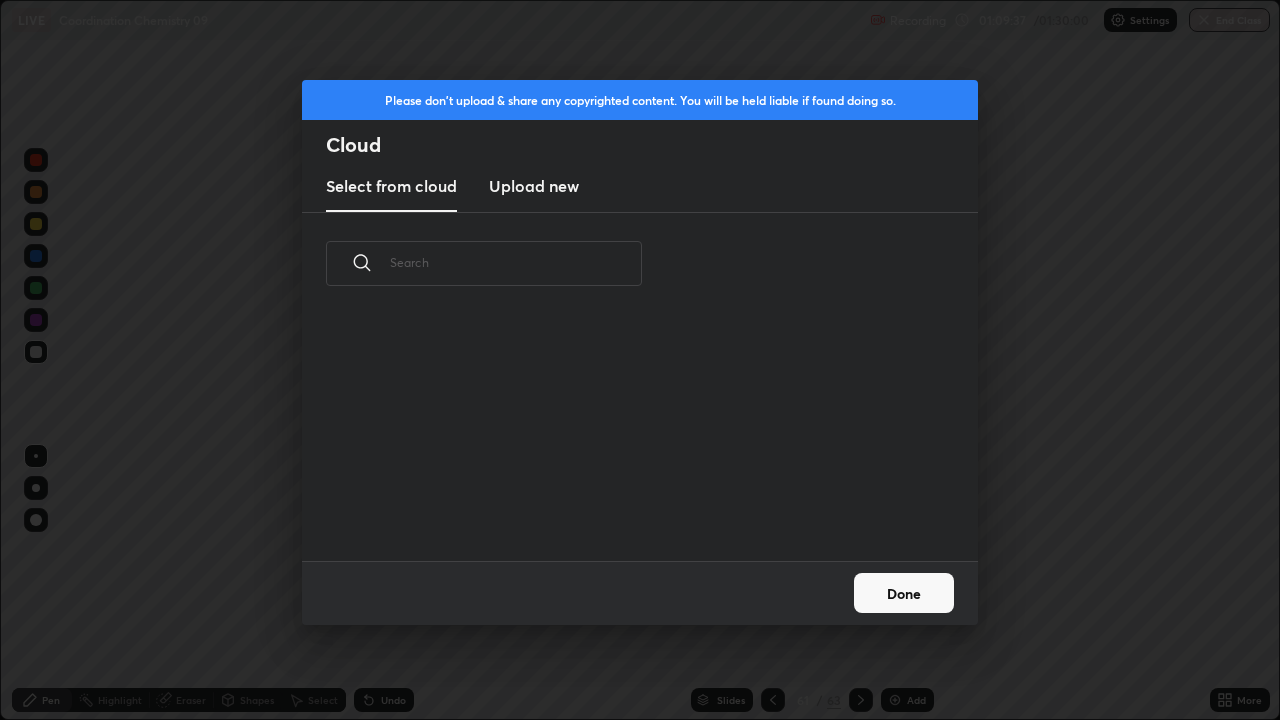 click on "Upload new" at bounding box center [534, 186] 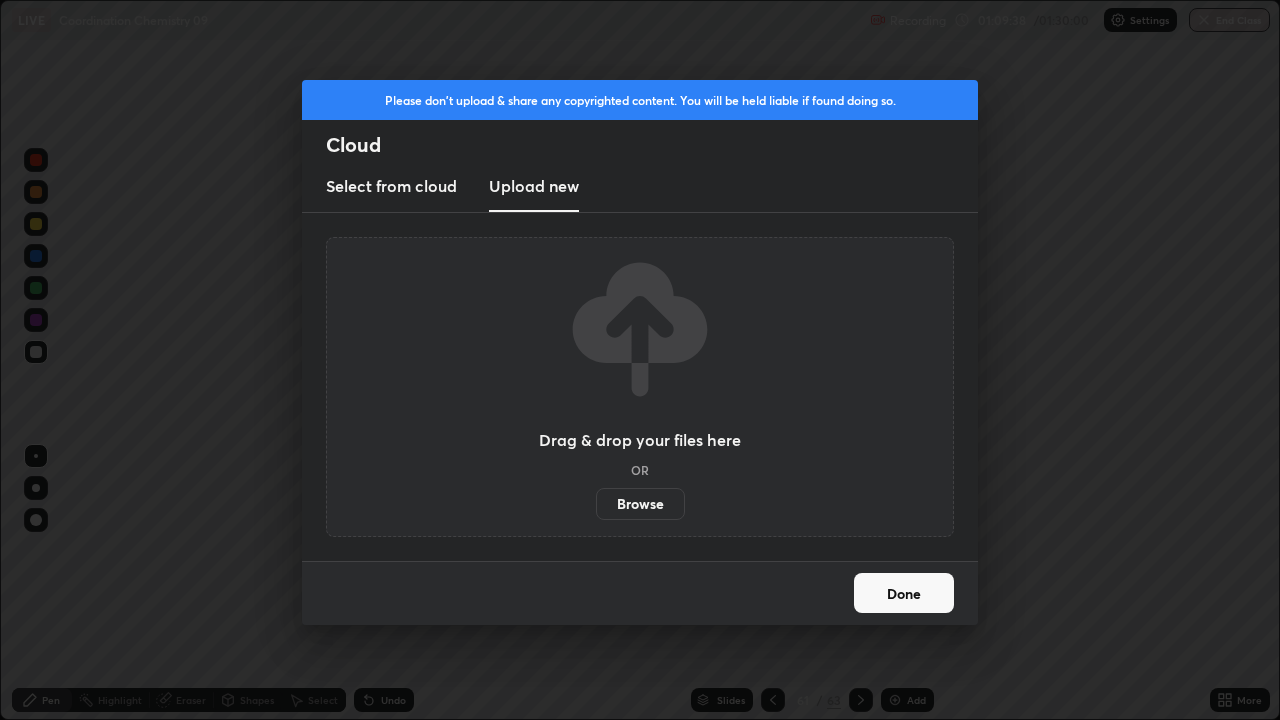 click on "Browse" at bounding box center [640, 504] 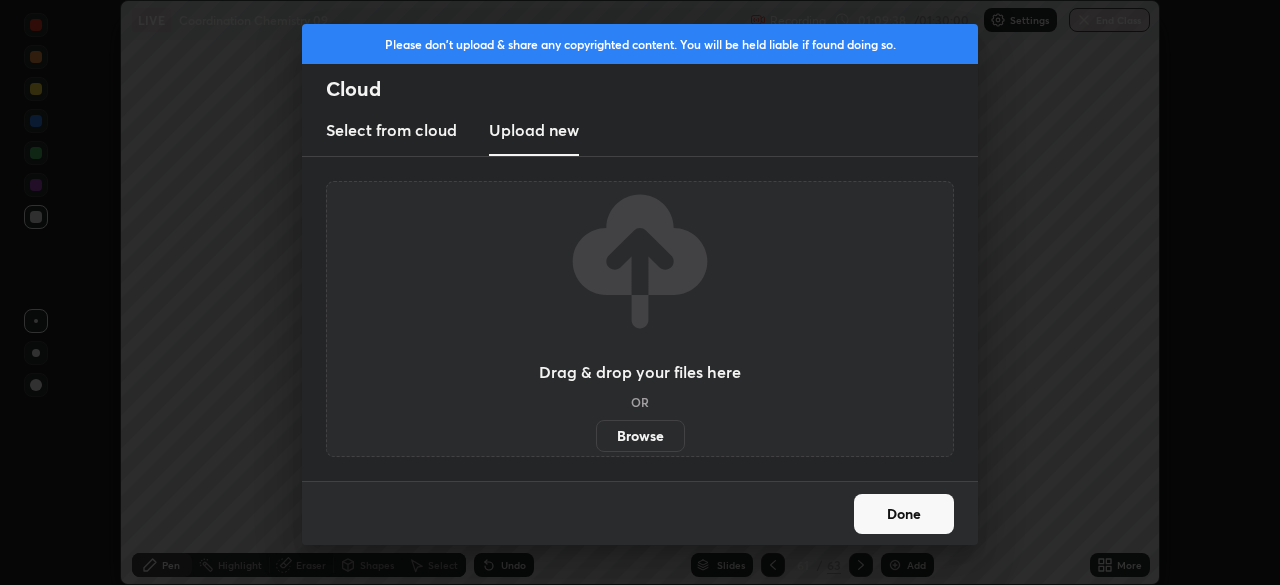 scroll, scrollTop: 585, scrollLeft: 1280, axis: both 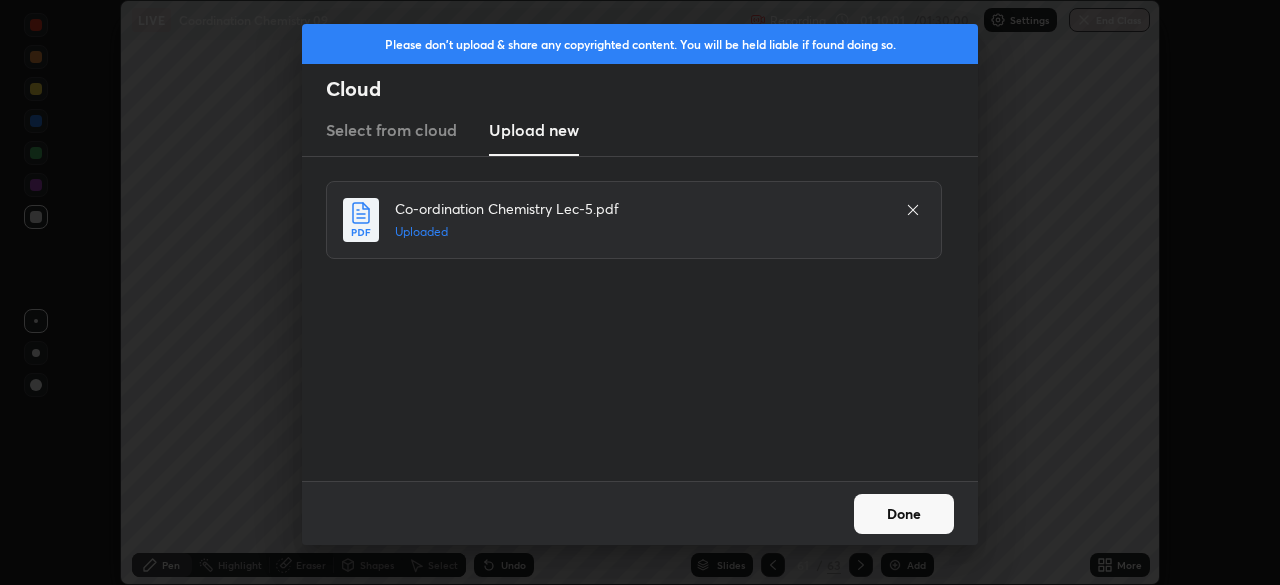 click on "Done" at bounding box center (904, 514) 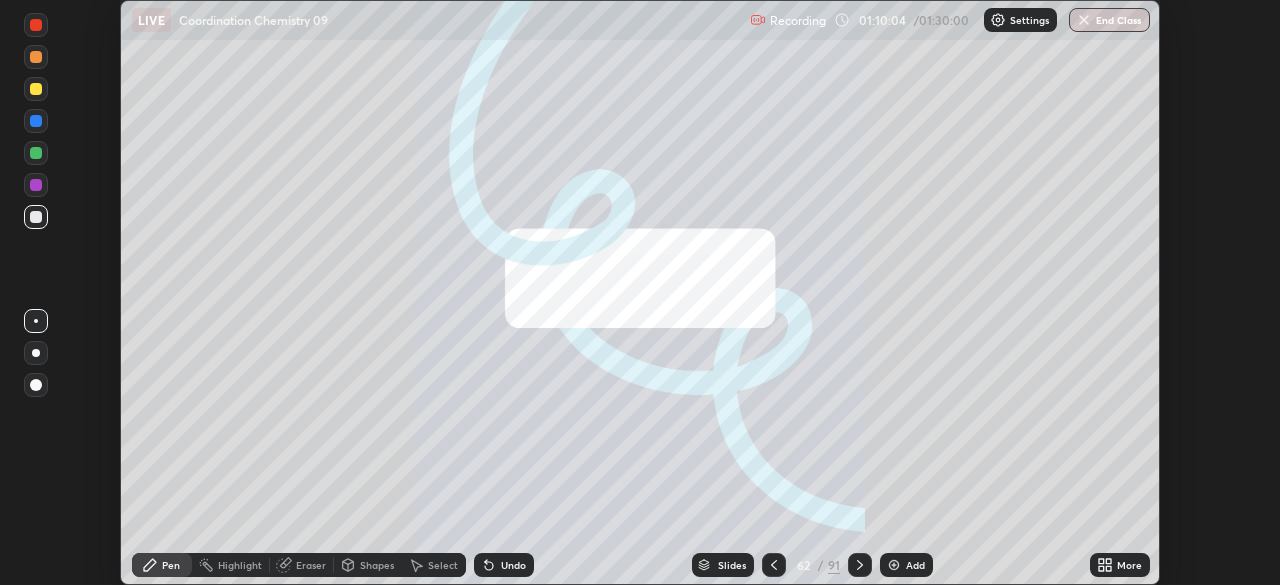 click on "62" at bounding box center (804, 565) 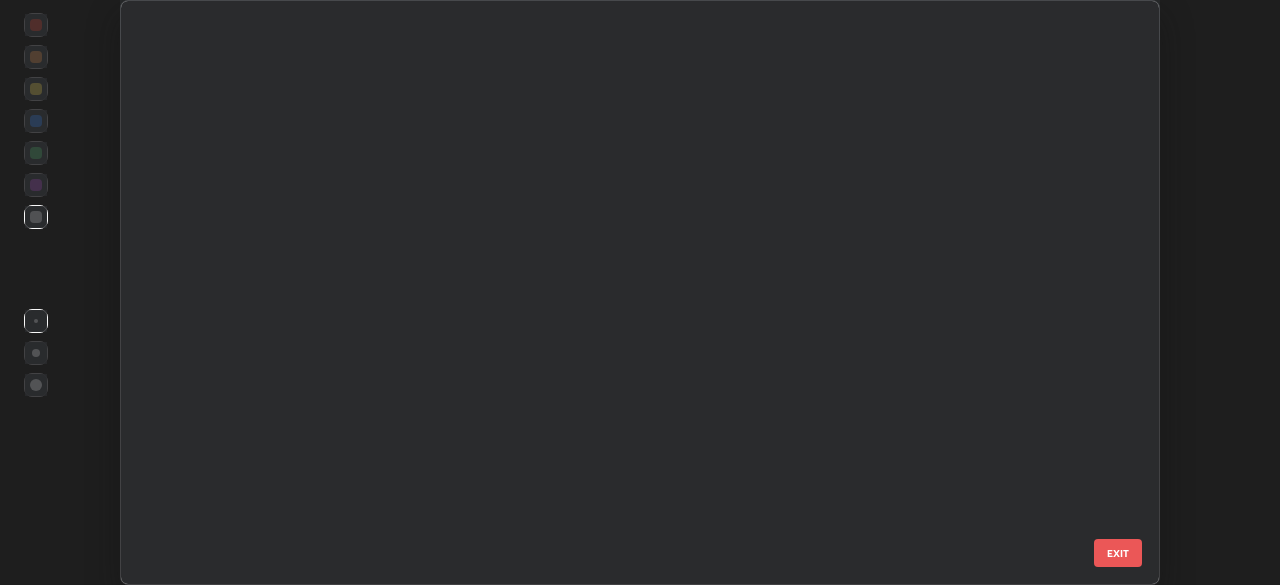 scroll, scrollTop: 3189, scrollLeft: 0, axis: vertical 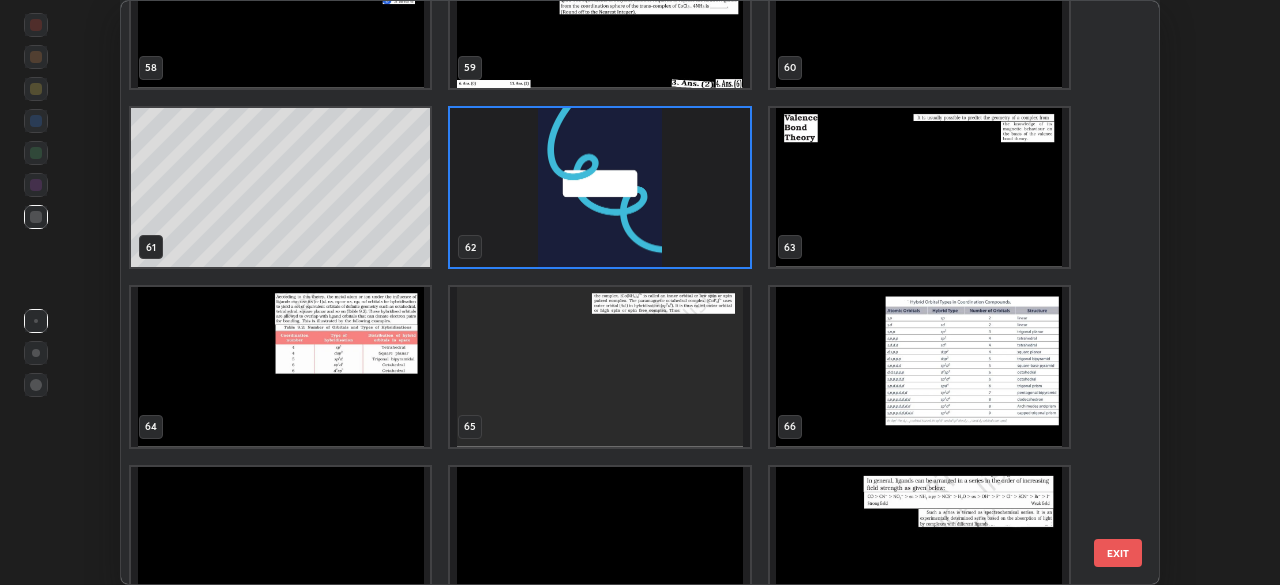 click at bounding box center (919, 188) 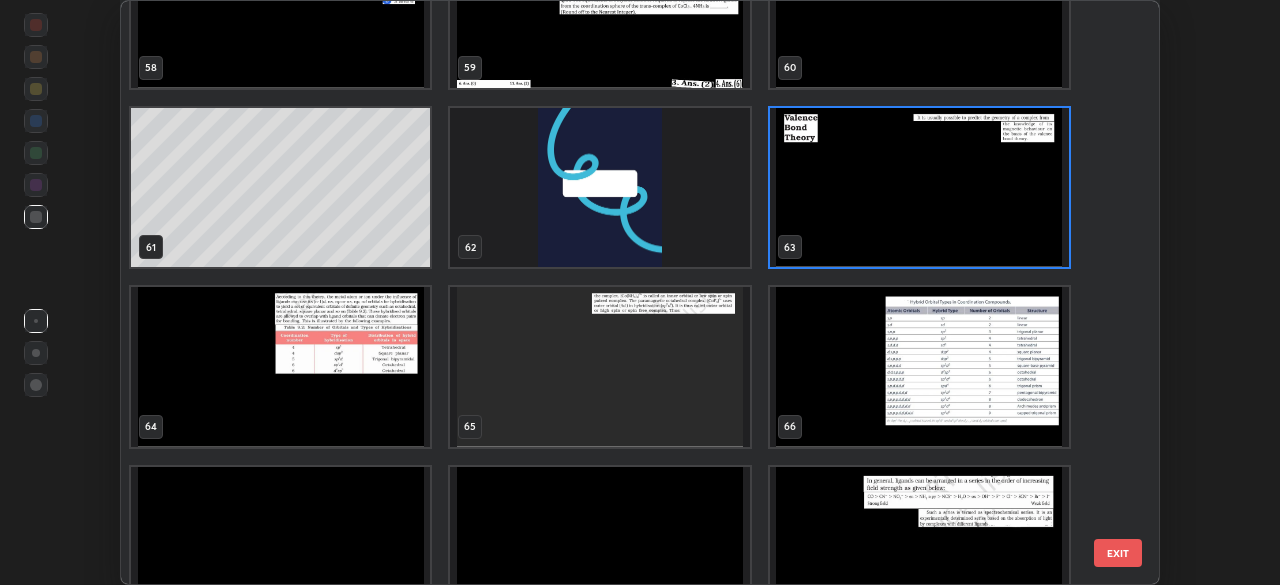 click at bounding box center (919, 188) 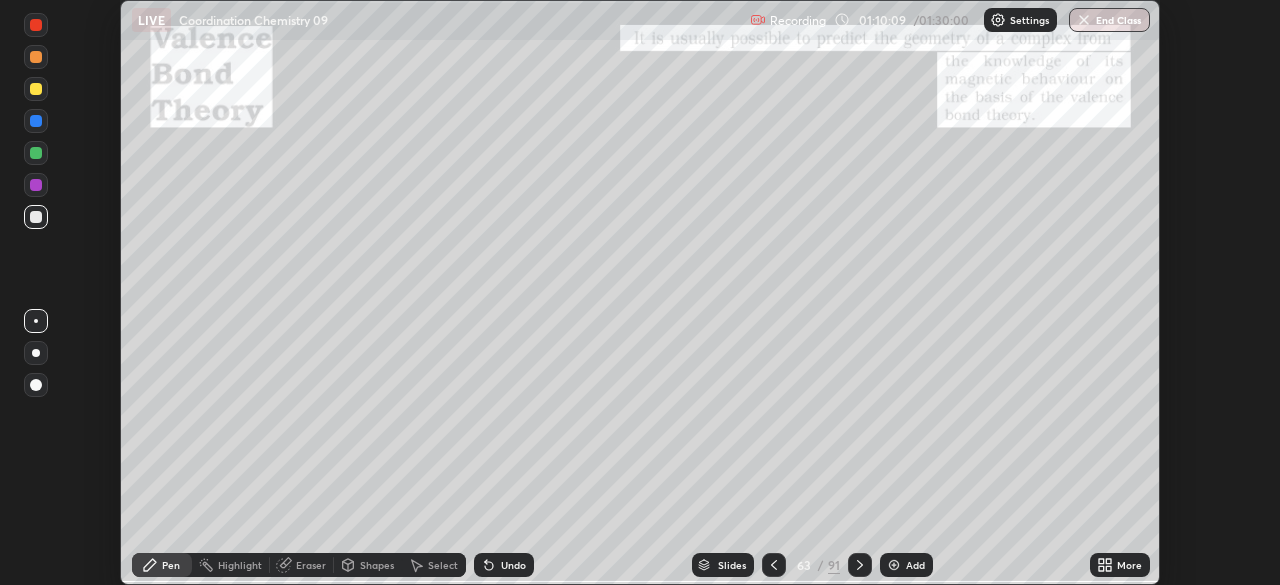 click at bounding box center [919, 188] 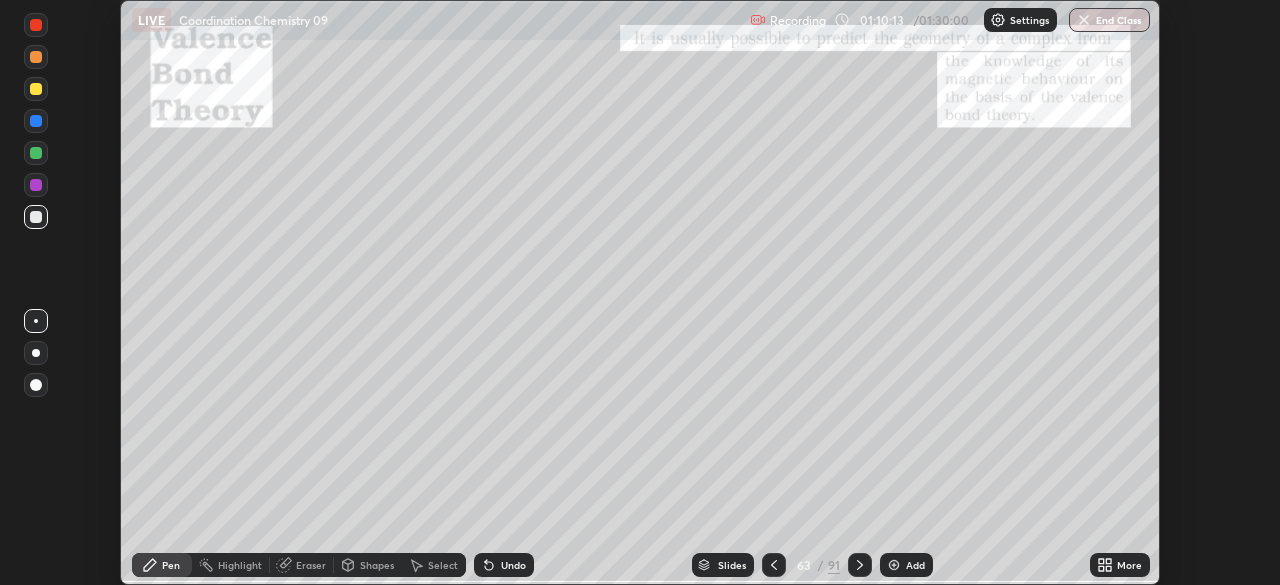 click 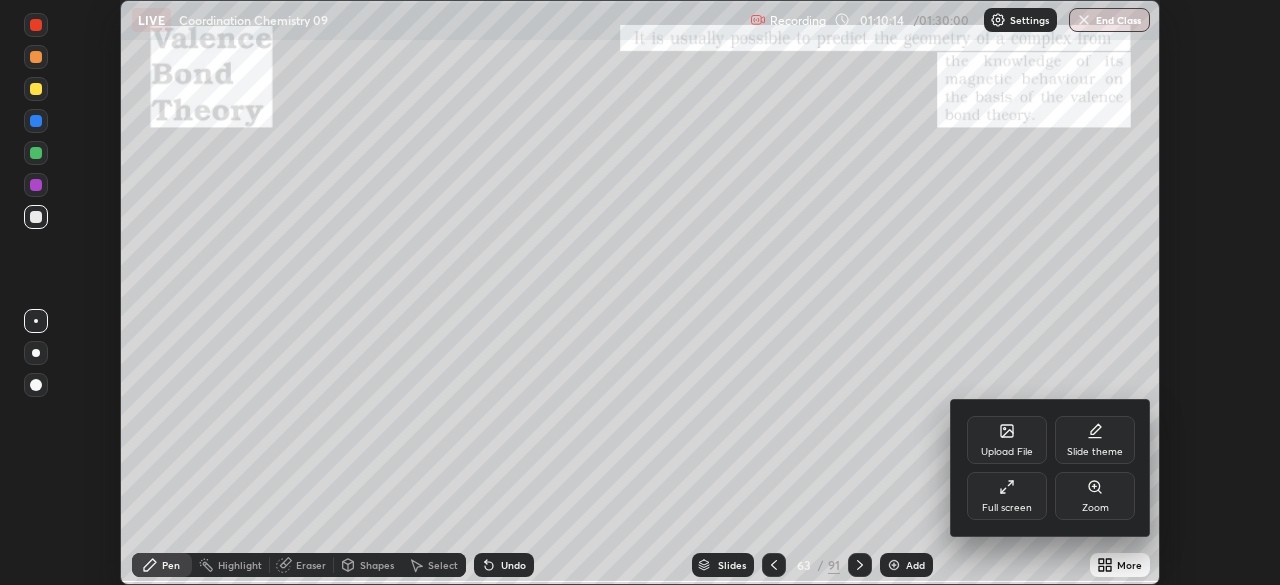 click 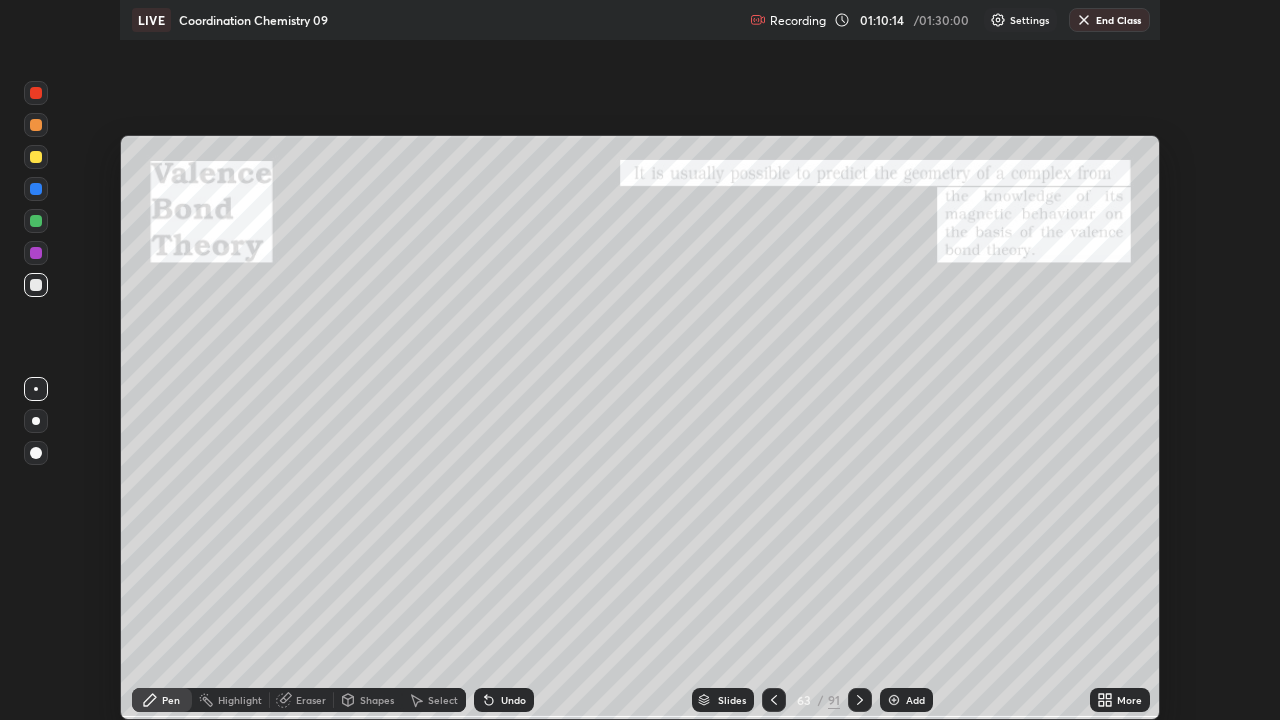 scroll, scrollTop: 99280, scrollLeft: 98720, axis: both 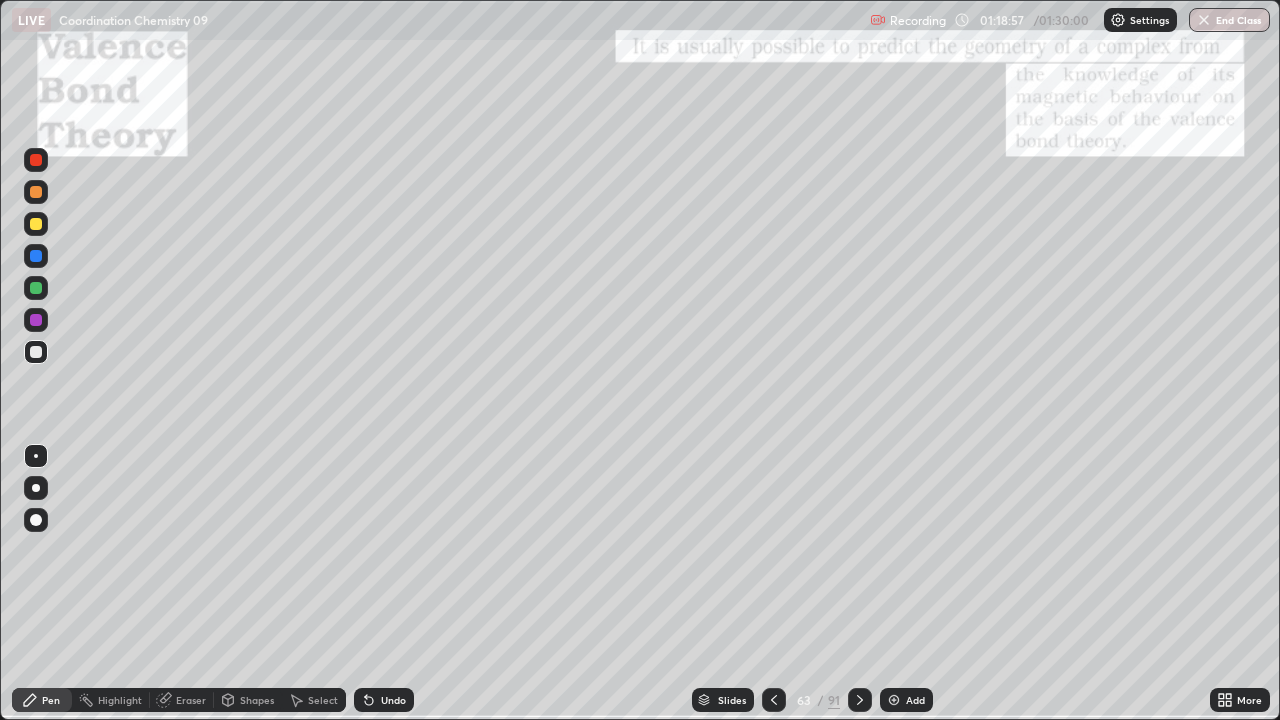 click at bounding box center (894, 700) 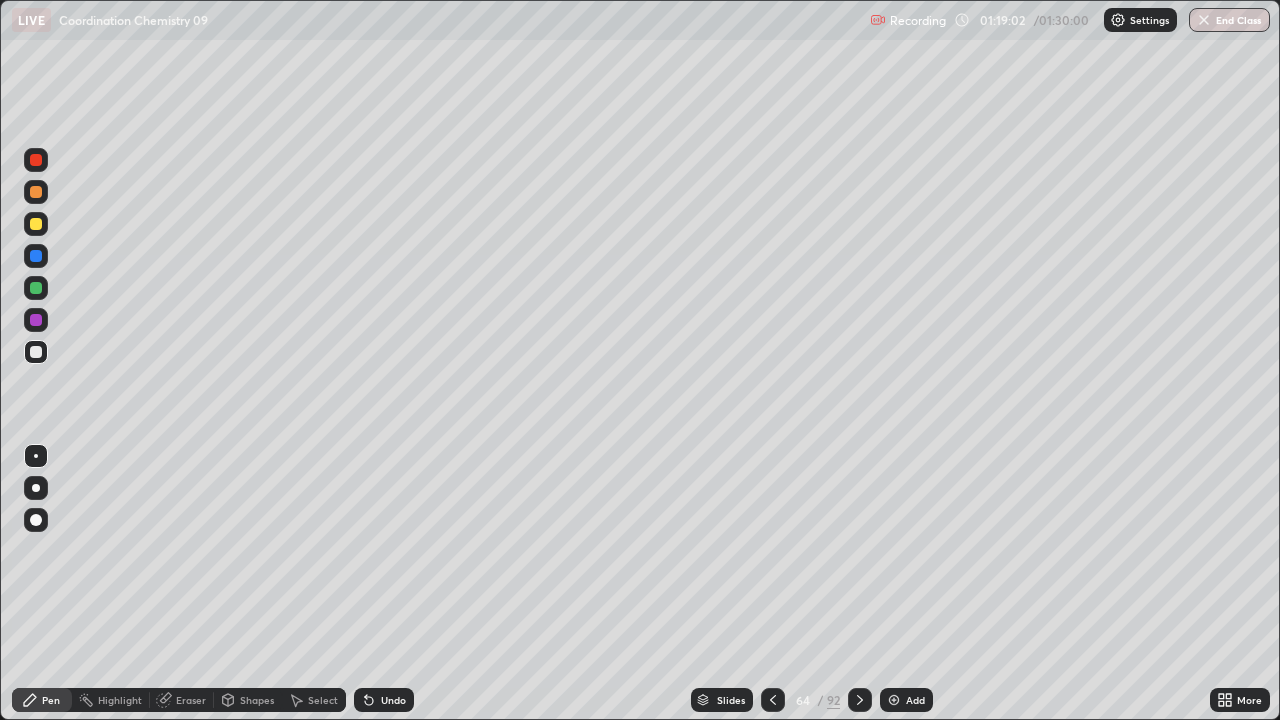 click at bounding box center (36, 352) 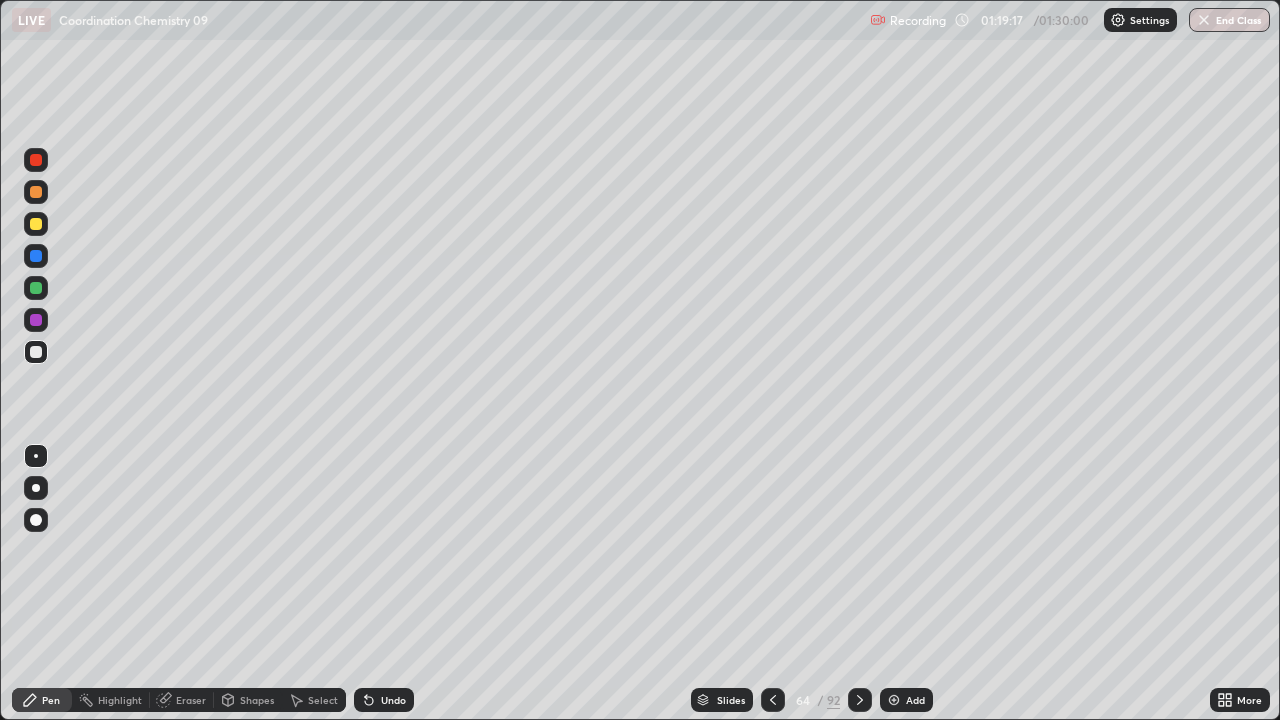 click at bounding box center (36, 224) 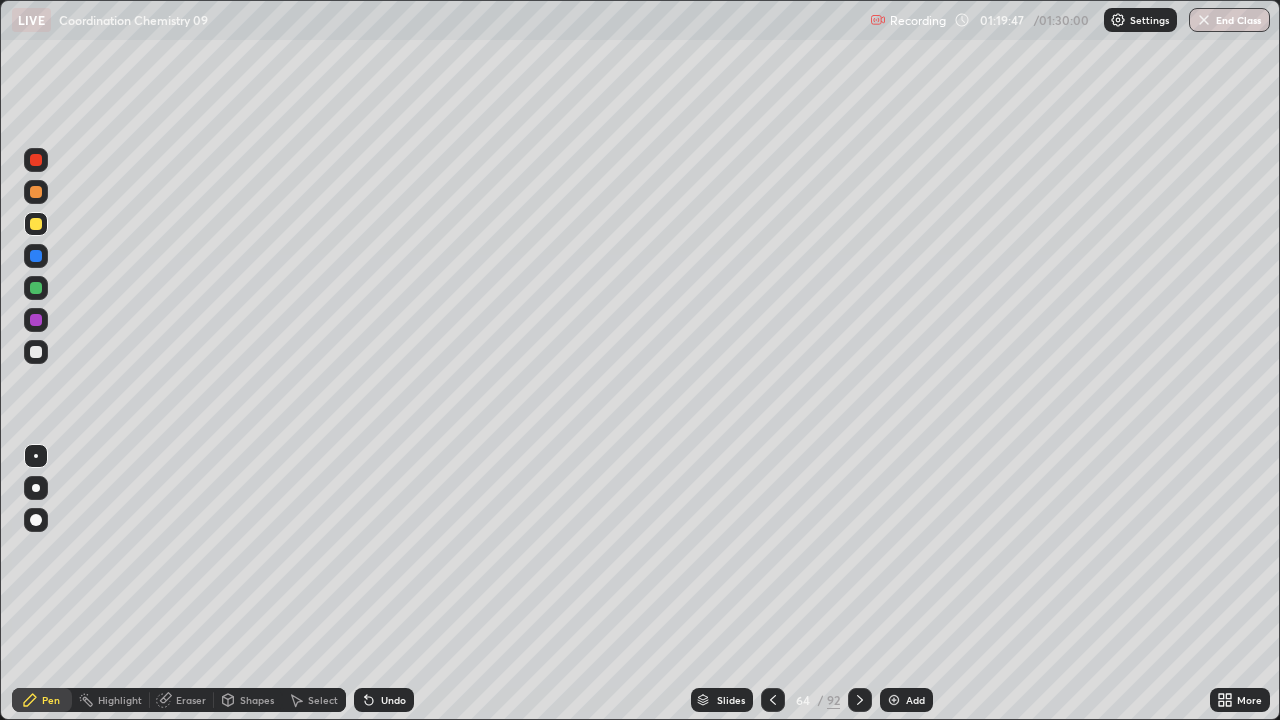 click at bounding box center [36, 352] 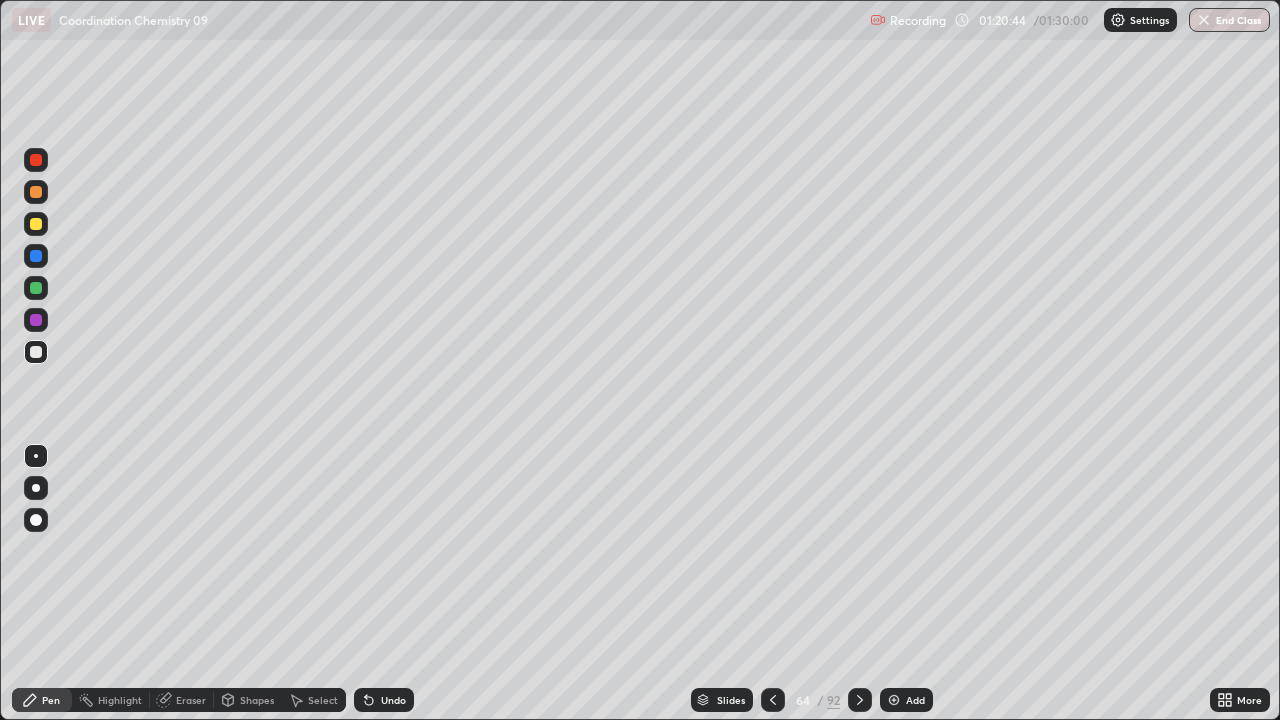 click at bounding box center (36, 288) 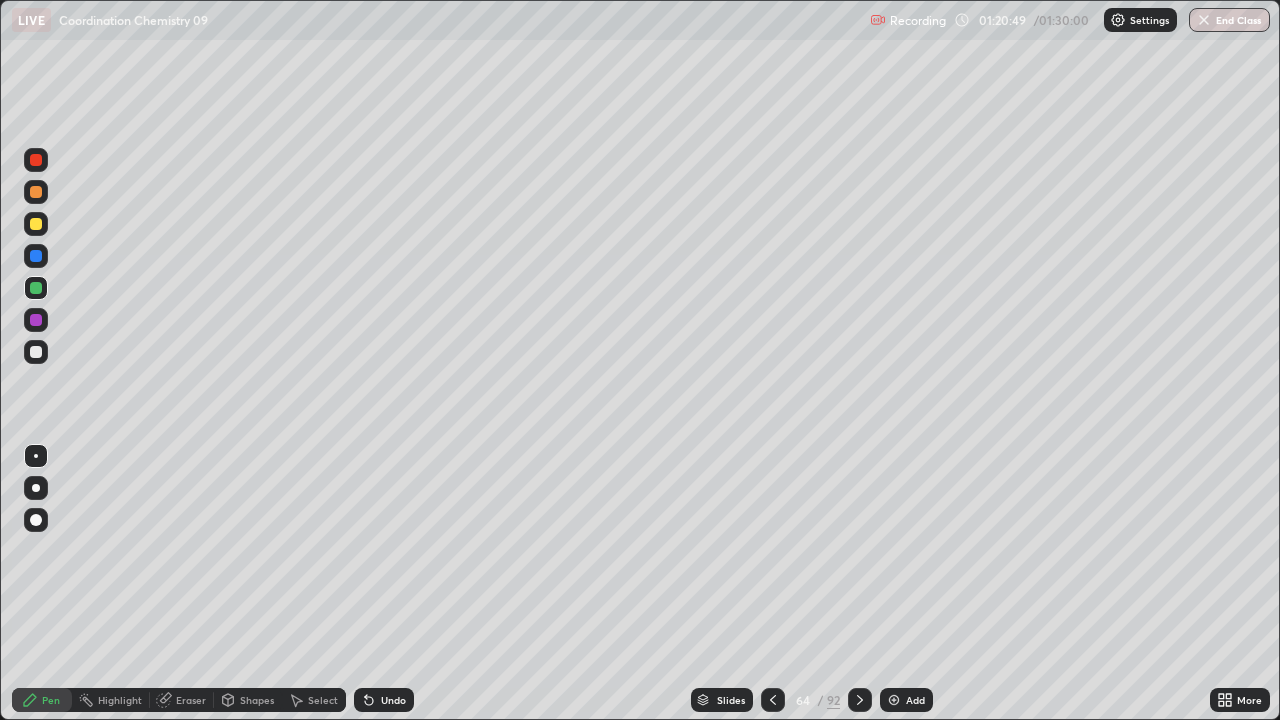 click at bounding box center [36, 224] 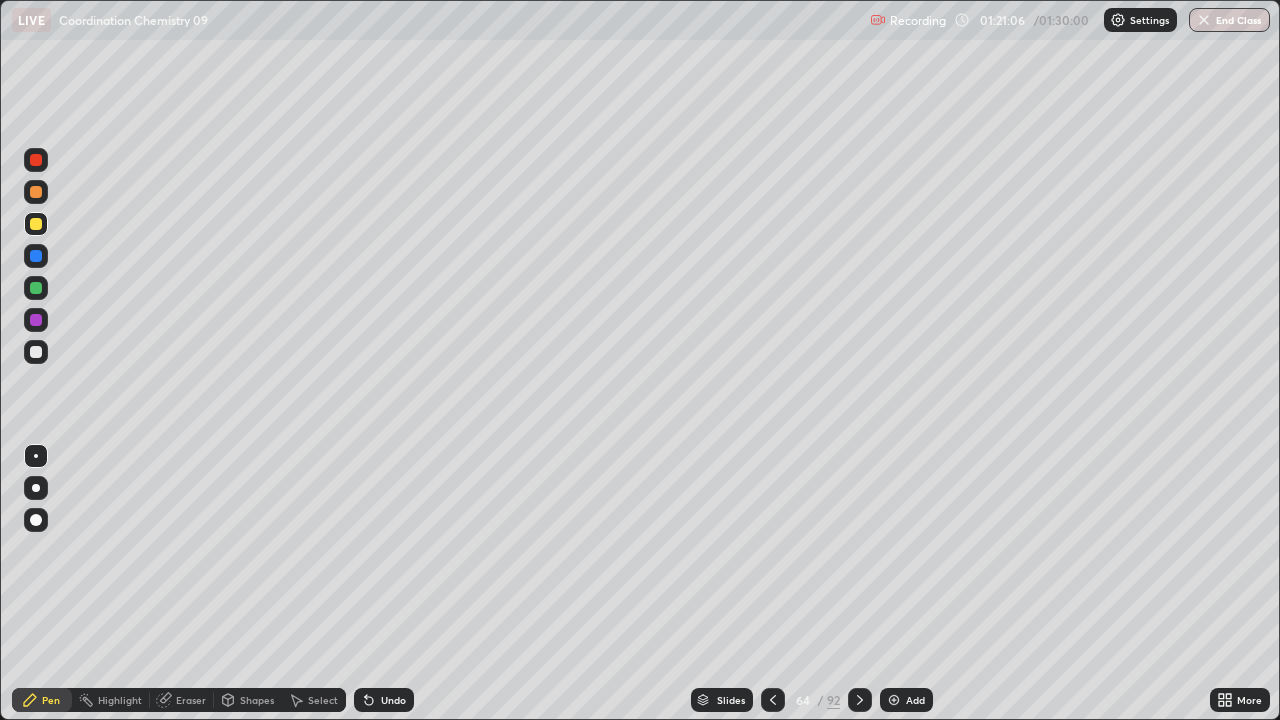 click at bounding box center [36, 352] 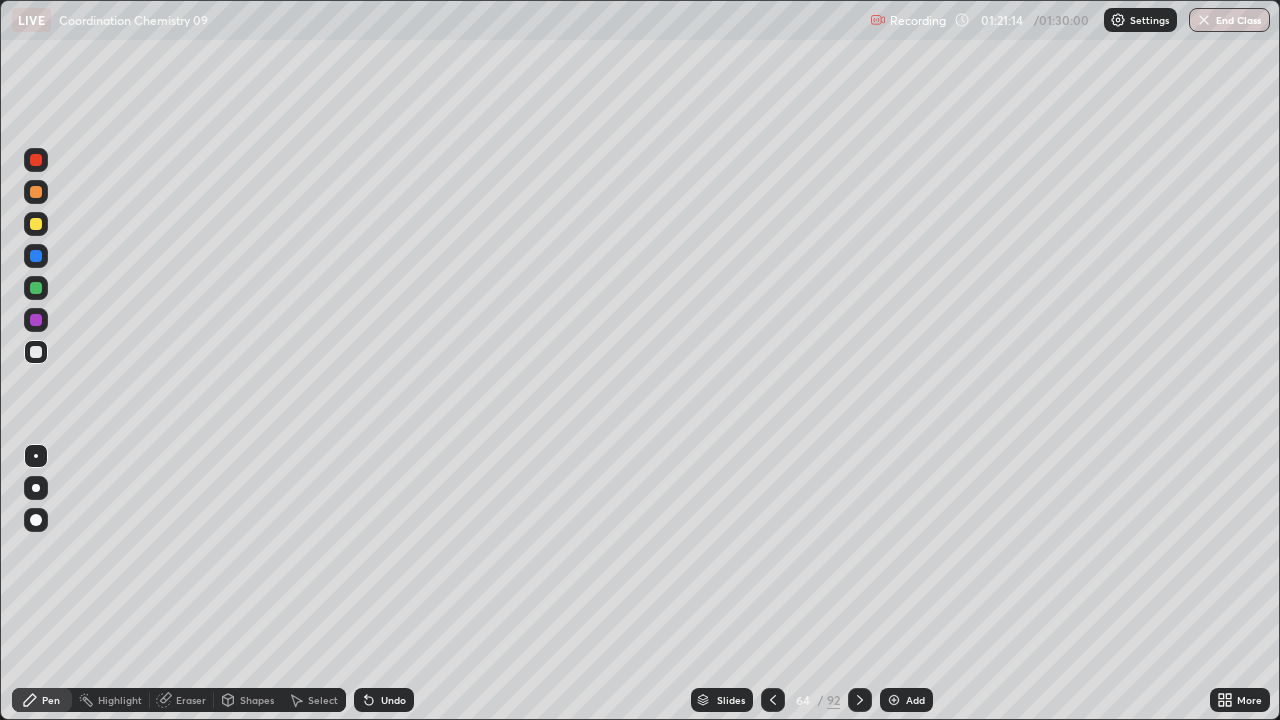 click at bounding box center (36, 288) 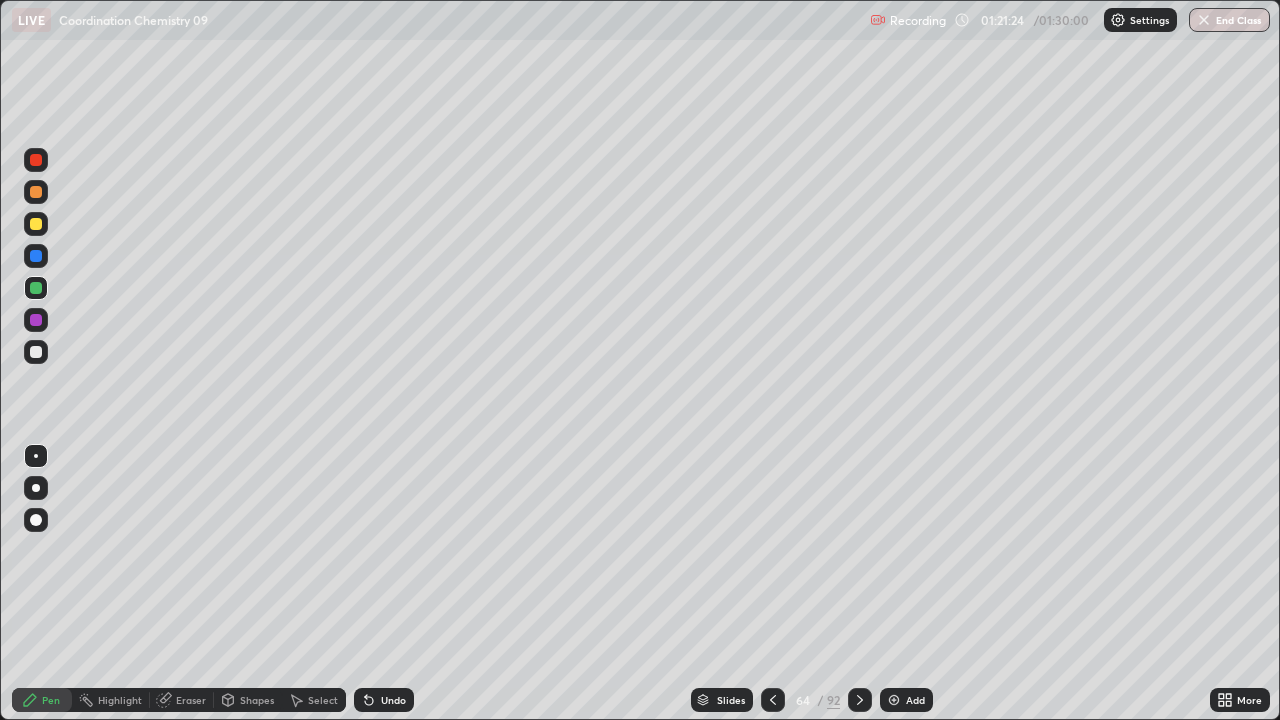 click at bounding box center [36, 320] 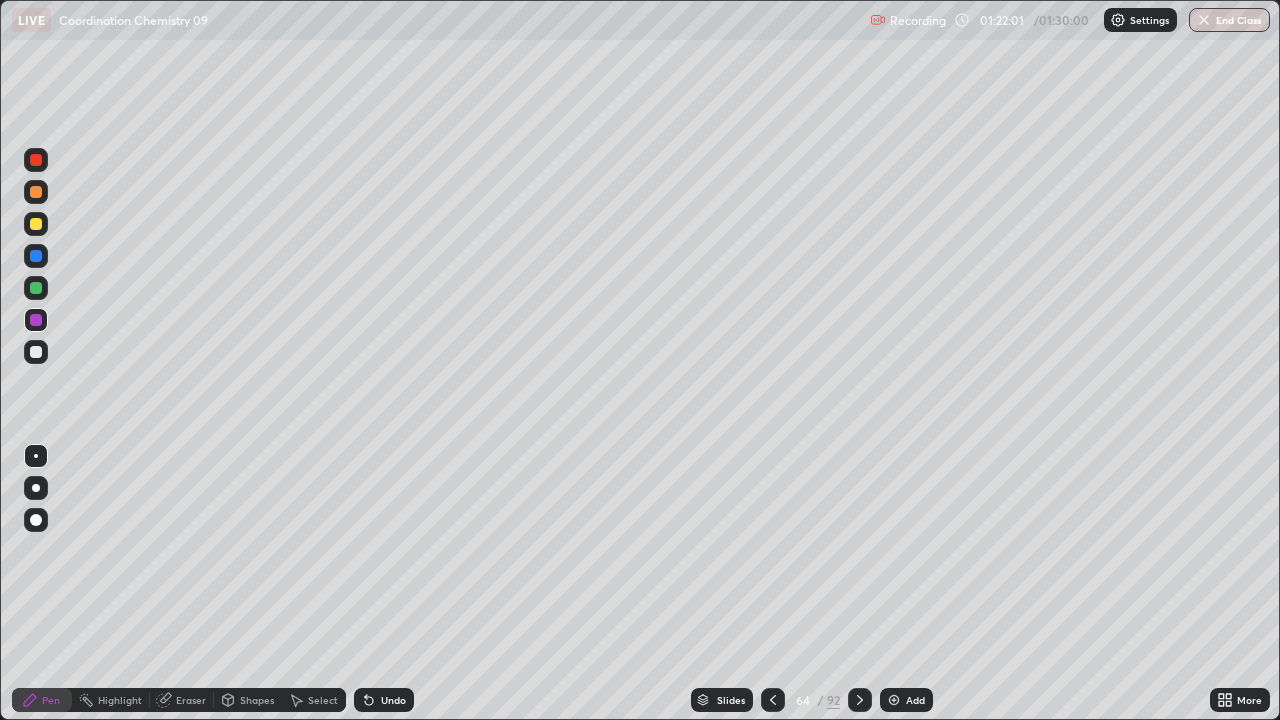 click at bounding box center (36, 352) 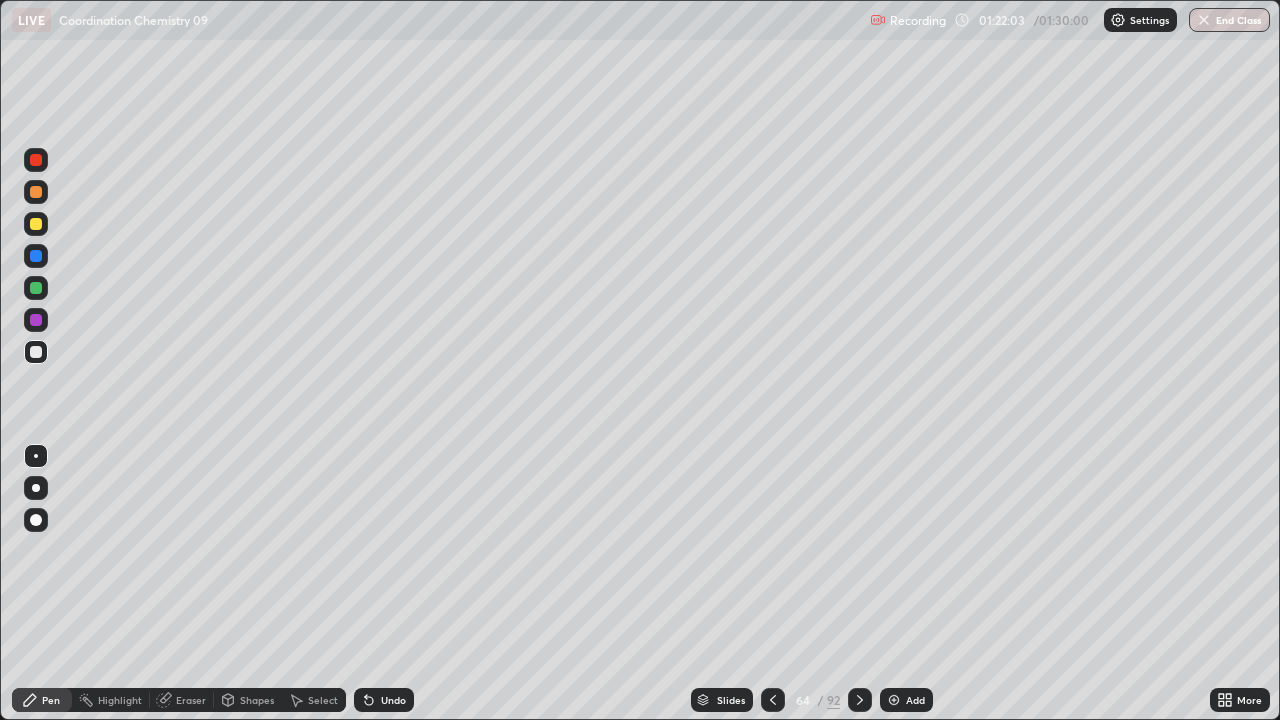 click at bounding box center (36, 352) 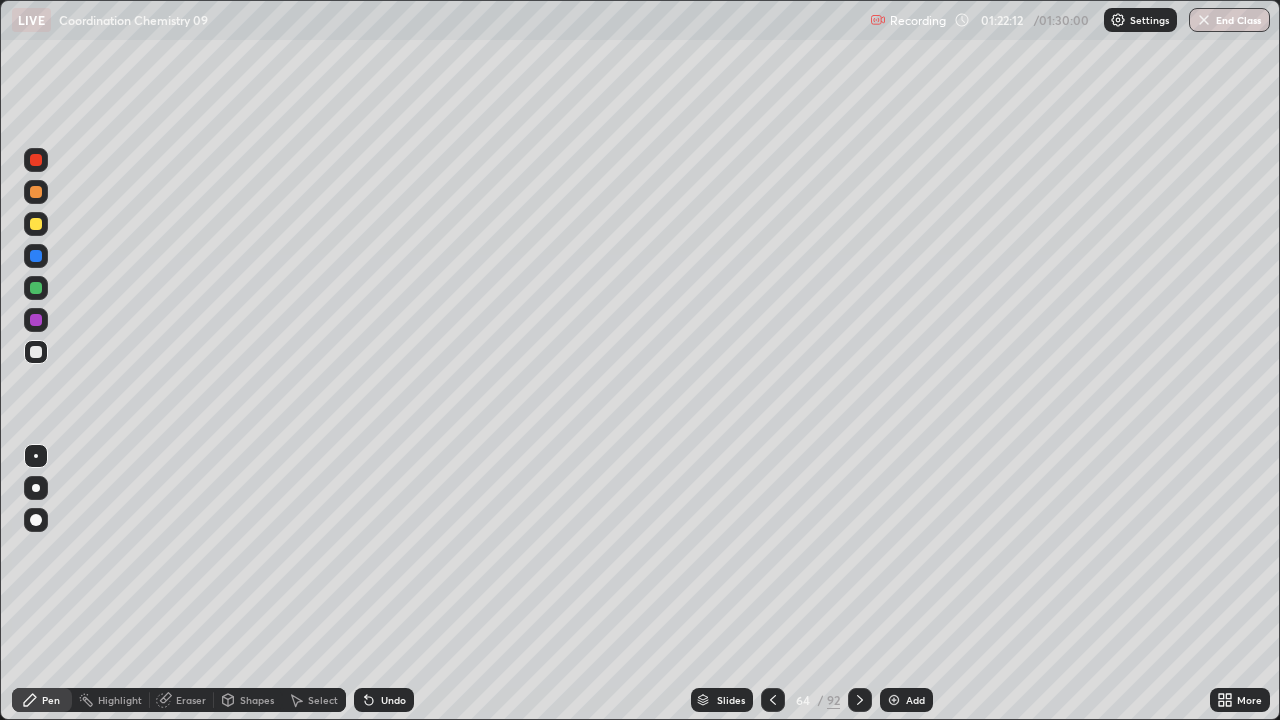 click at bounding box center [36, 224] 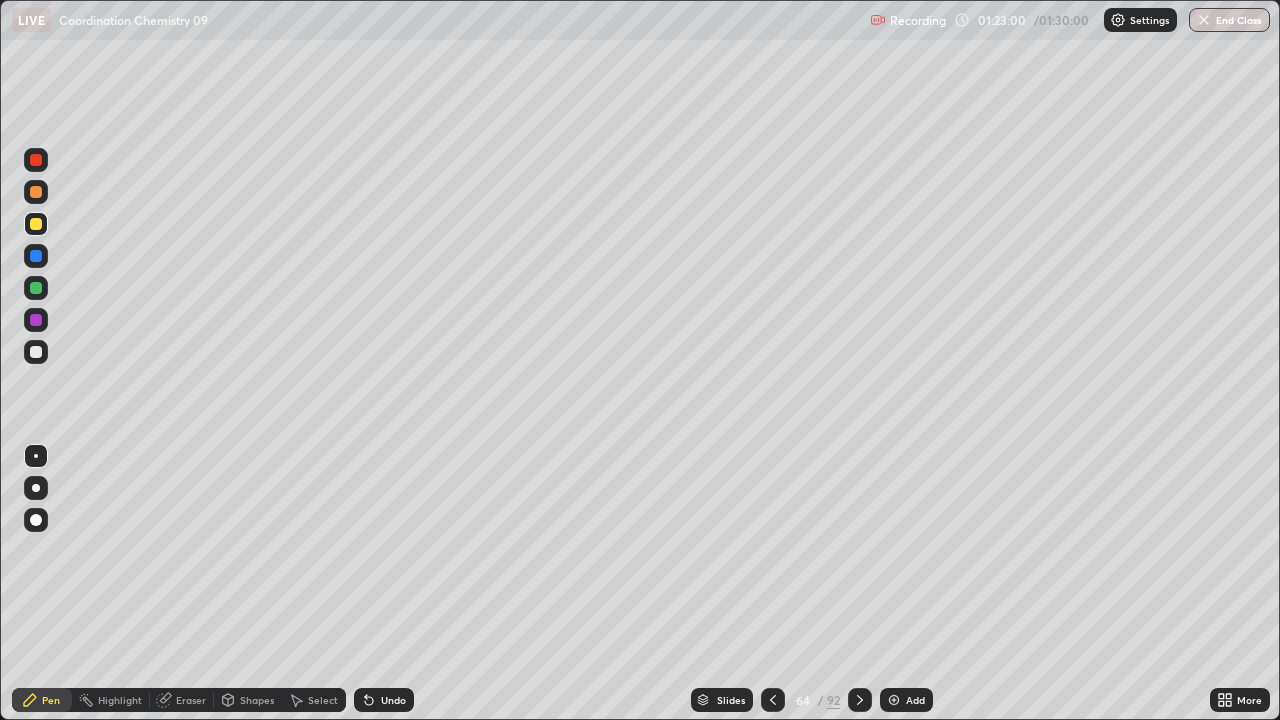 click at bounding box center [36, 224] 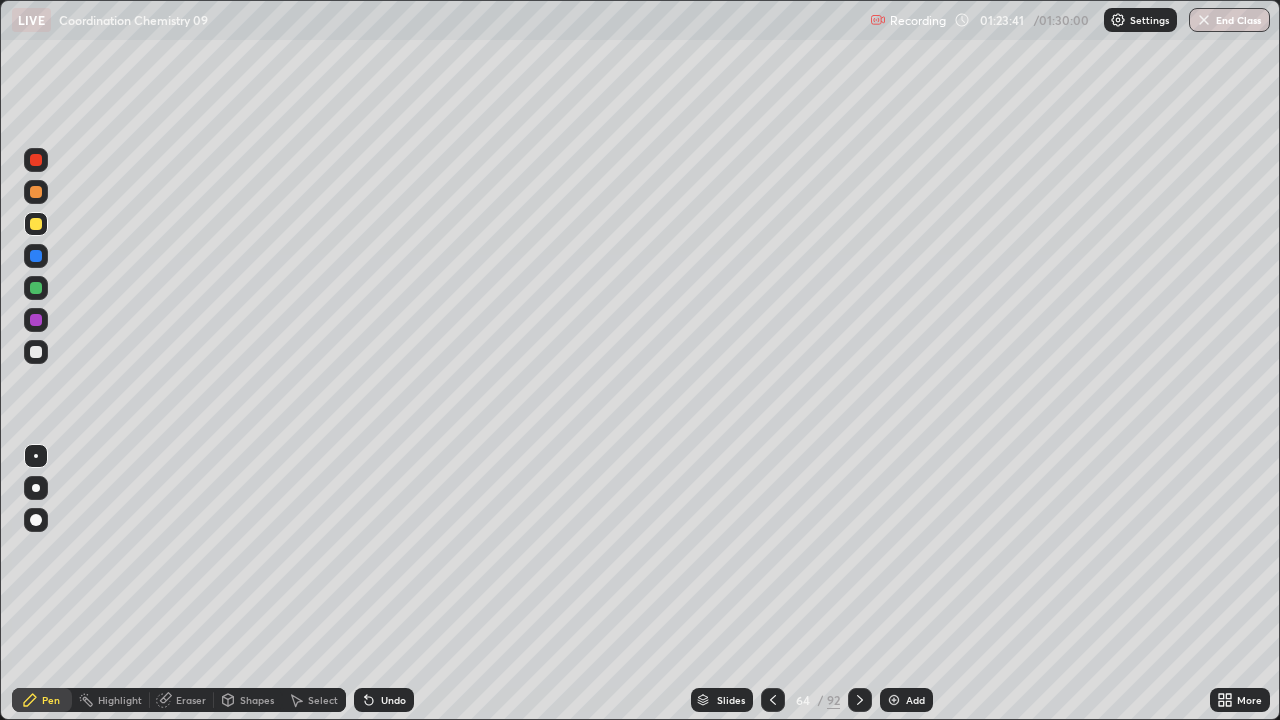 click at bounding box center (36, 352) 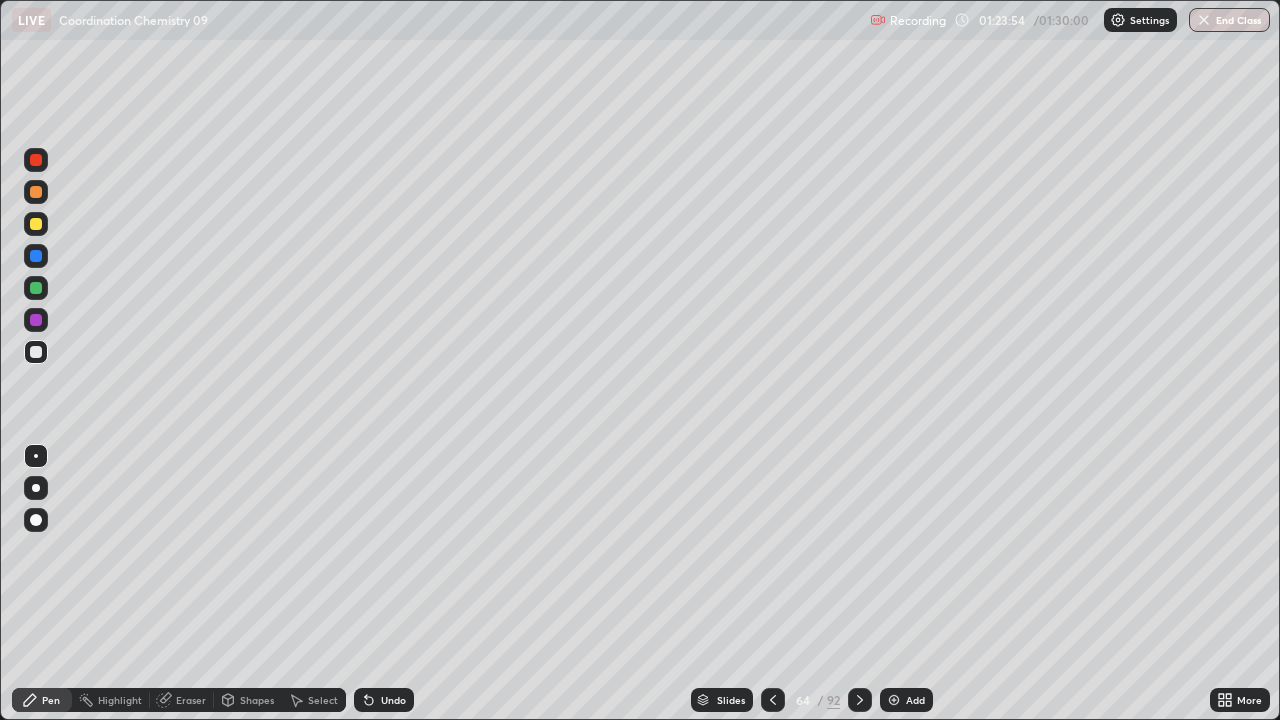 click at bounding box center [36, 352] 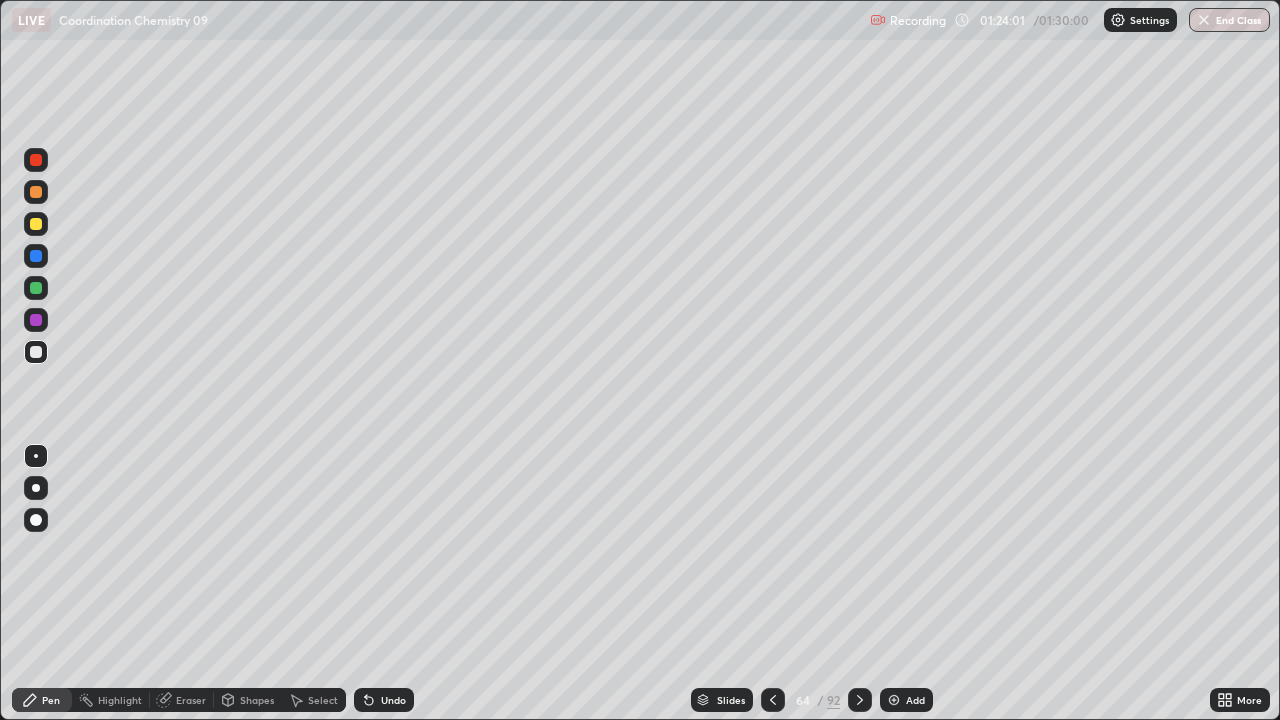 click at bounding box center (894, 700) 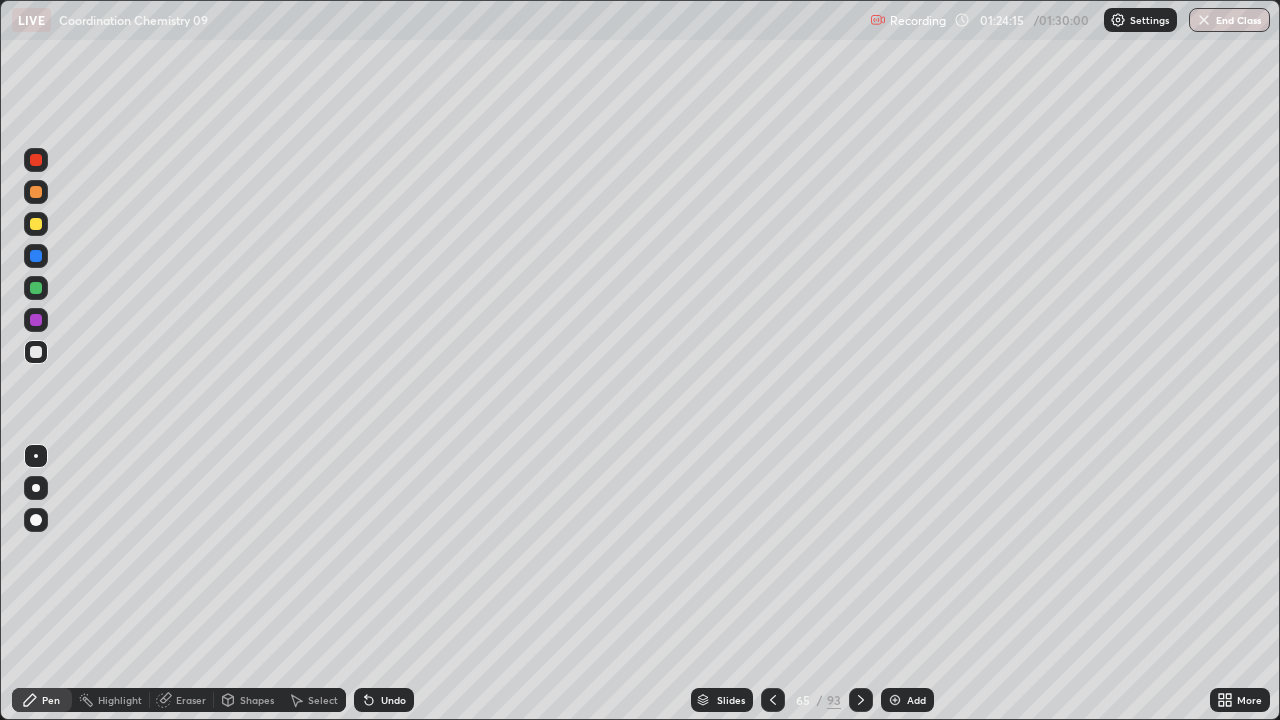 click on "Eraser" at bounding box center (182, 700) 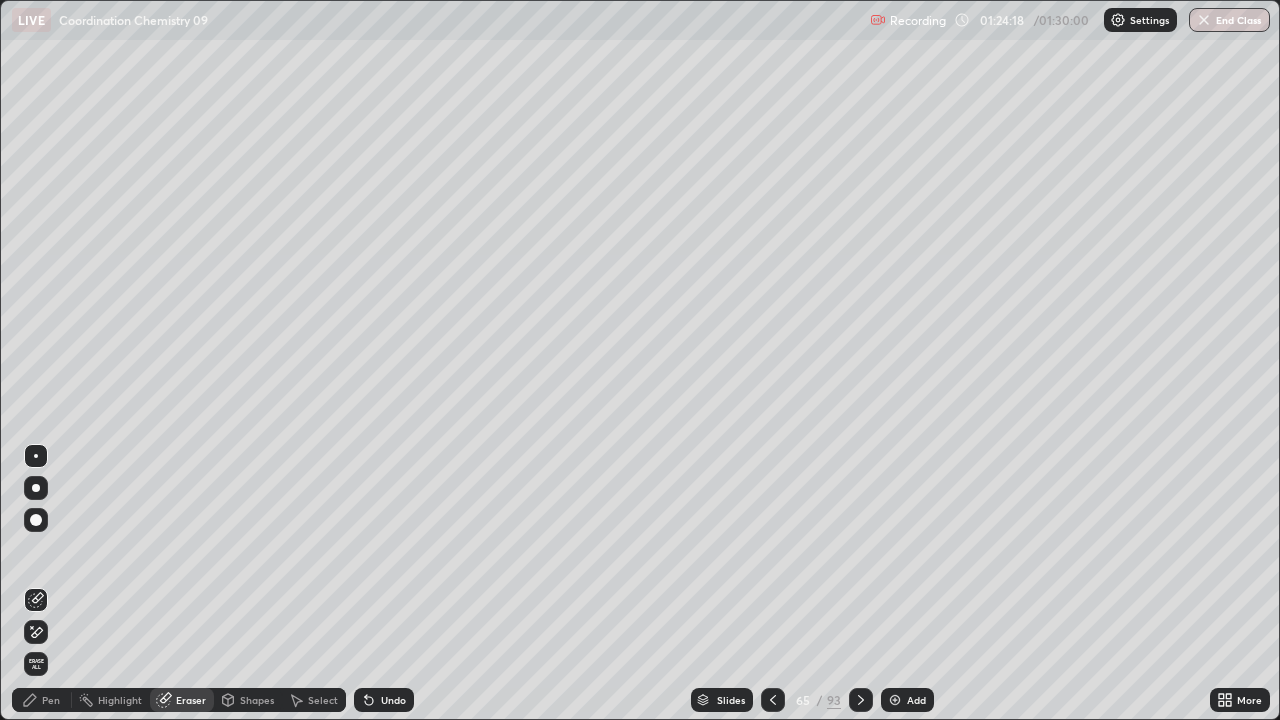 click on "Pen" at bounding box center (42, 700) 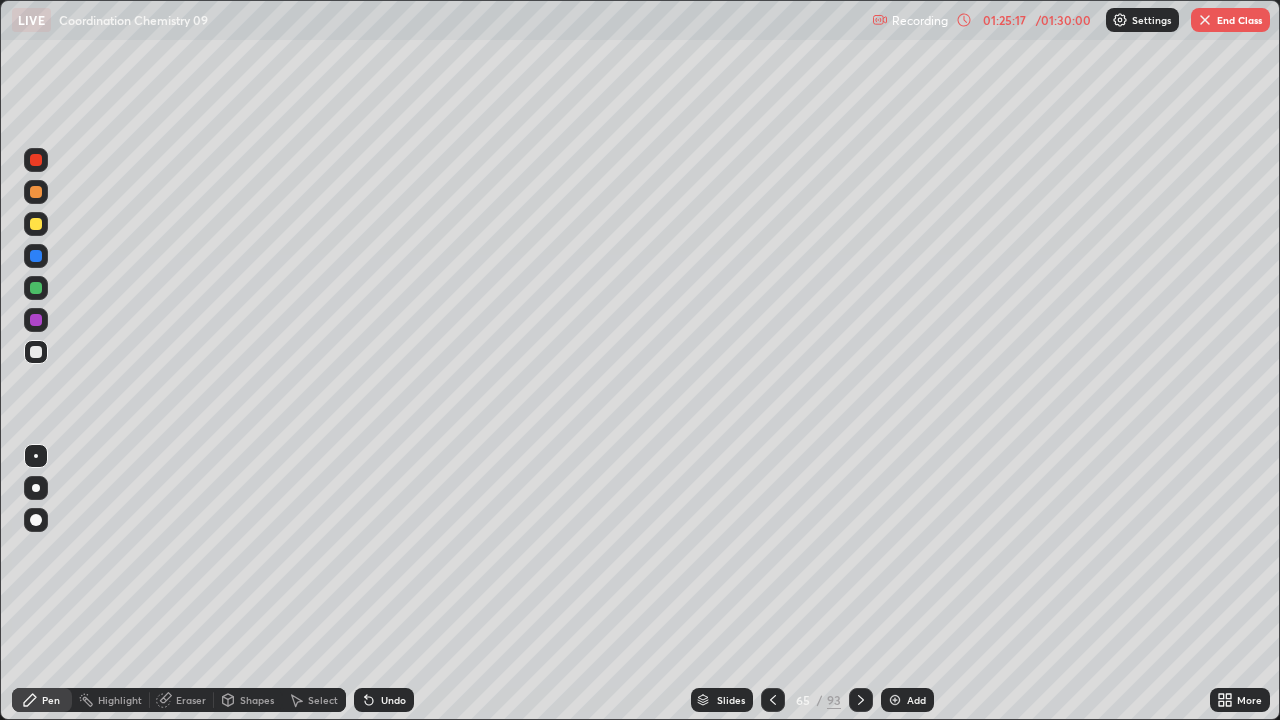 click at bounding box center [36, 352] 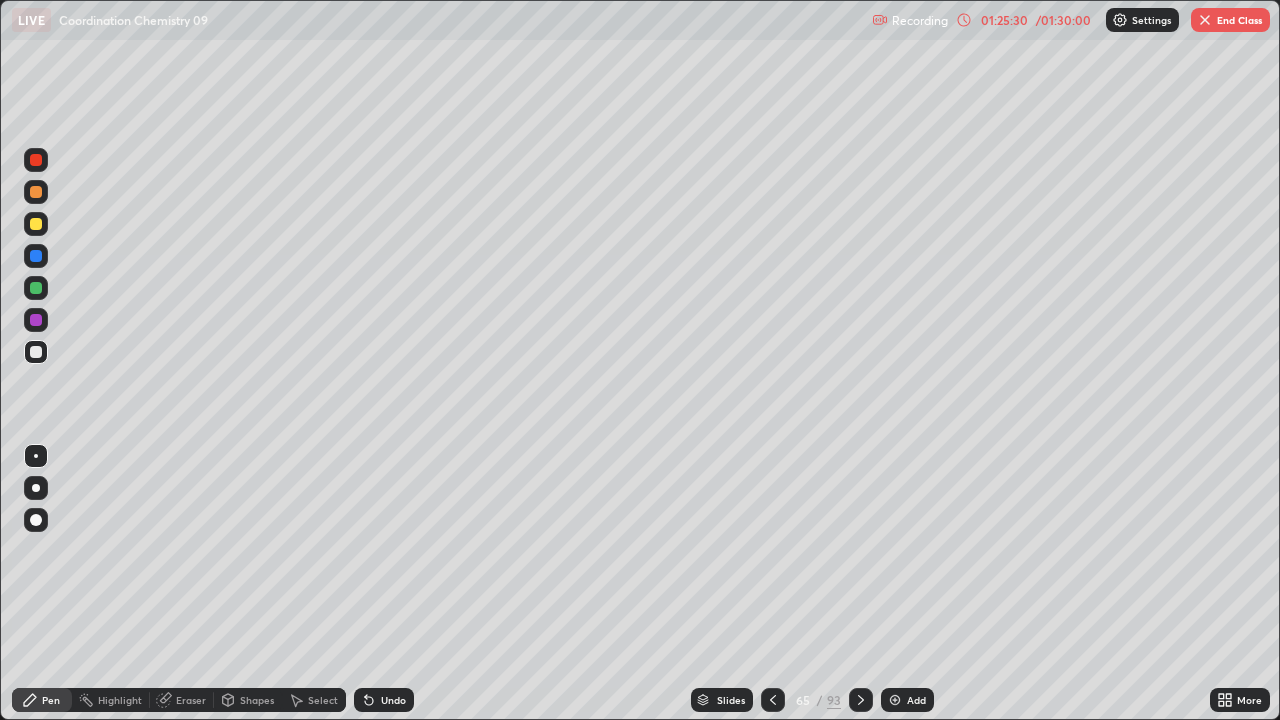 click on "Undo" at bounding box center [393, 700] 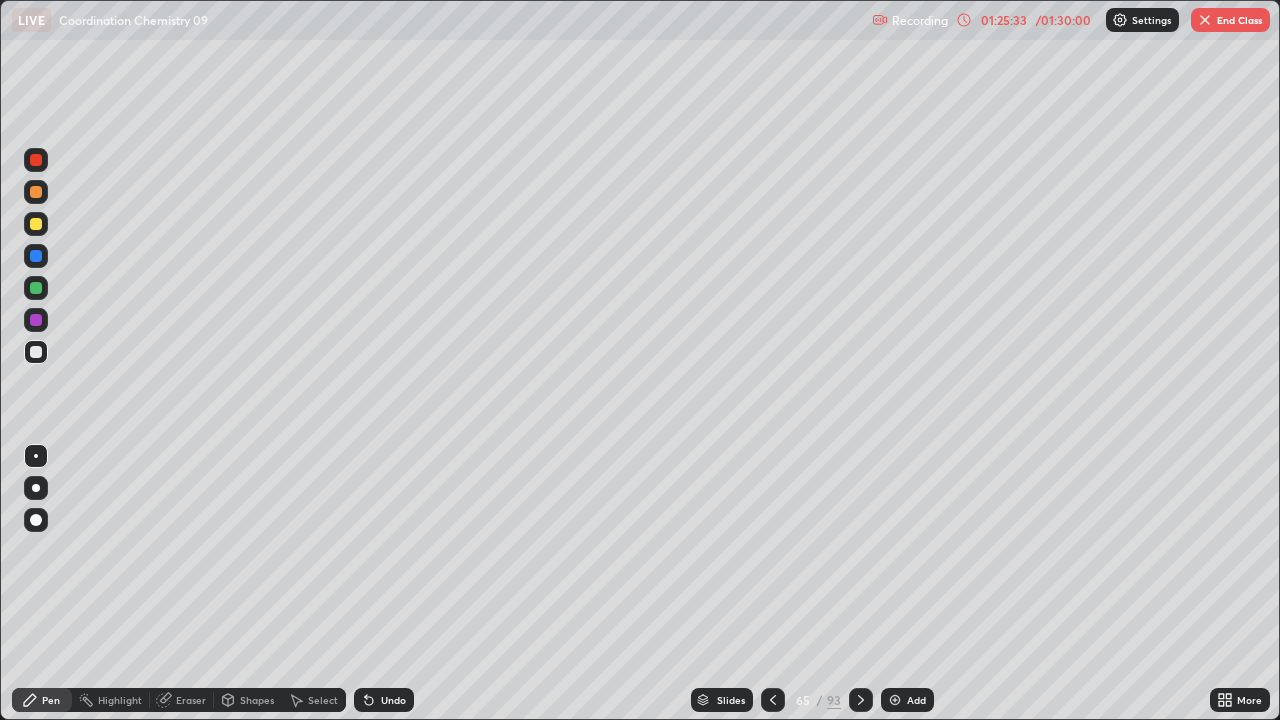 click at bounding box center [36, 288] 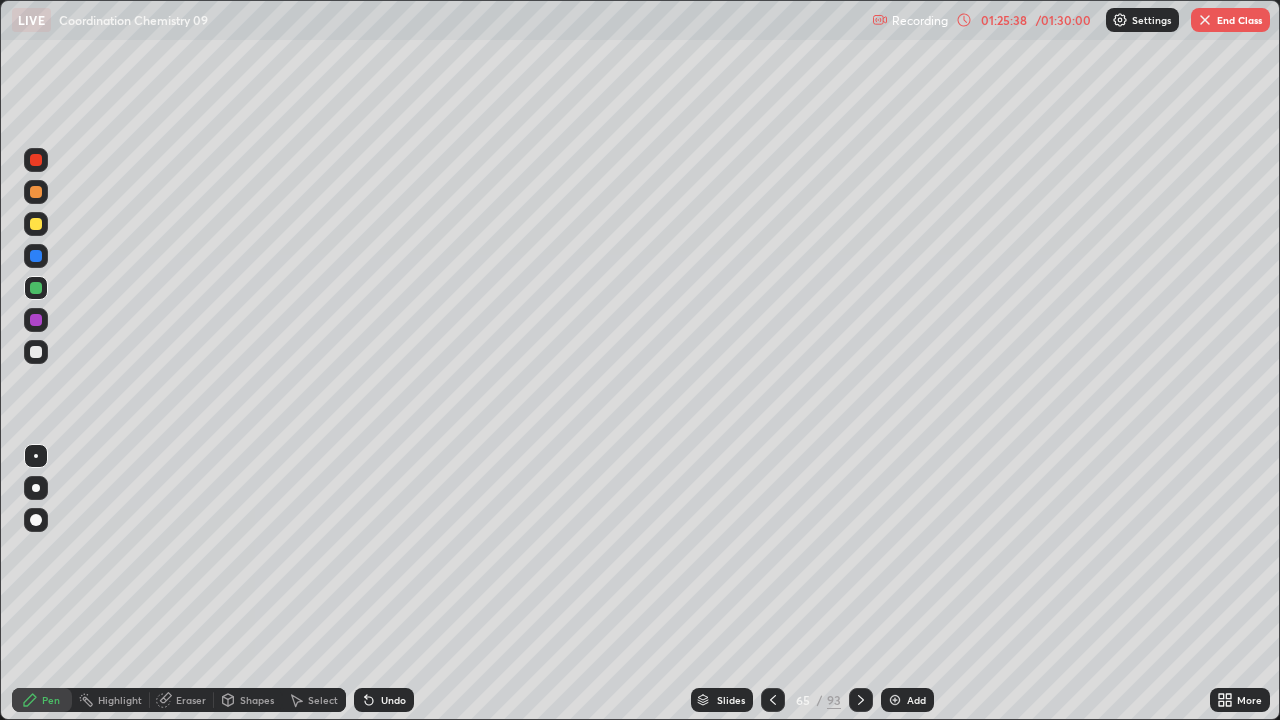 click at bounding box center [36, 192] 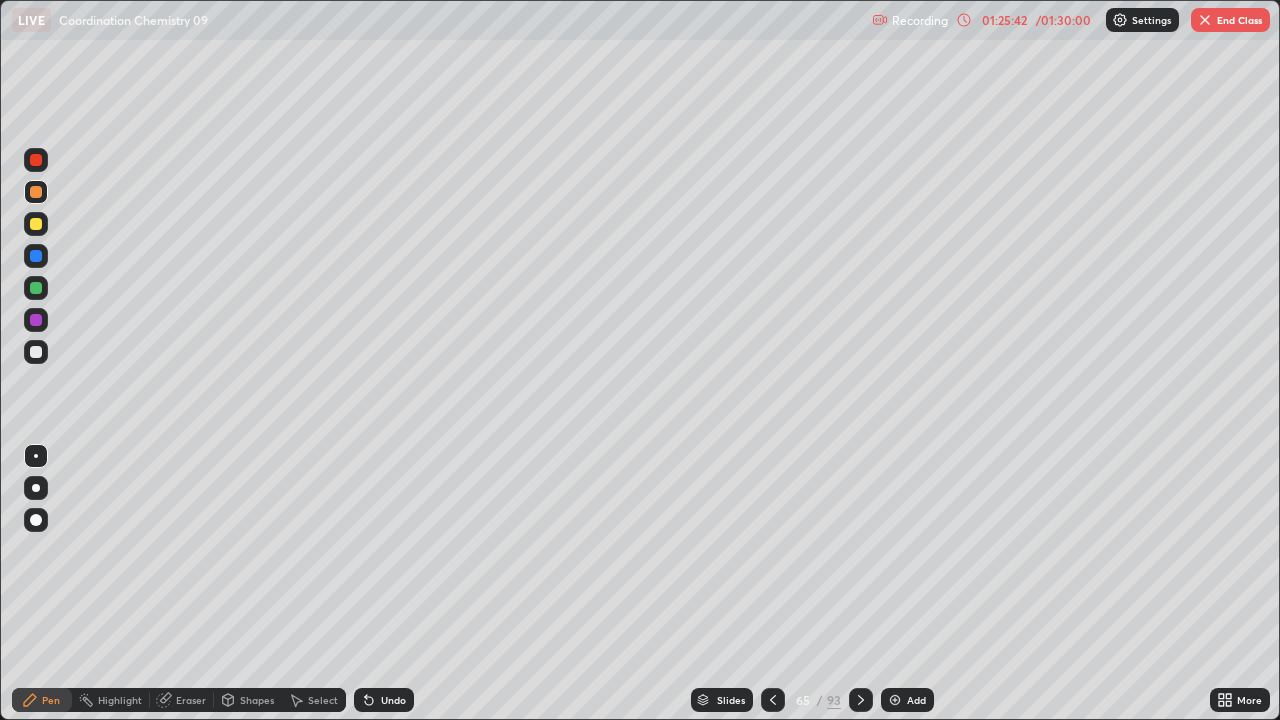 click at bounding box center [36, 320] 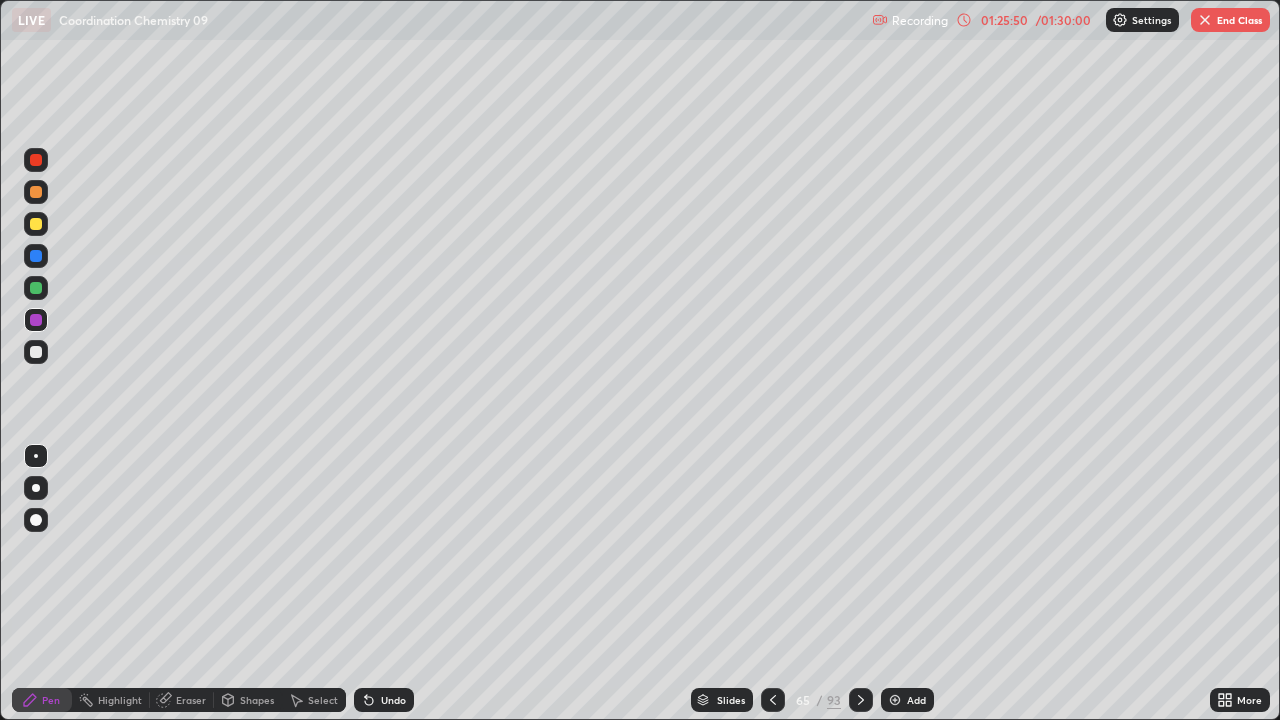 click 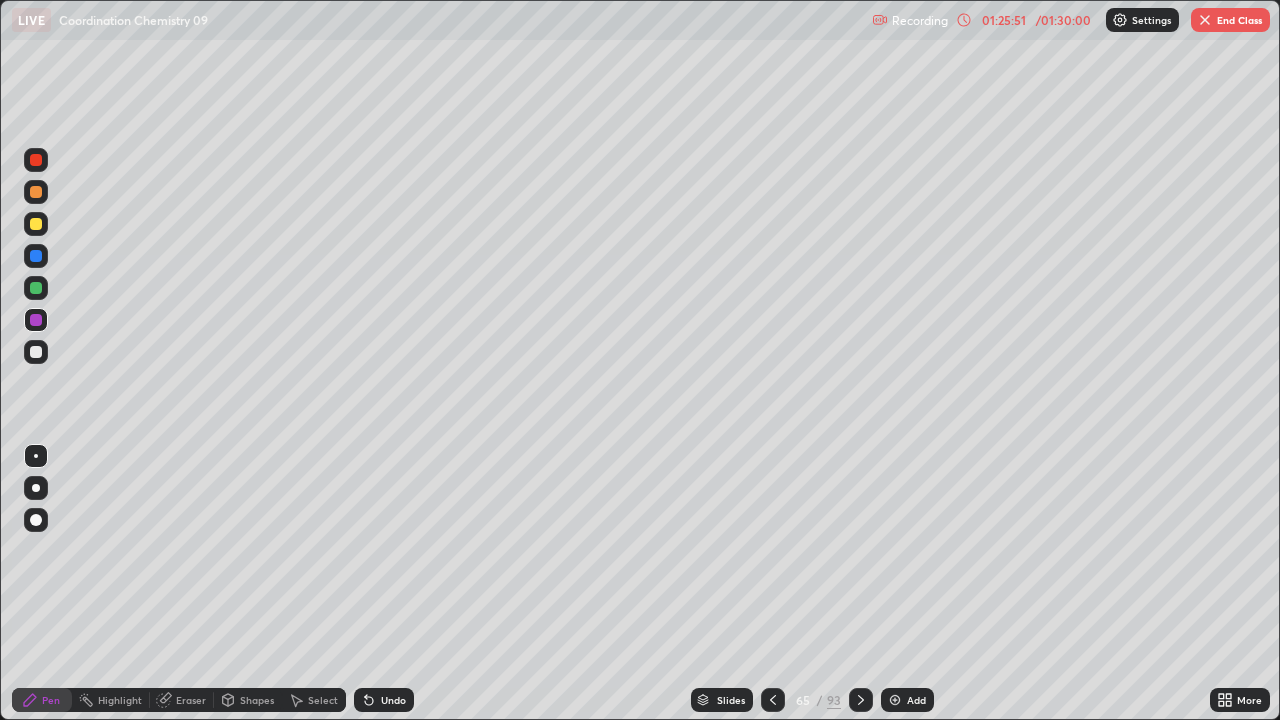 click at bounding box center [36, 256] 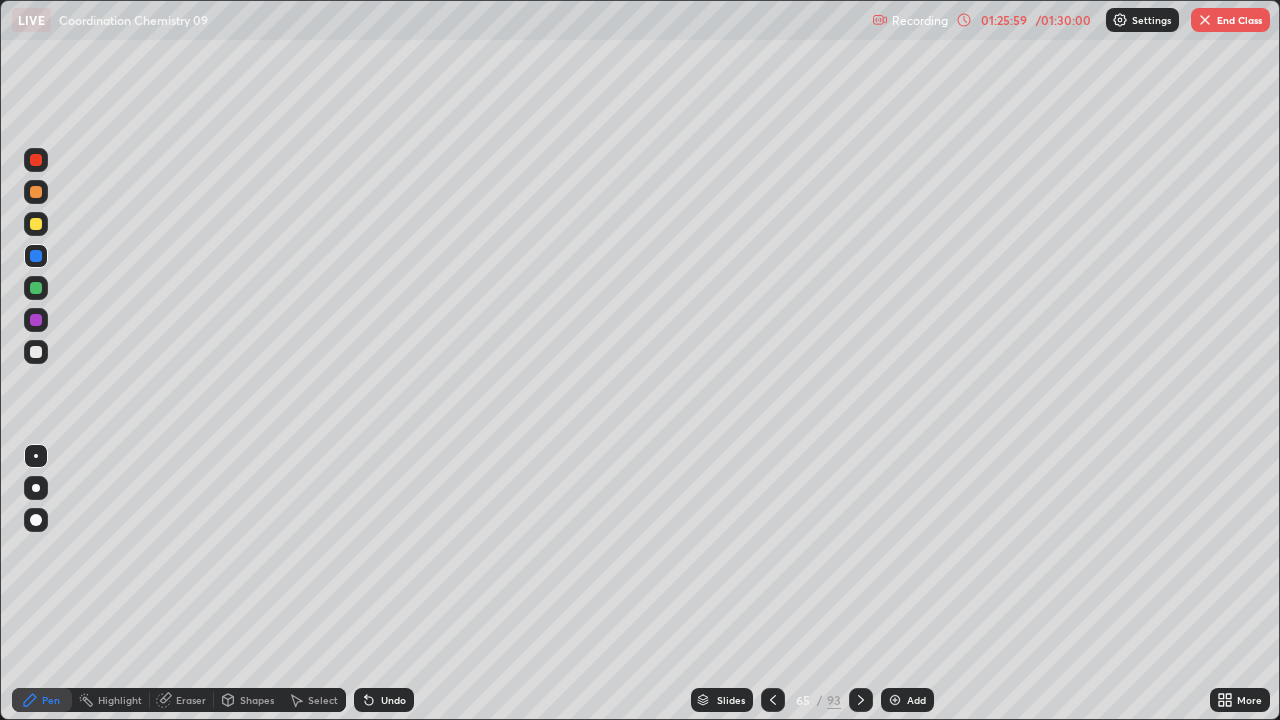 click at bounding box center (36, 352) 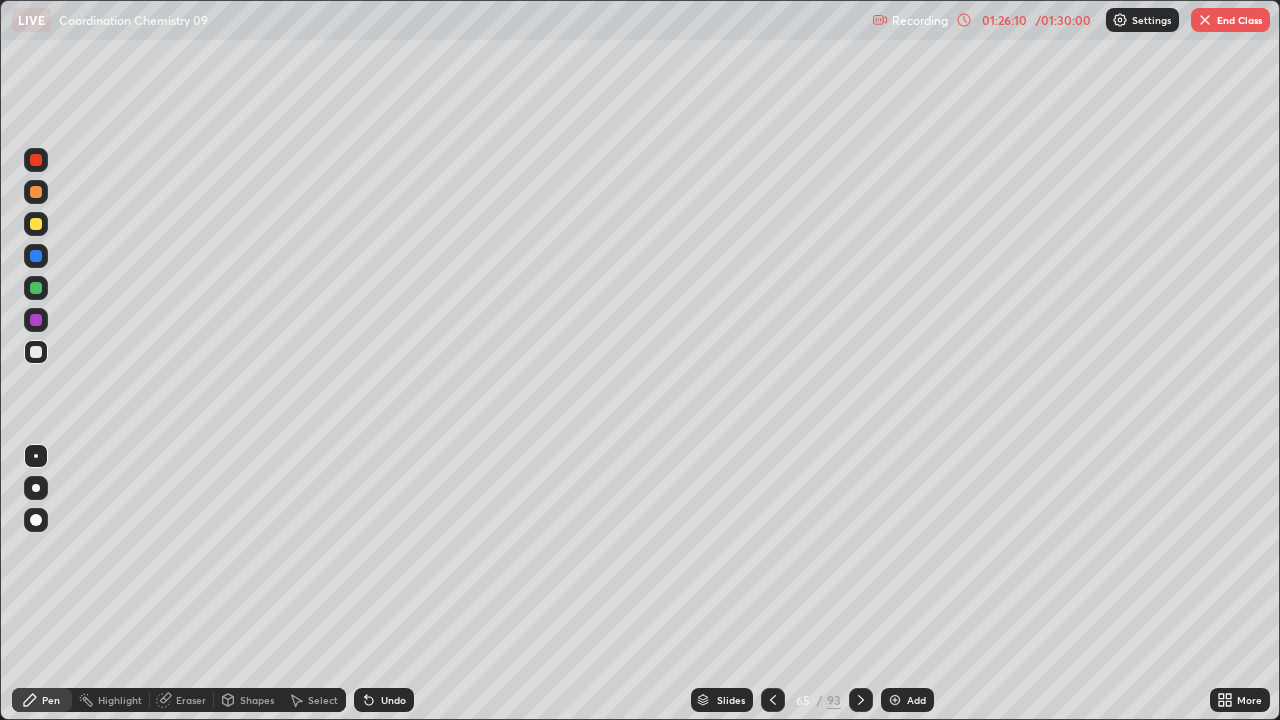click at bounding box center (36, 192) 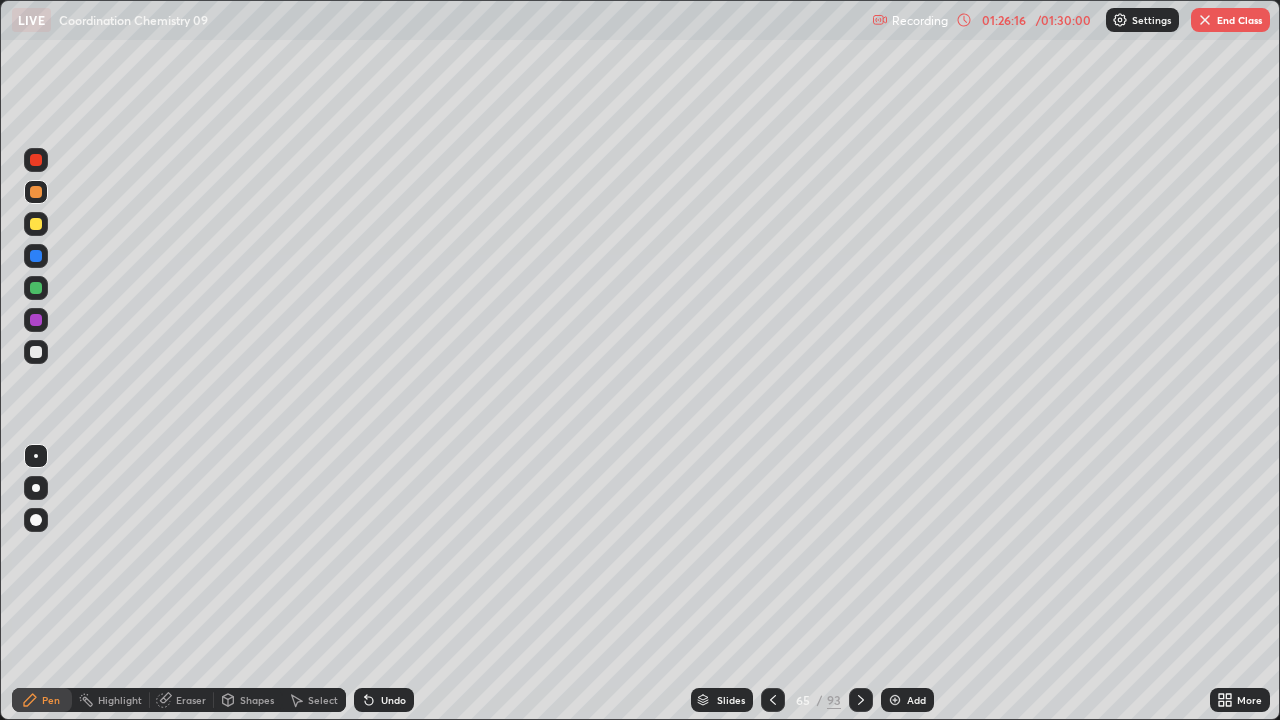 click 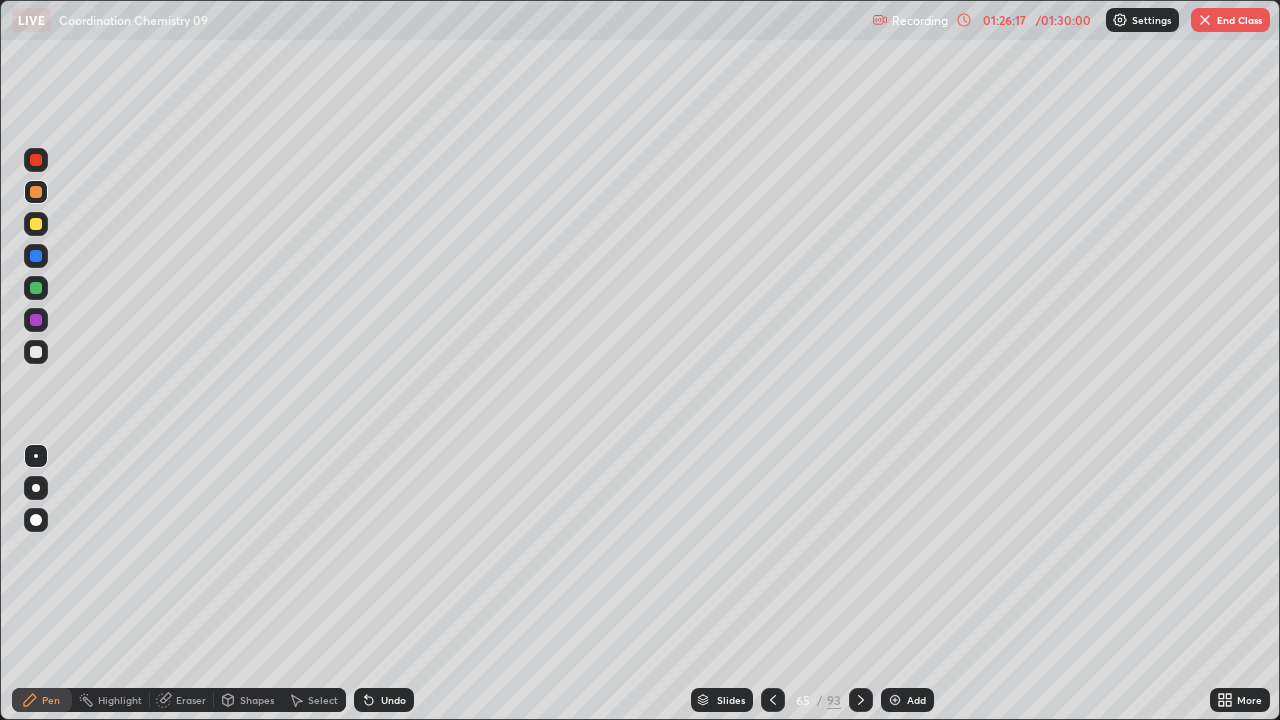 click 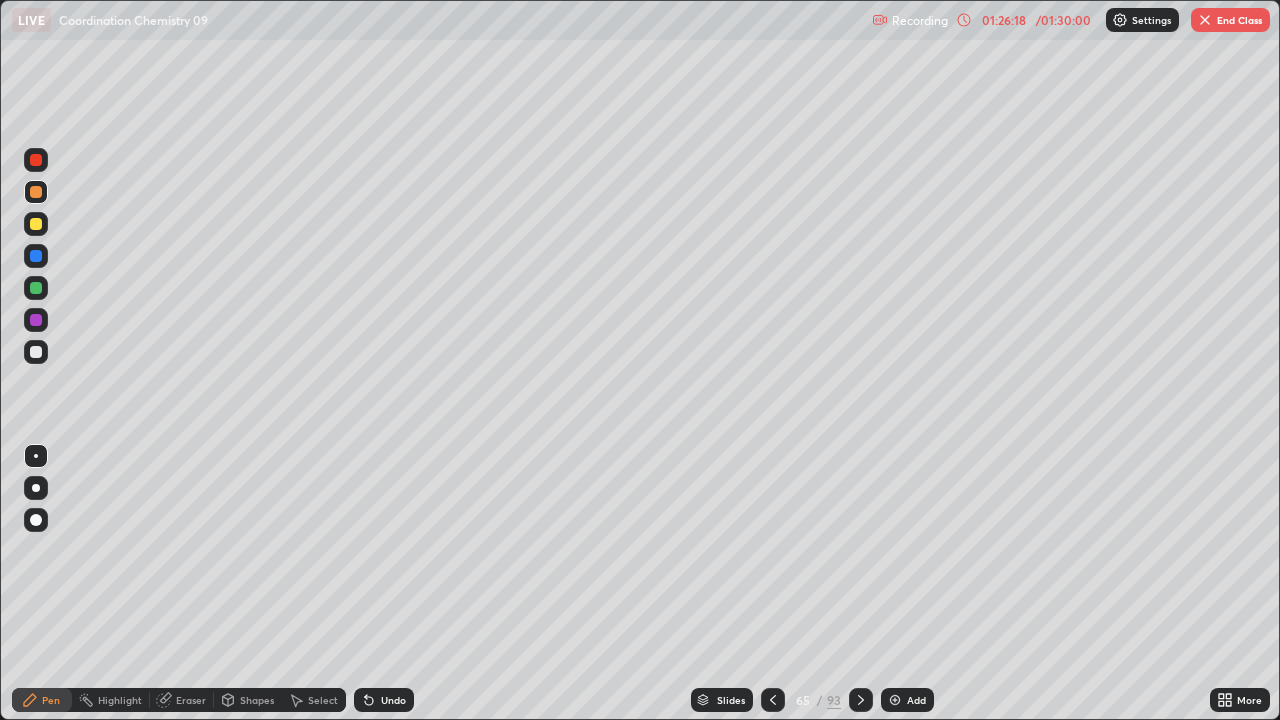 click 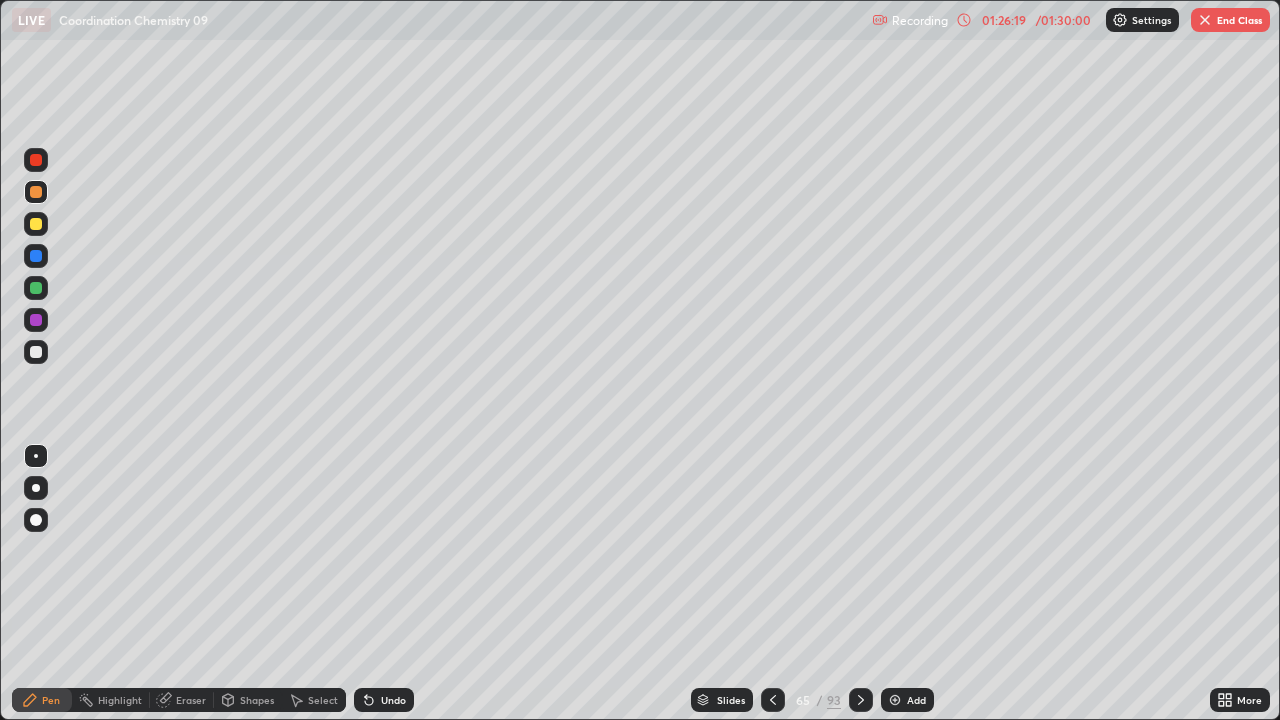 click 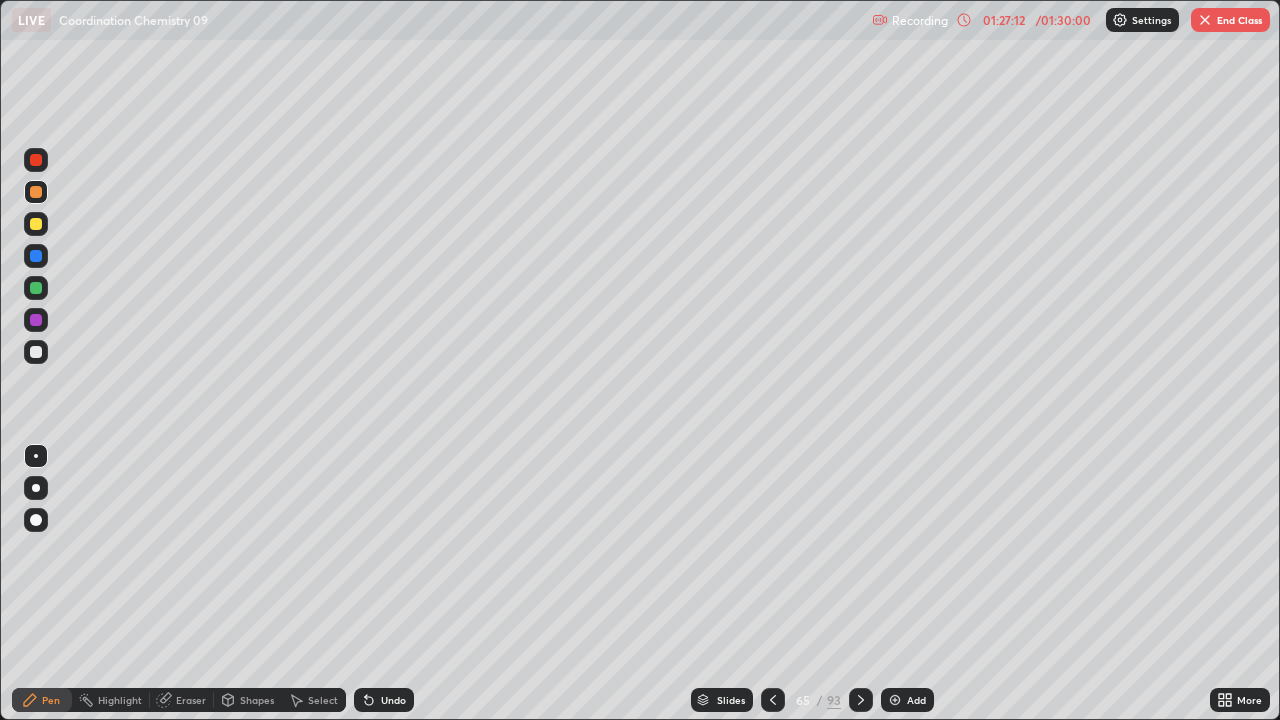 click at bounding box center (36, 352) 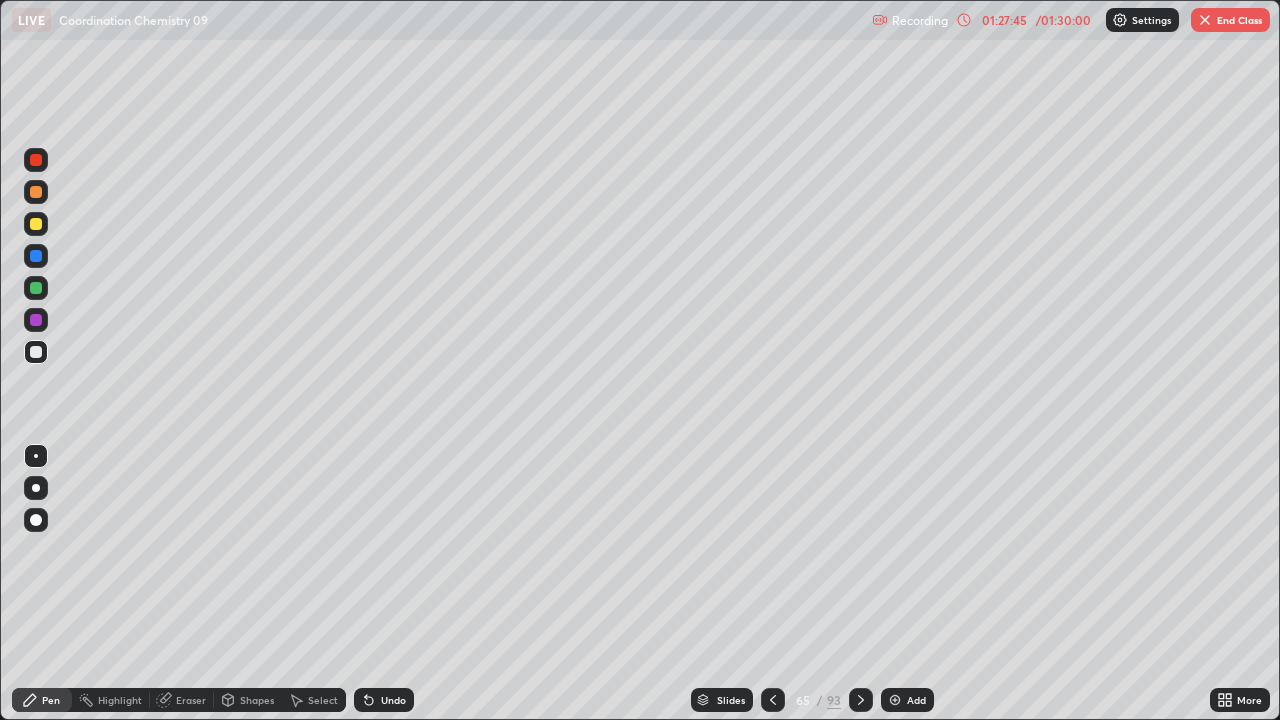 click at bounding box center [36, 224] 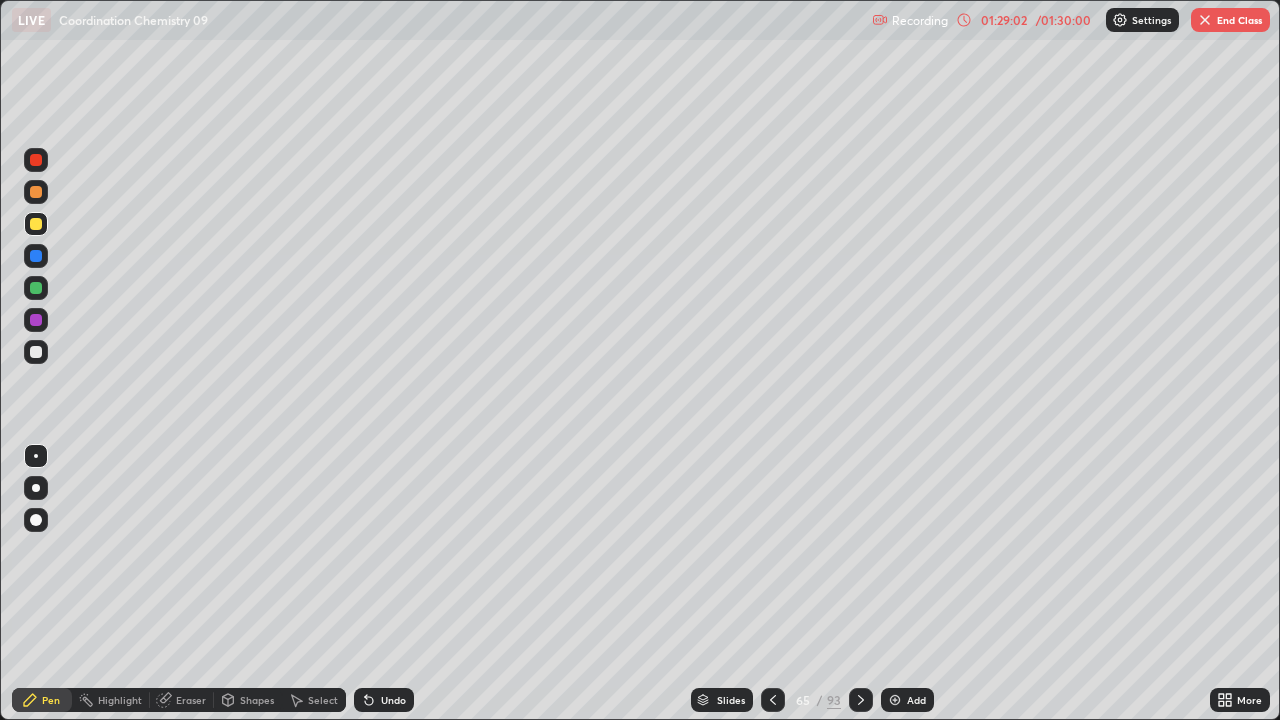 click at bounding box center [36, 192] 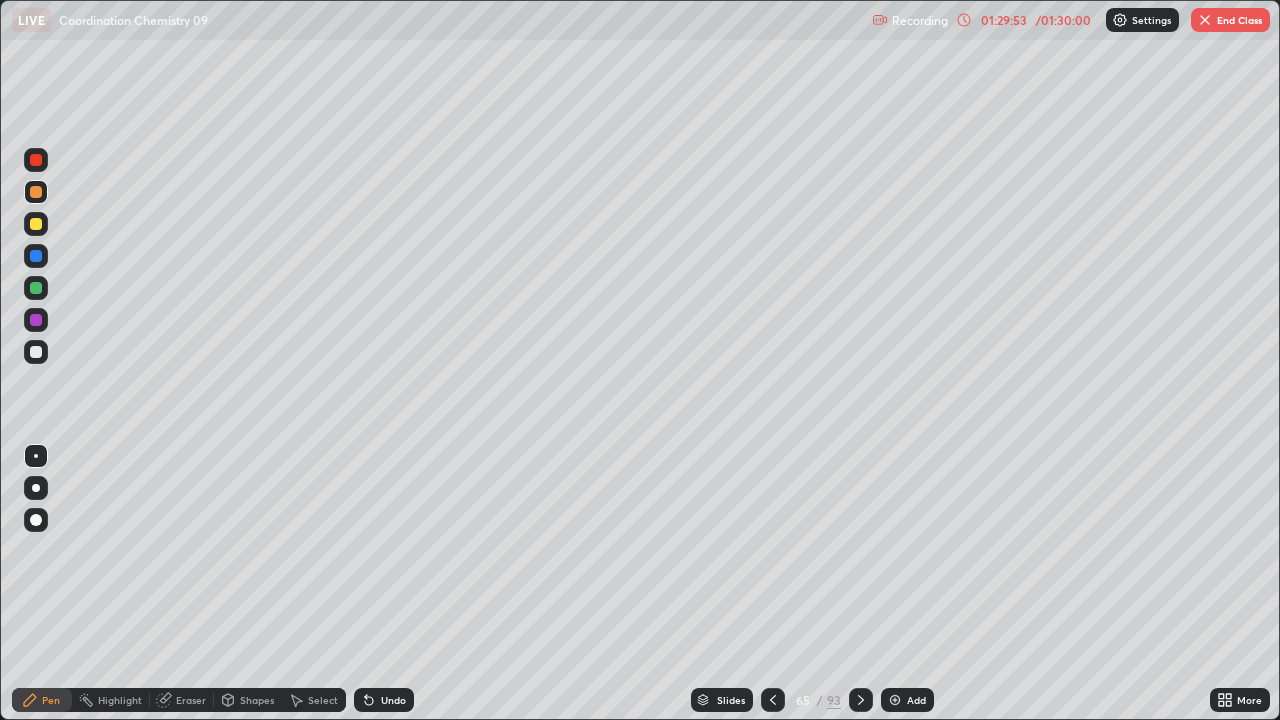 click at bounding box center (36, 352) 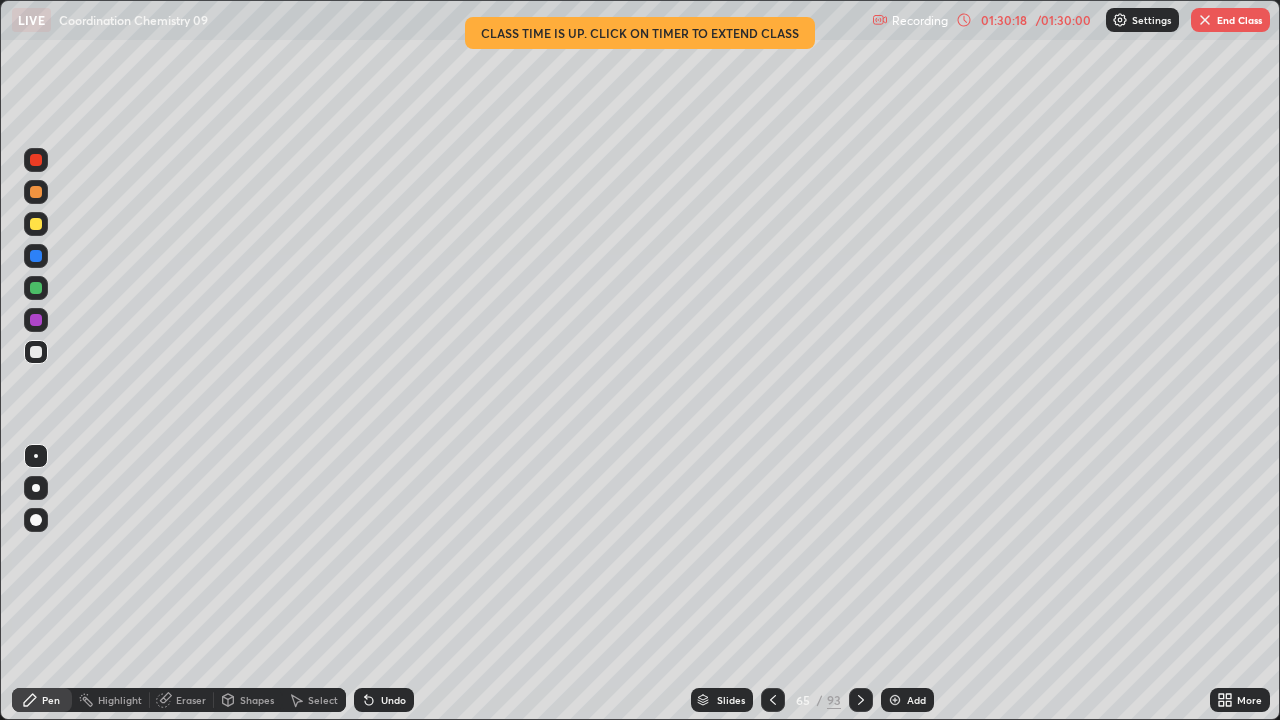 click at bounding box center [895, 700] 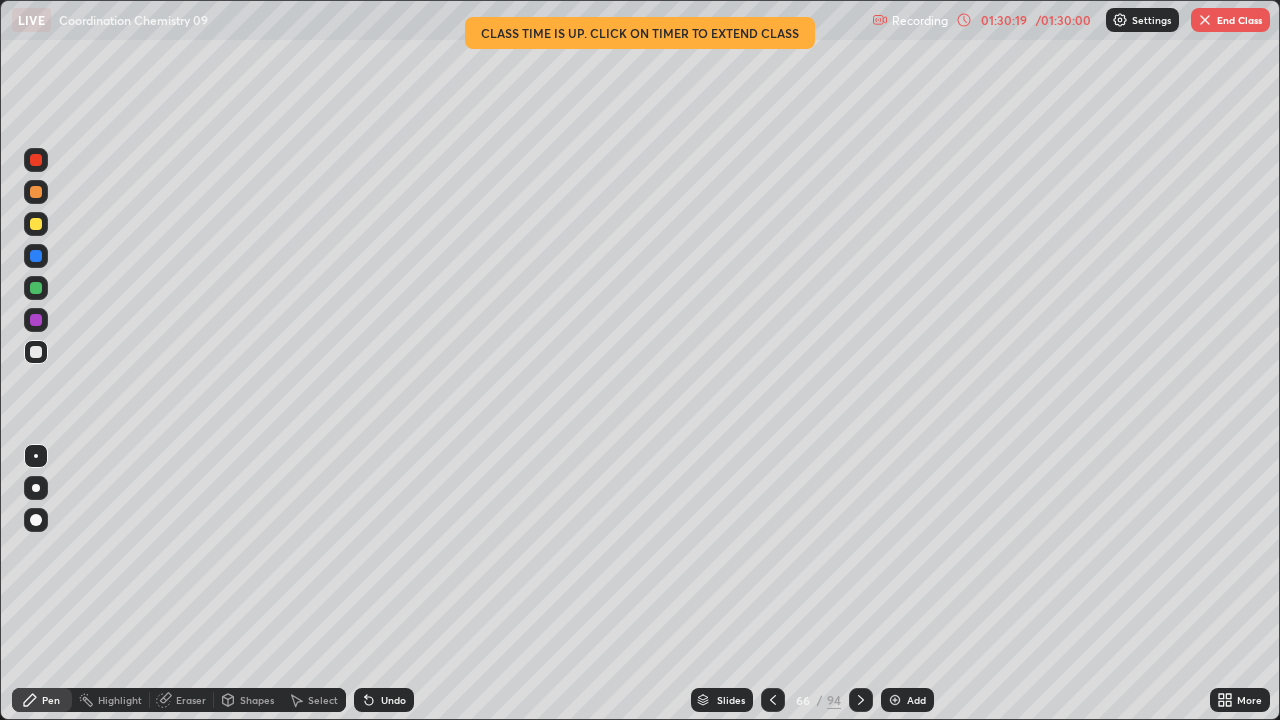 click at bounding box center [36, 352] 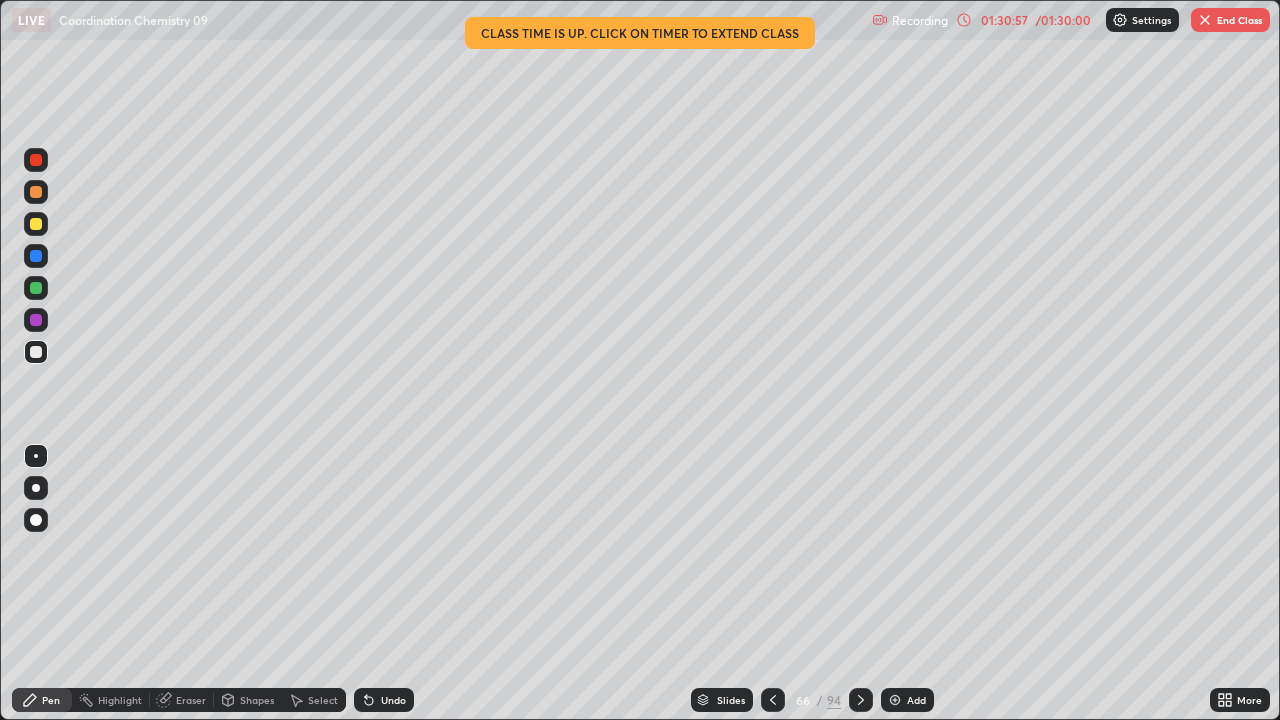 click 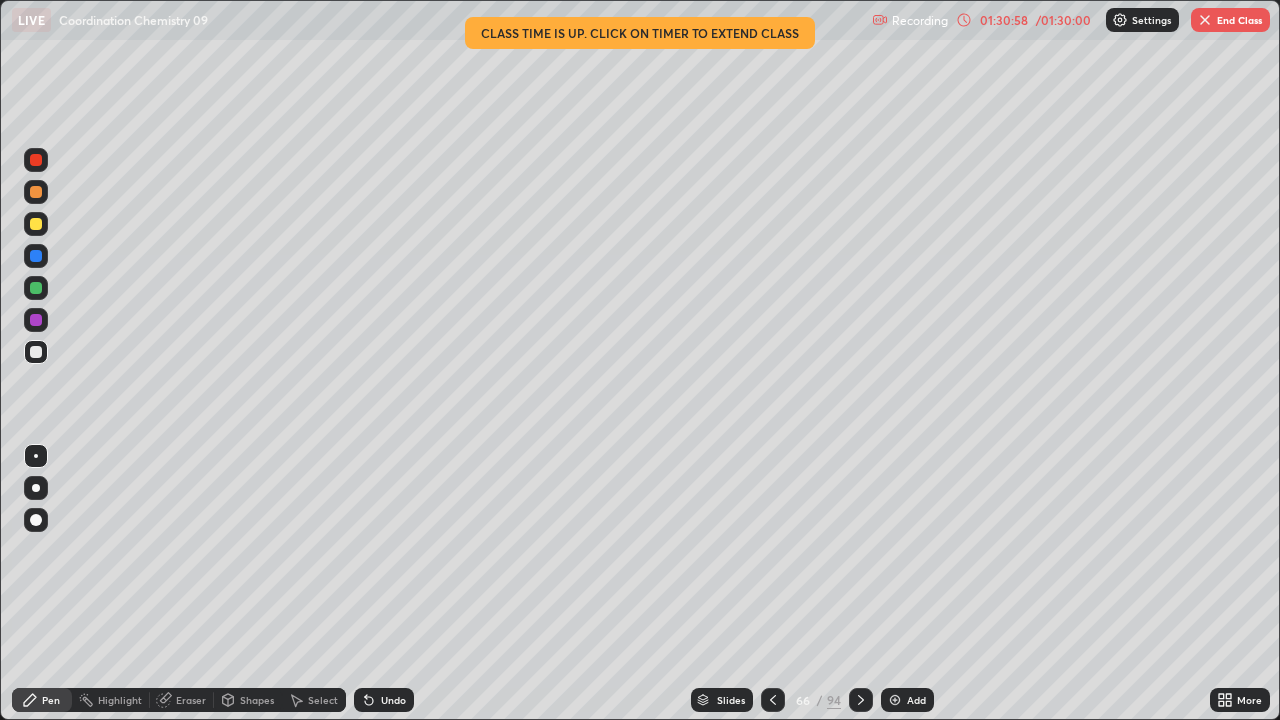 click 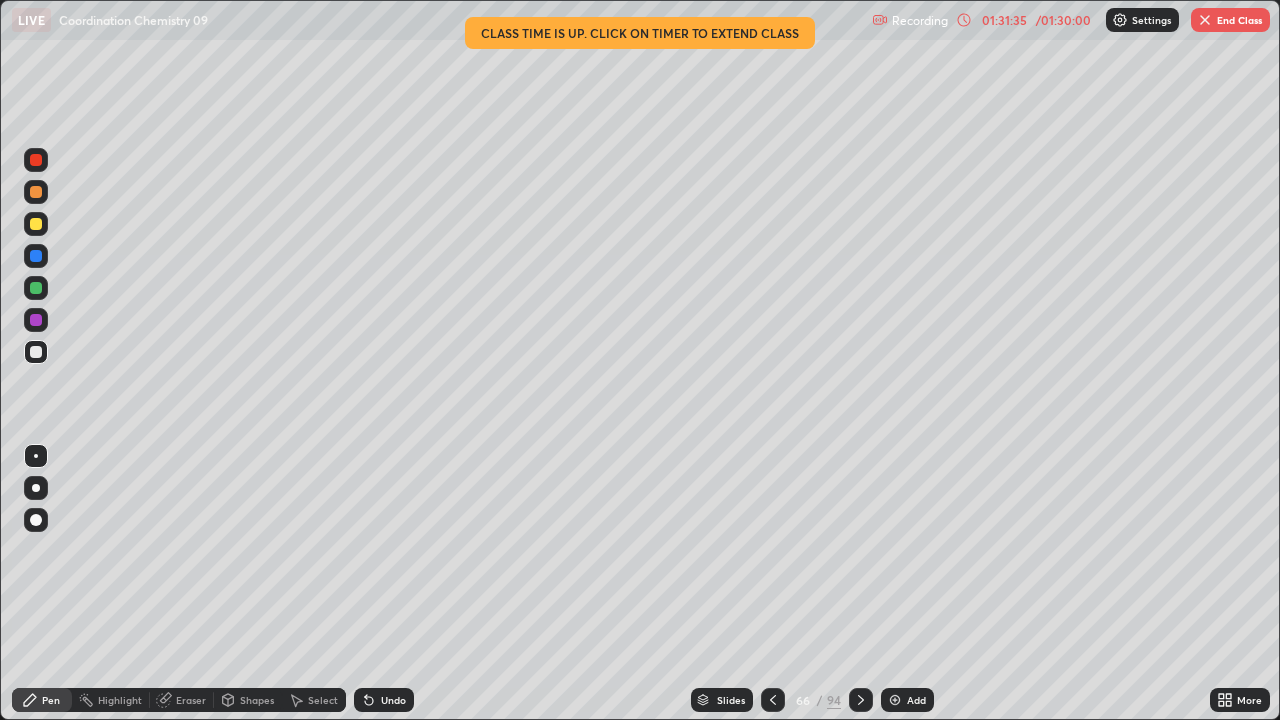 click at bounding box center (36, 224) 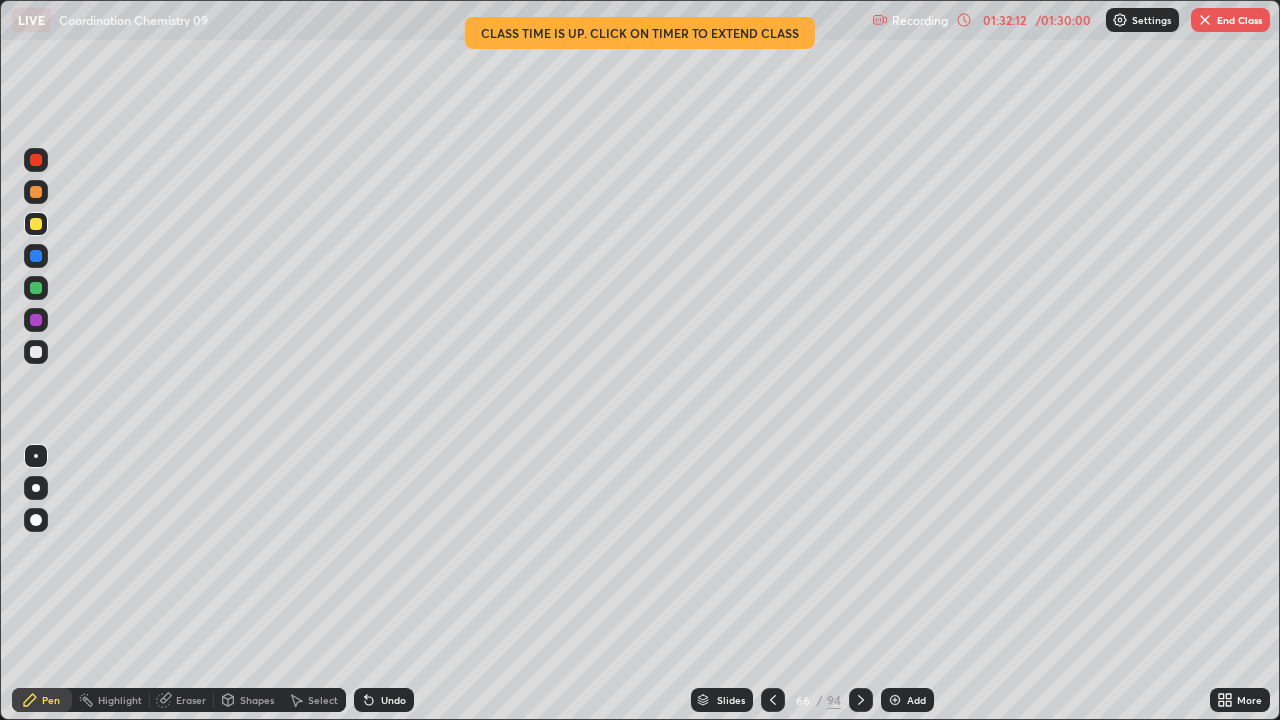 click at bounding box center [36, 352] 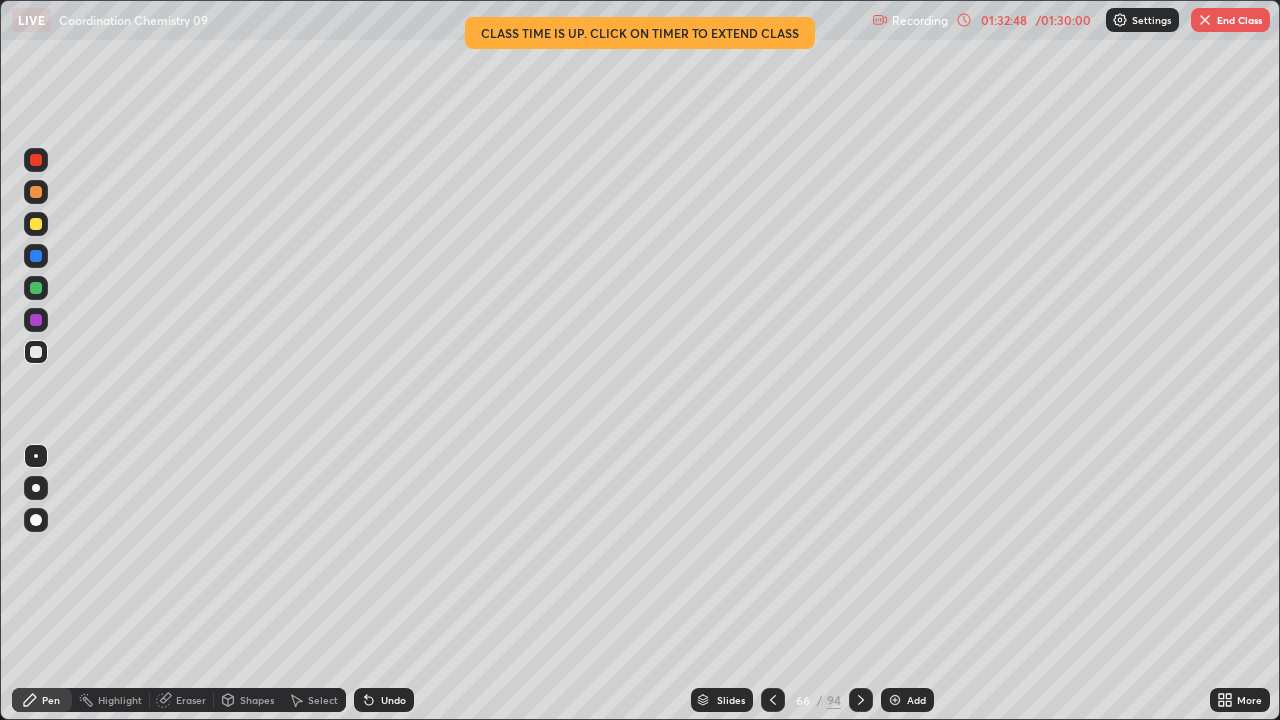 click at bounding box center (36, 288) 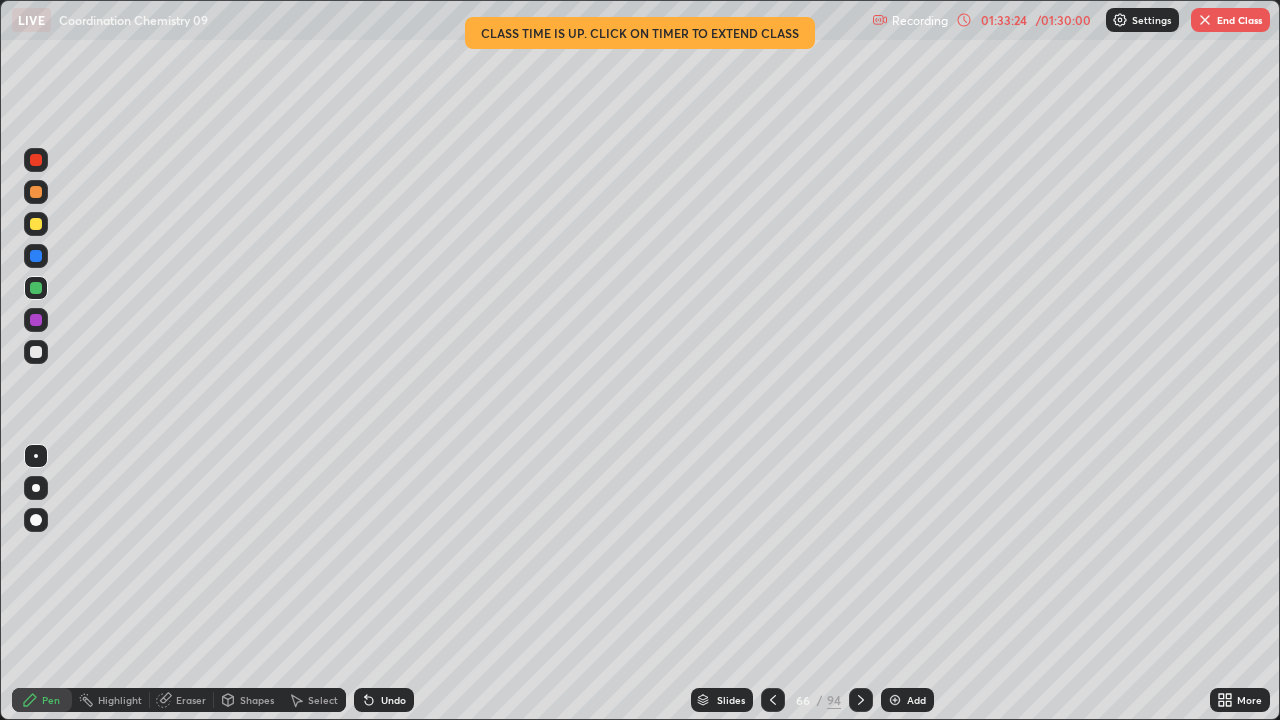 click at bounding box center (36, 224) 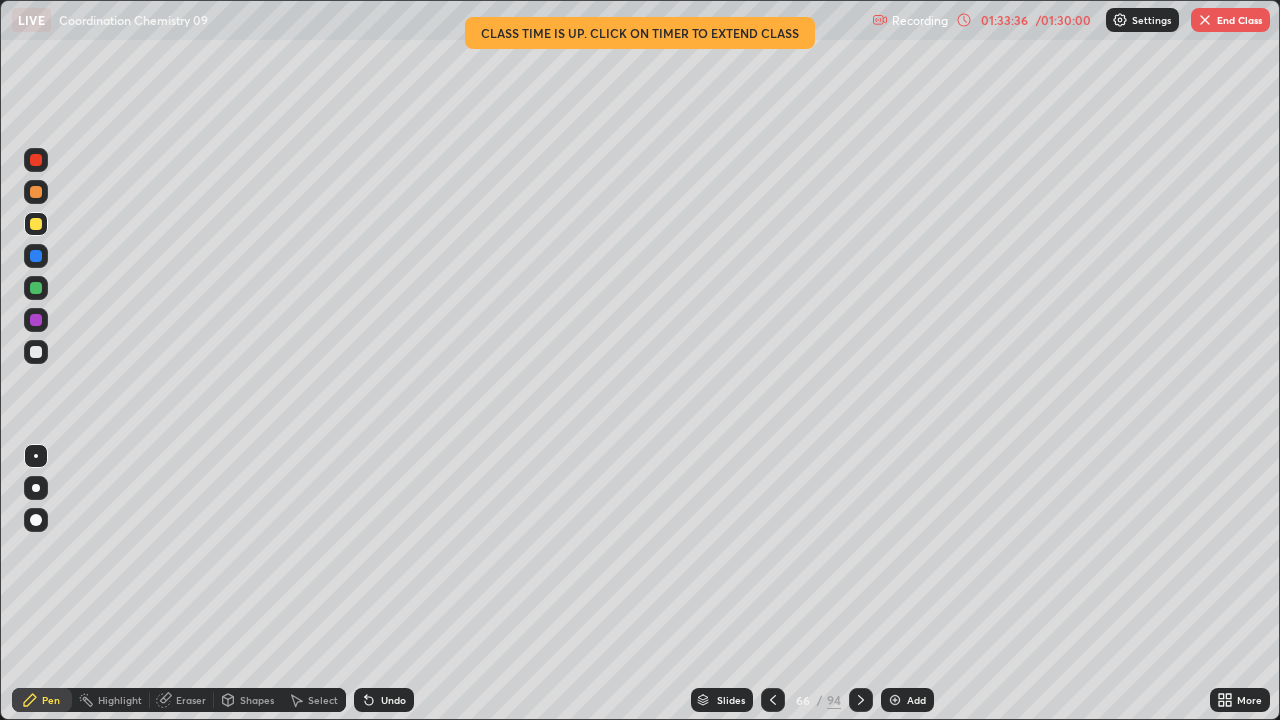 click at bounding box center (36, 352) 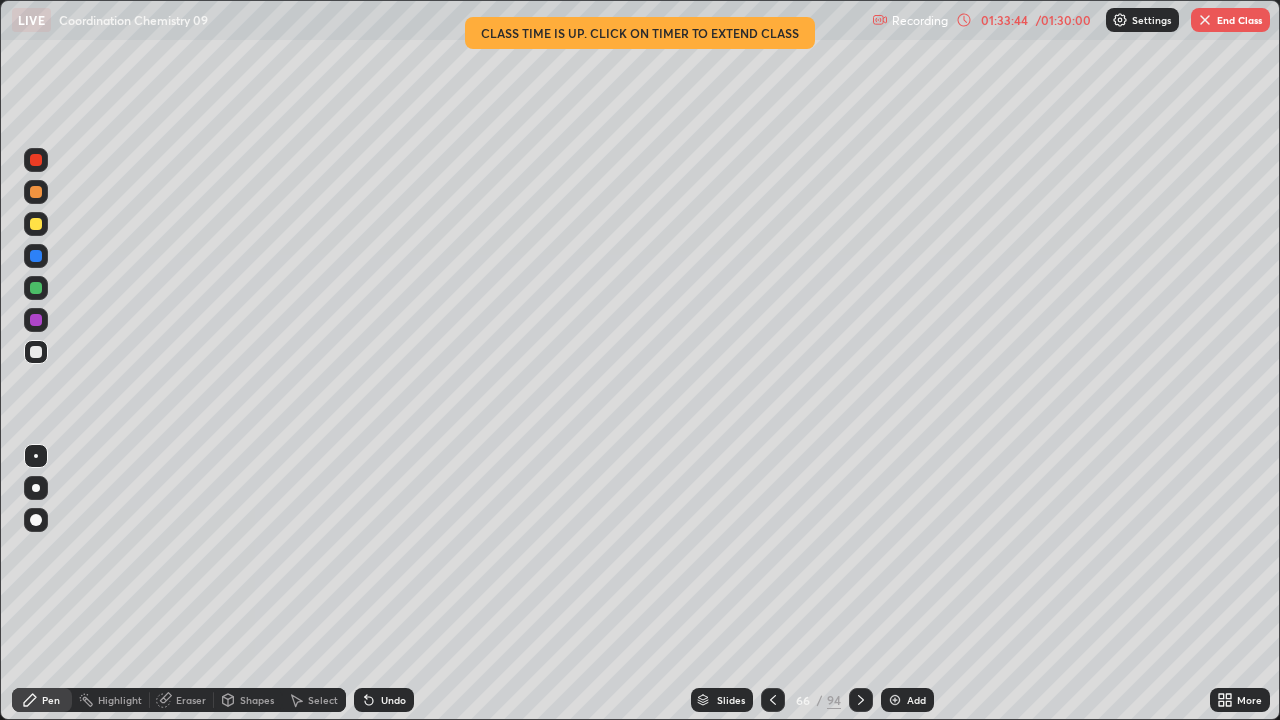 click at bounding box center [36, 288] 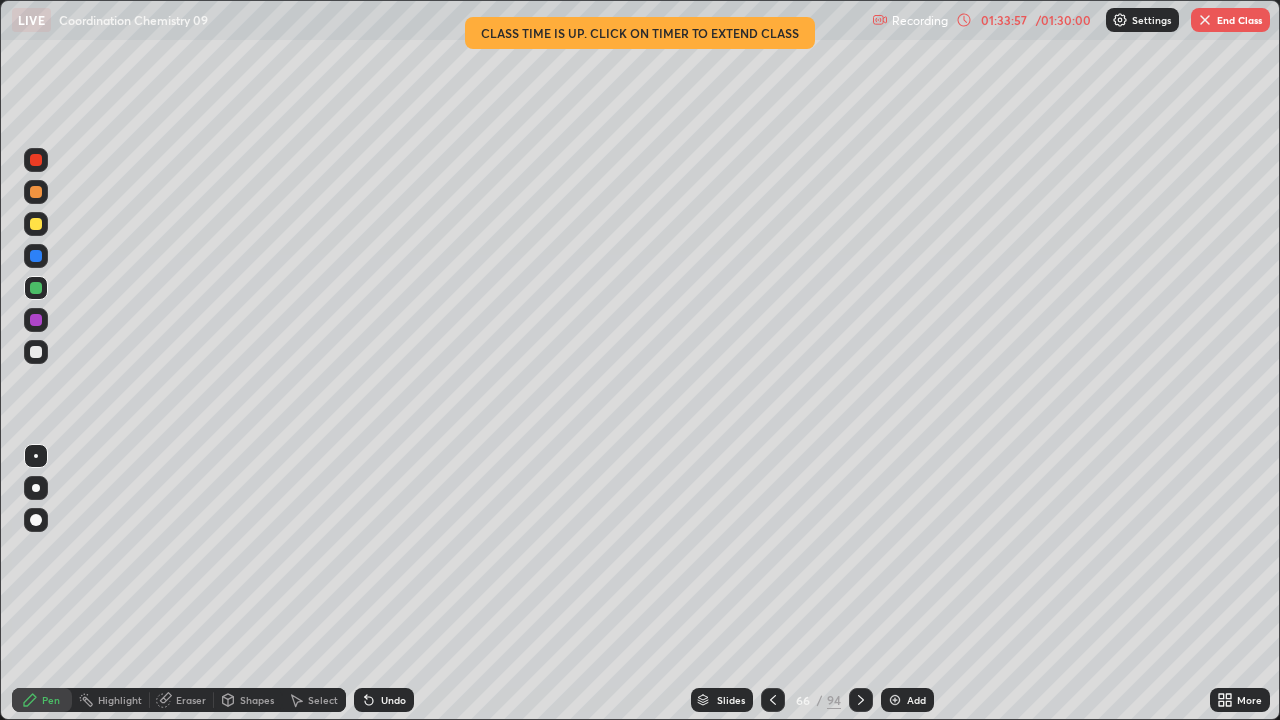 click at bounding box center [36, 320] 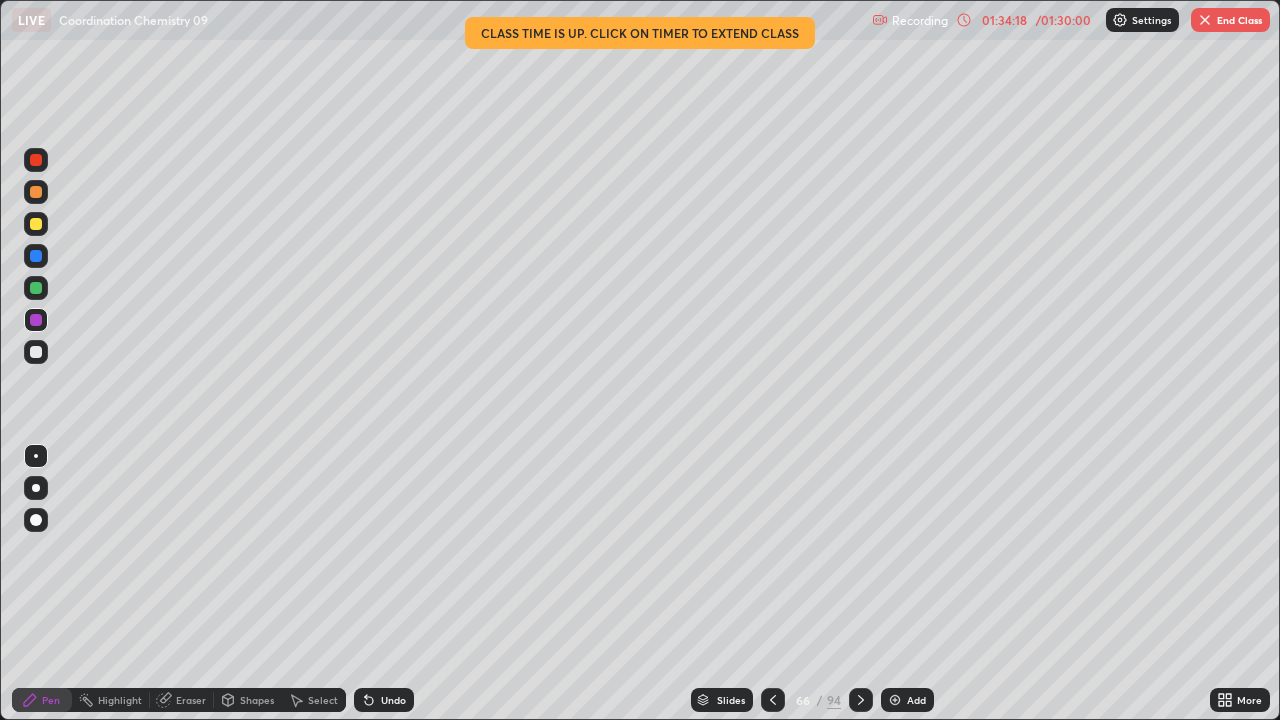 click at bounding box center (36, 192) 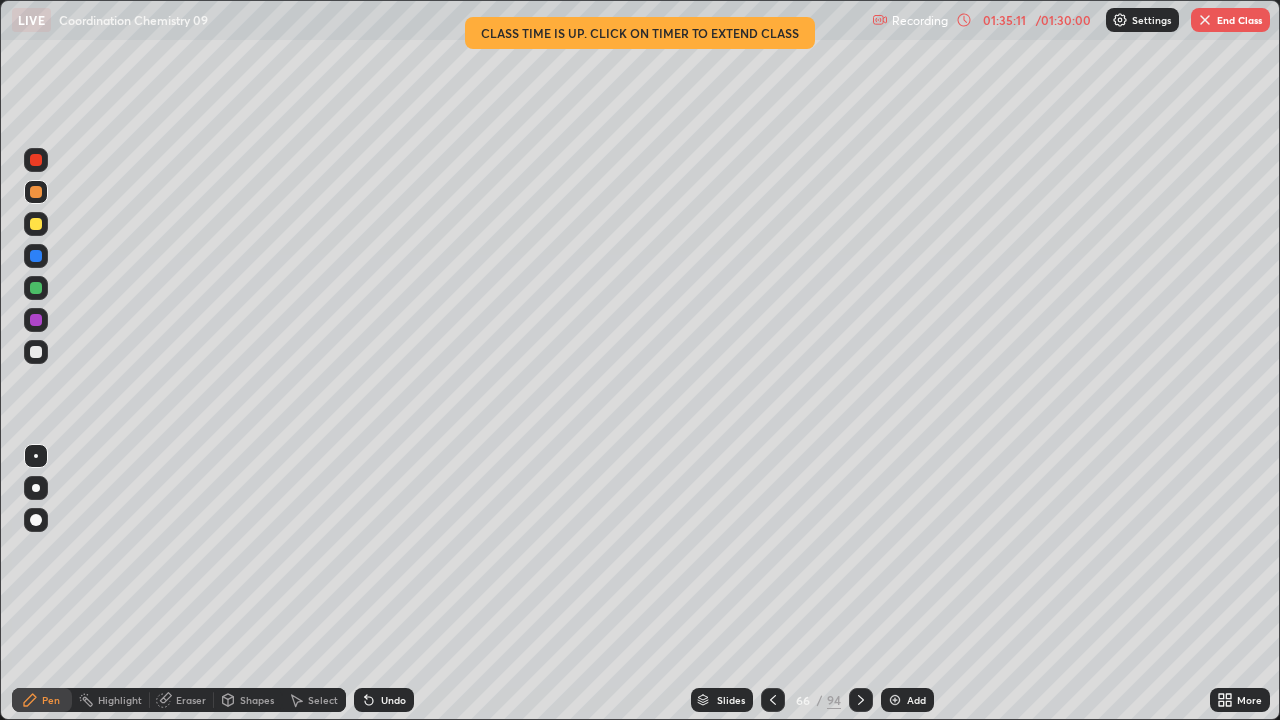 click at bounding box center (36, 320) 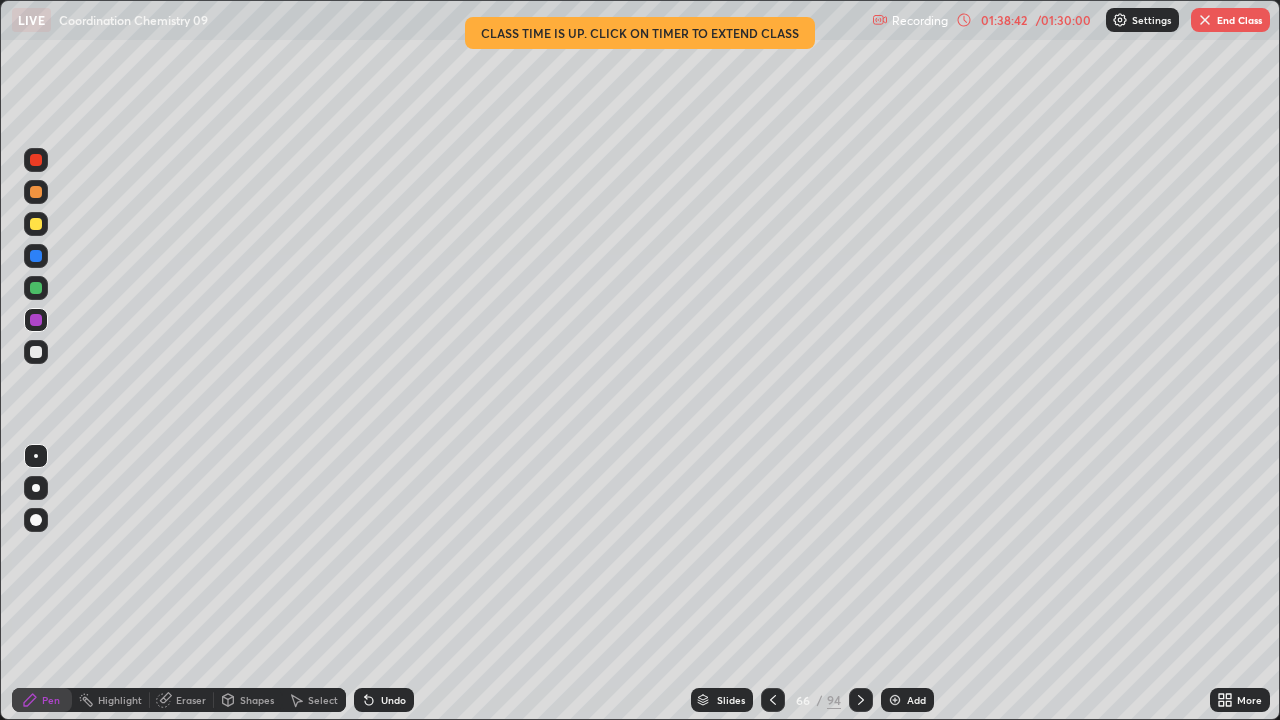 click on "End Class" at bounding box center [1230, 20] 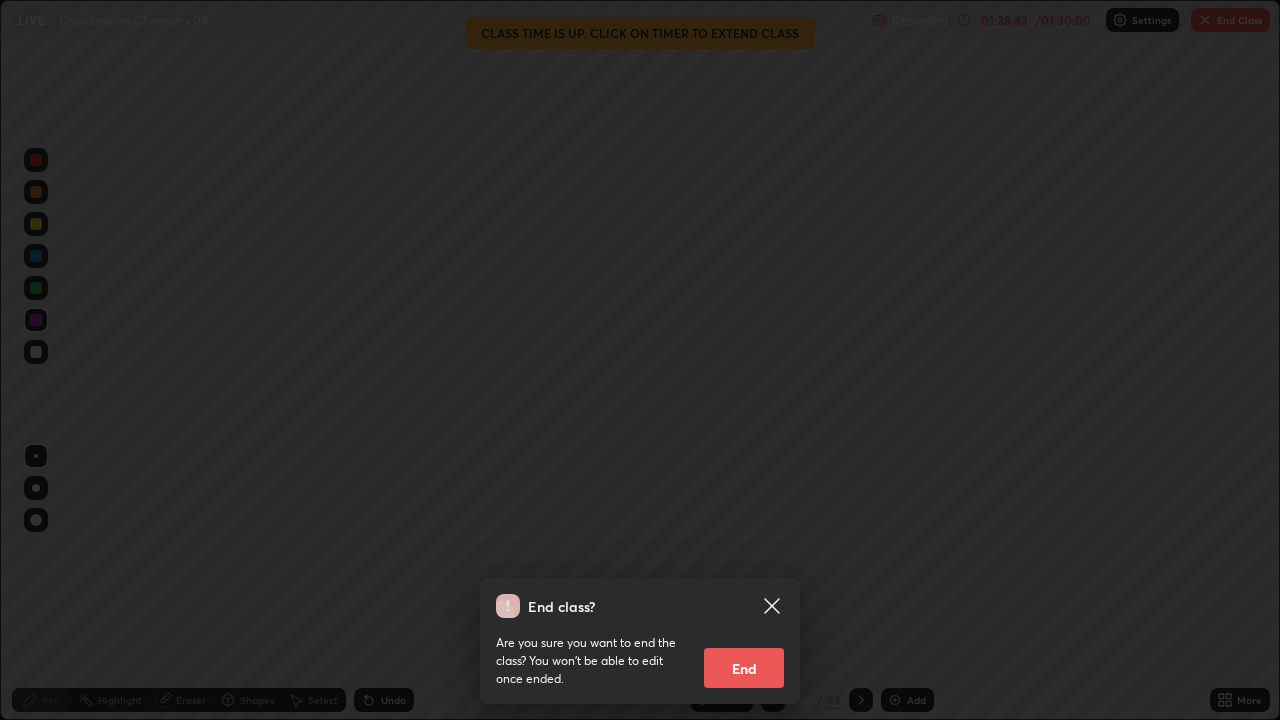 click on "End" at bounding box center [744, 668] 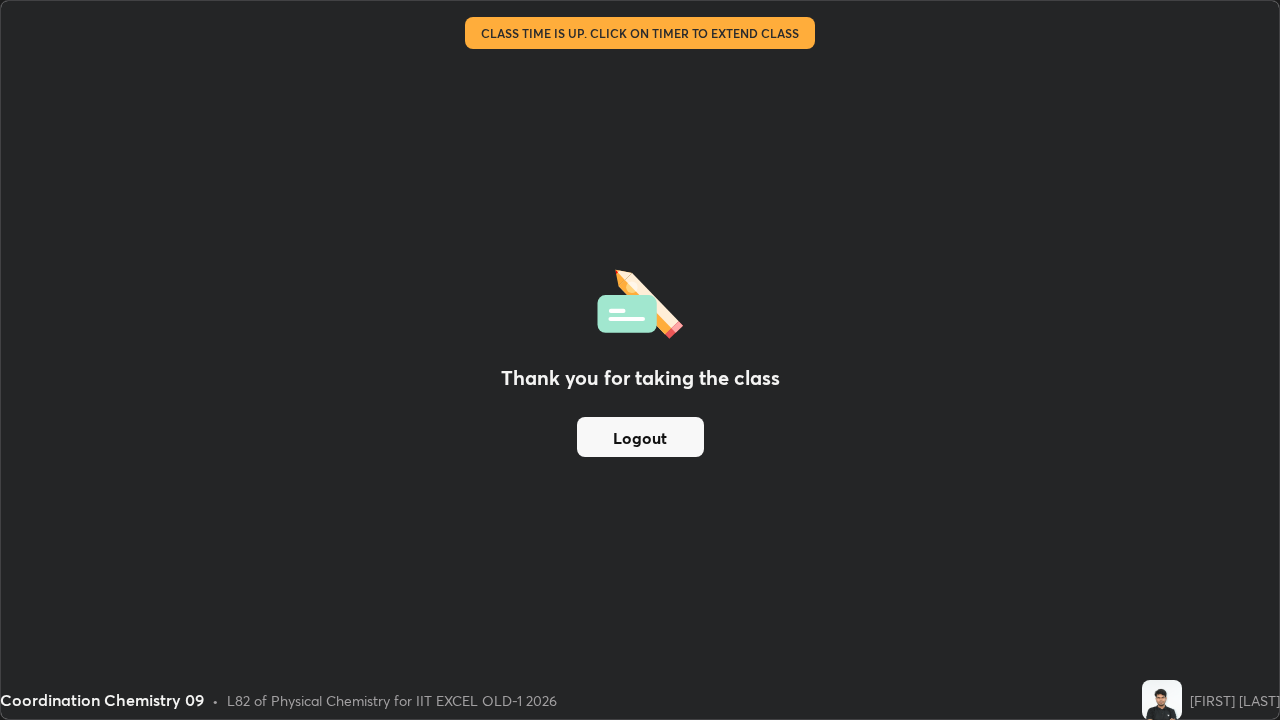 click on "Logout" at bounding box center (640, 437) 